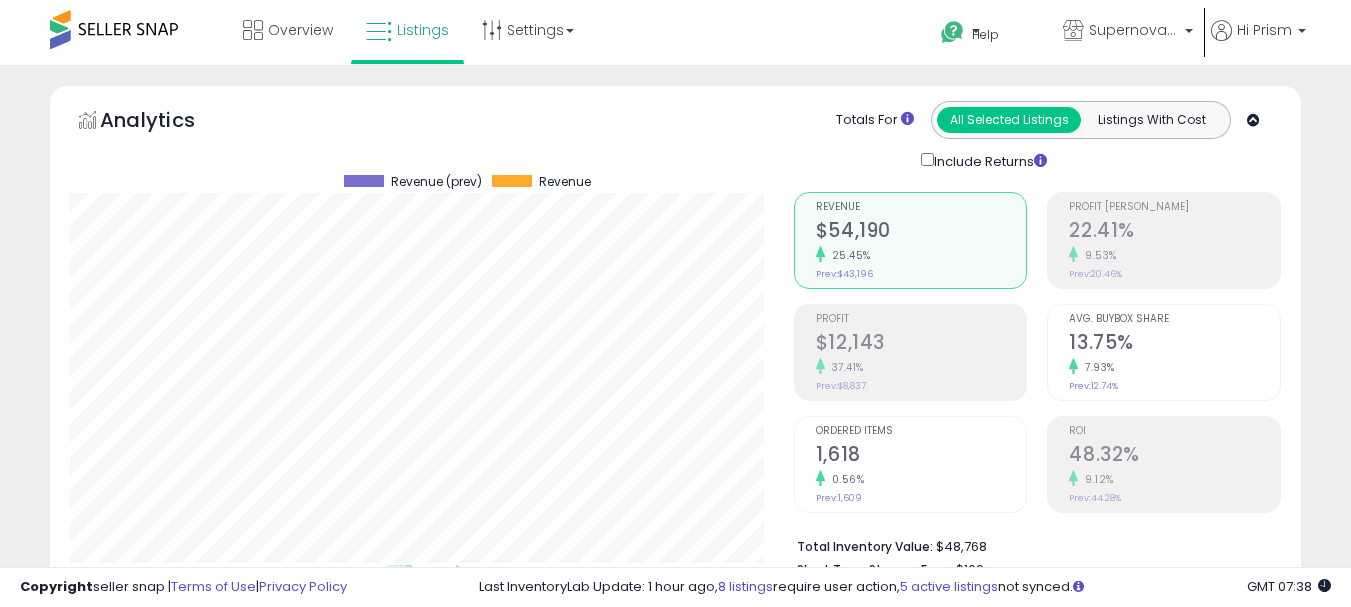 select on "**" 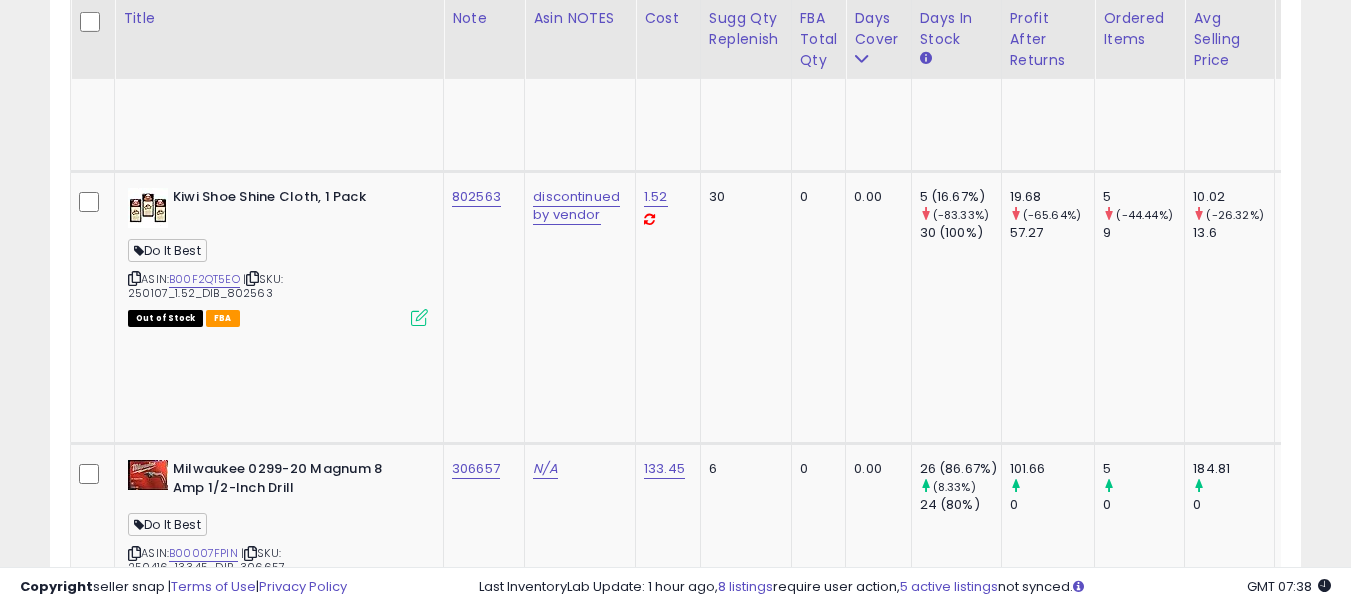 scroll, scrollTop: 1200, scrollLeft: 0, axis: vertical 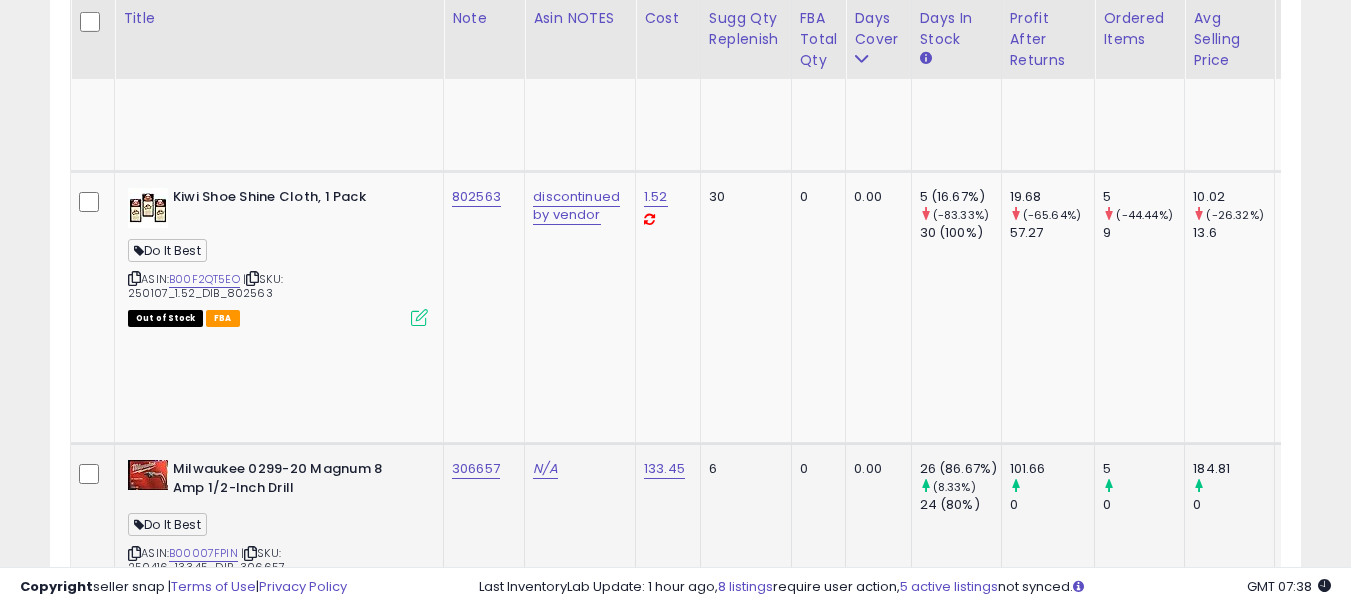 click on "306657" 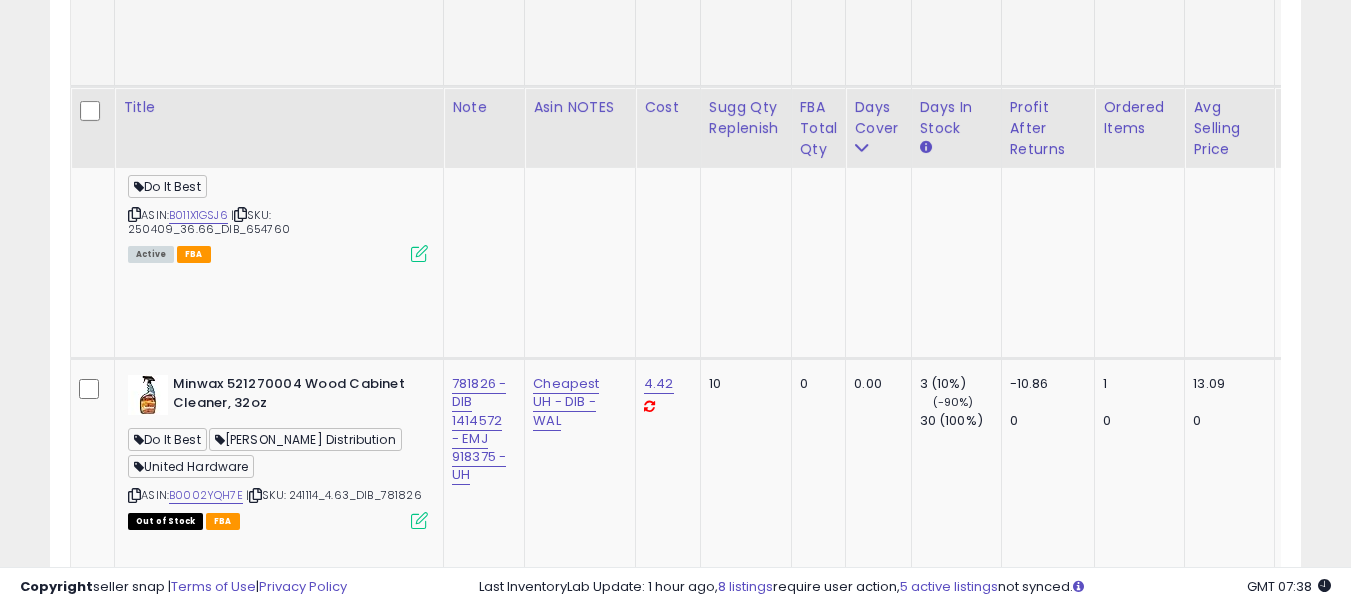 scroll, scrollTop: 2200, scrollLeft: 0, axis: vertical 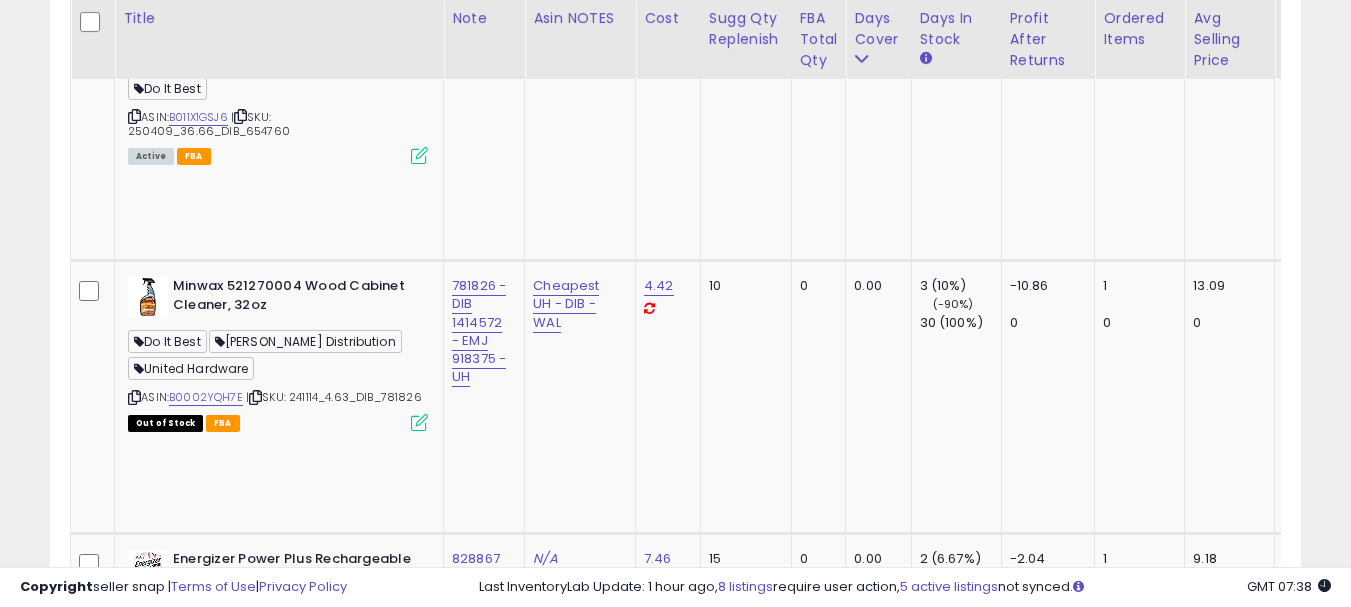 click on "702531" 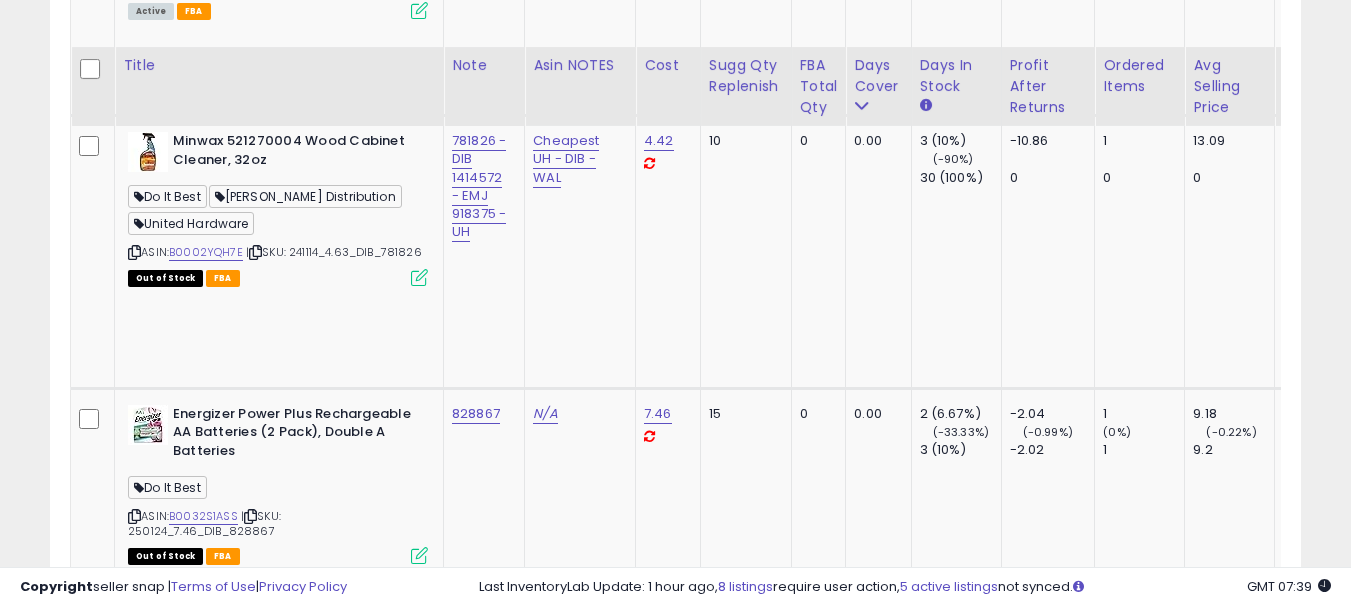 scroll, scrollTop: 2400, scrollLeft: 0, axis: vertical 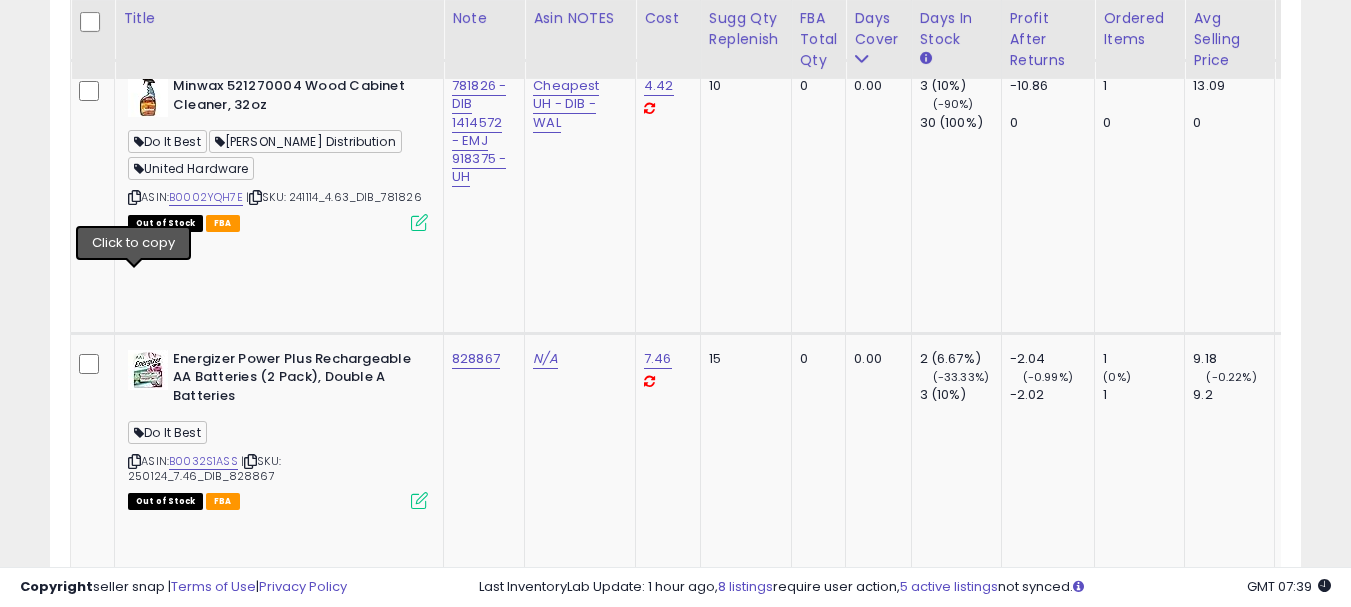 click at bounding box center [134, 1043] 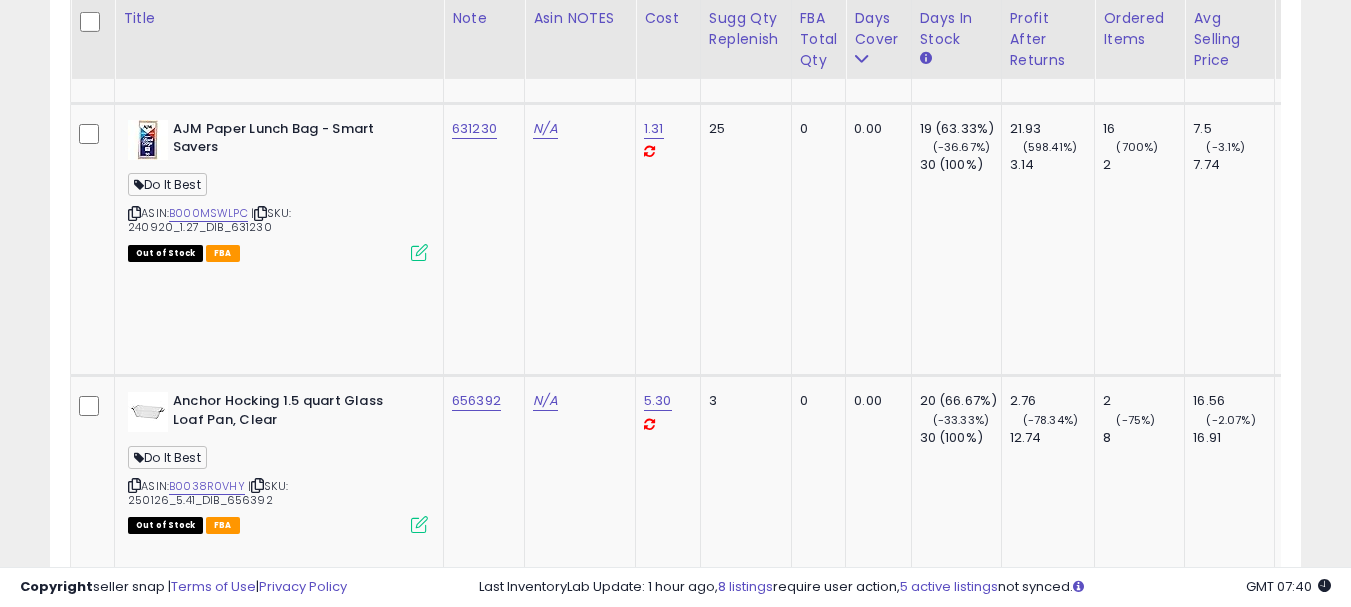 scroll, scrollTop: 4000, scrollLeft: 0, axis: vertical 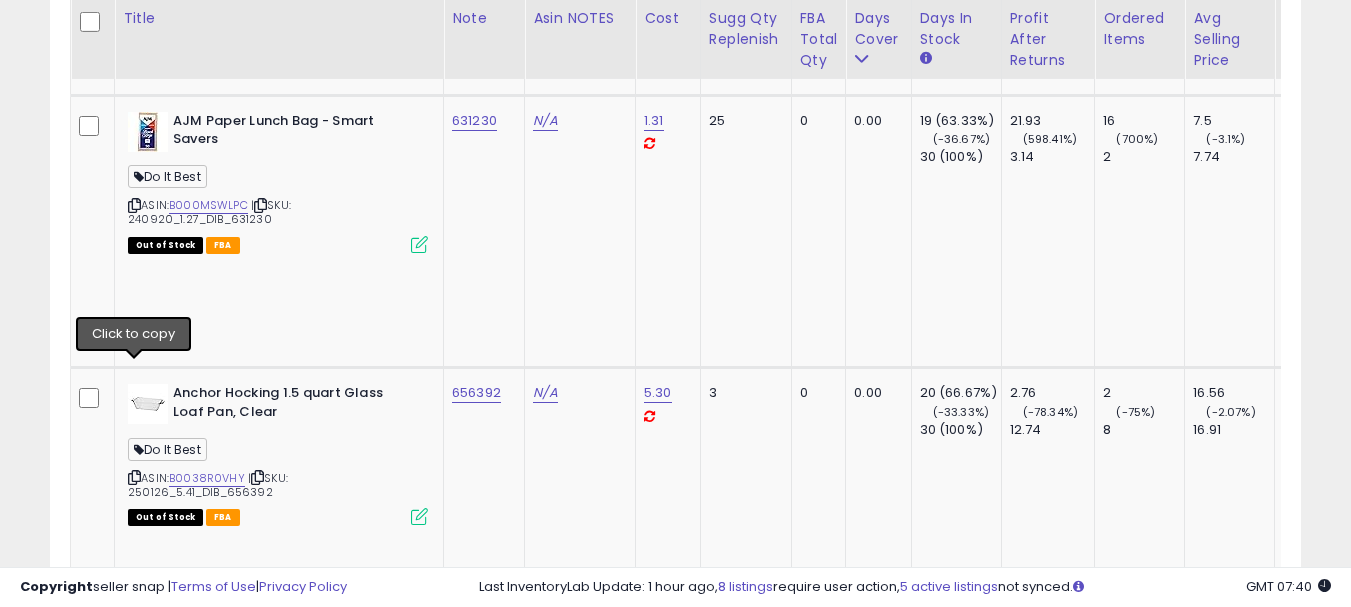 click at bounding box center (134, 1839) 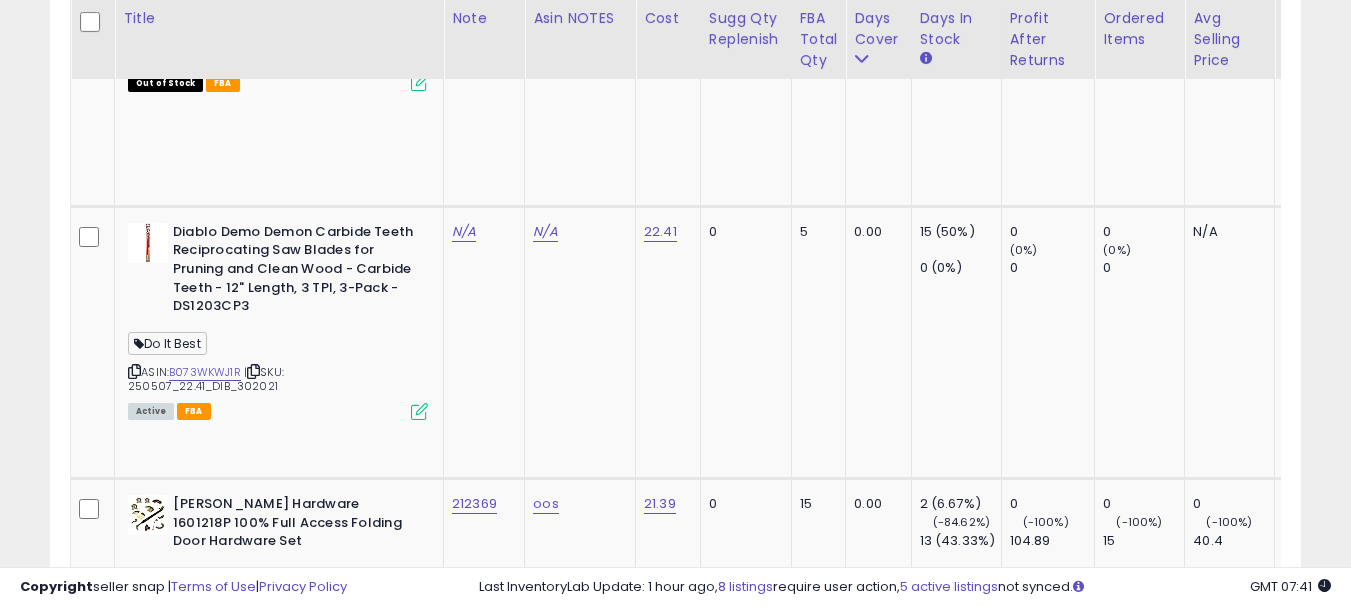 scroll, scrollTop: 4500, scrollLeft: 0, axis: vertical 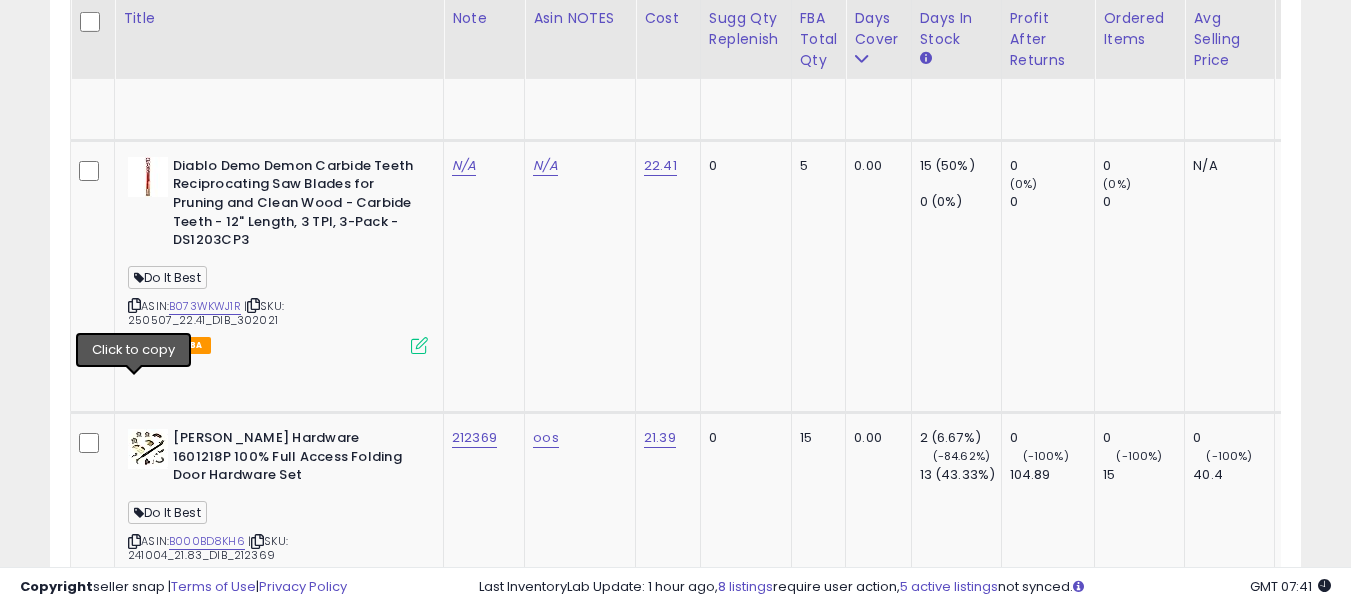 click at bounding box center (134, 2157) 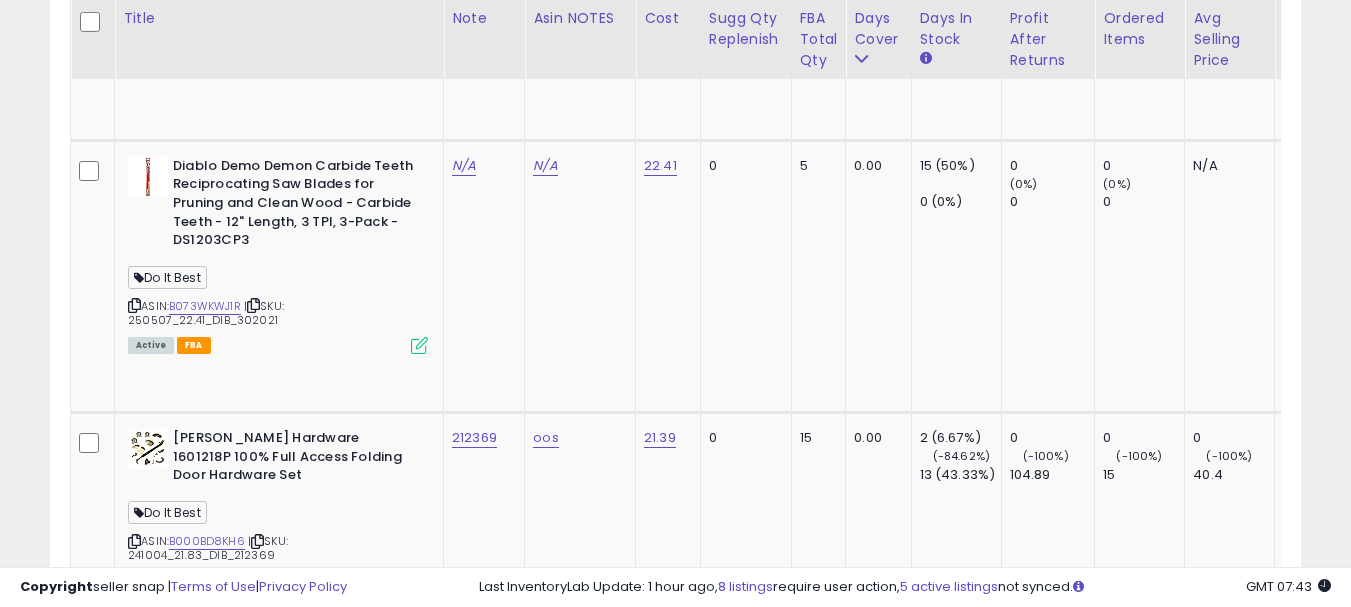click on "N/A" at bounding box center [576, 2073] 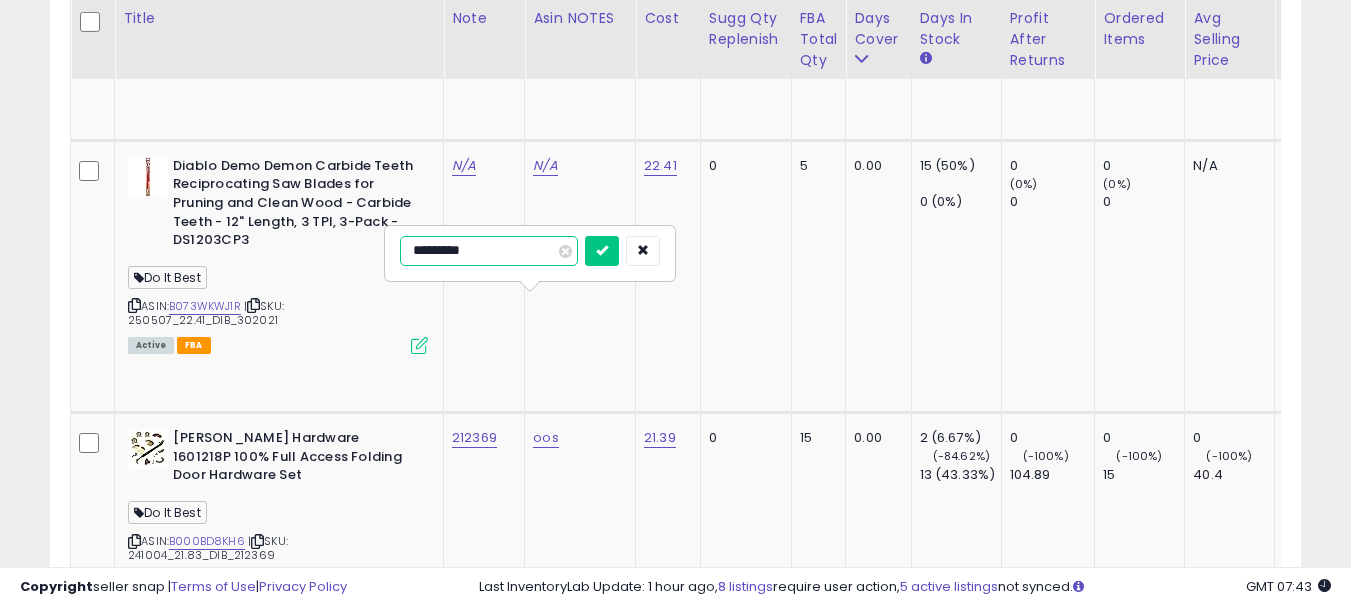 type on "**********" 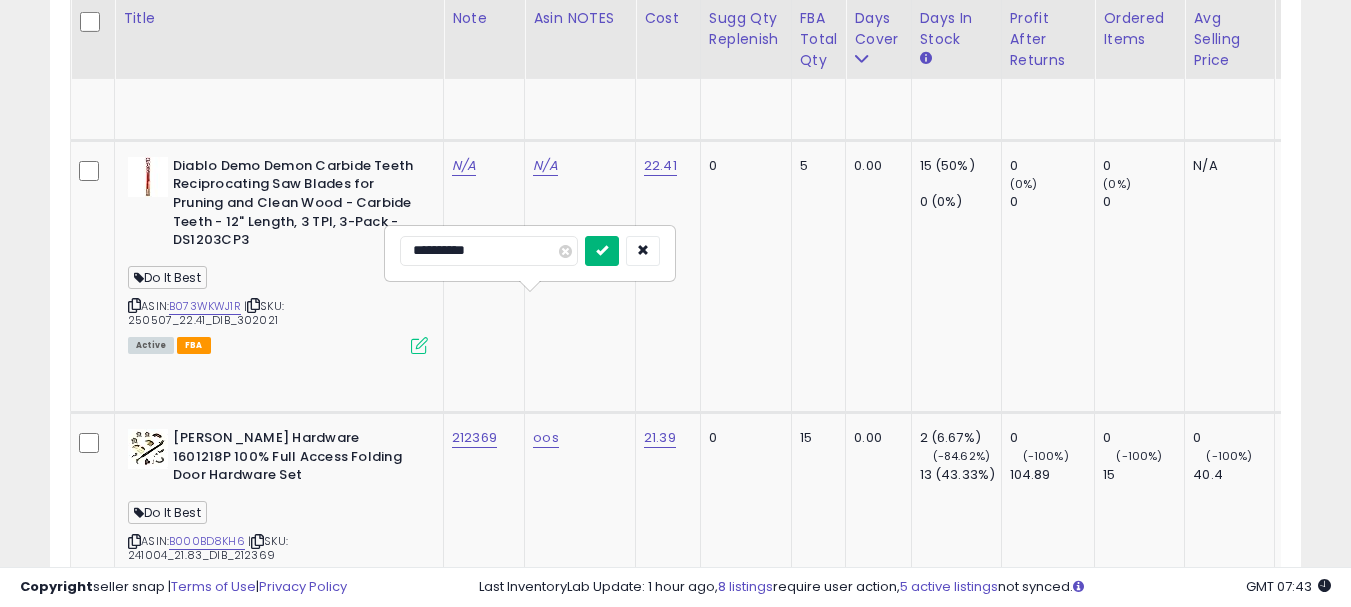 click at bounding box center [602, 250] 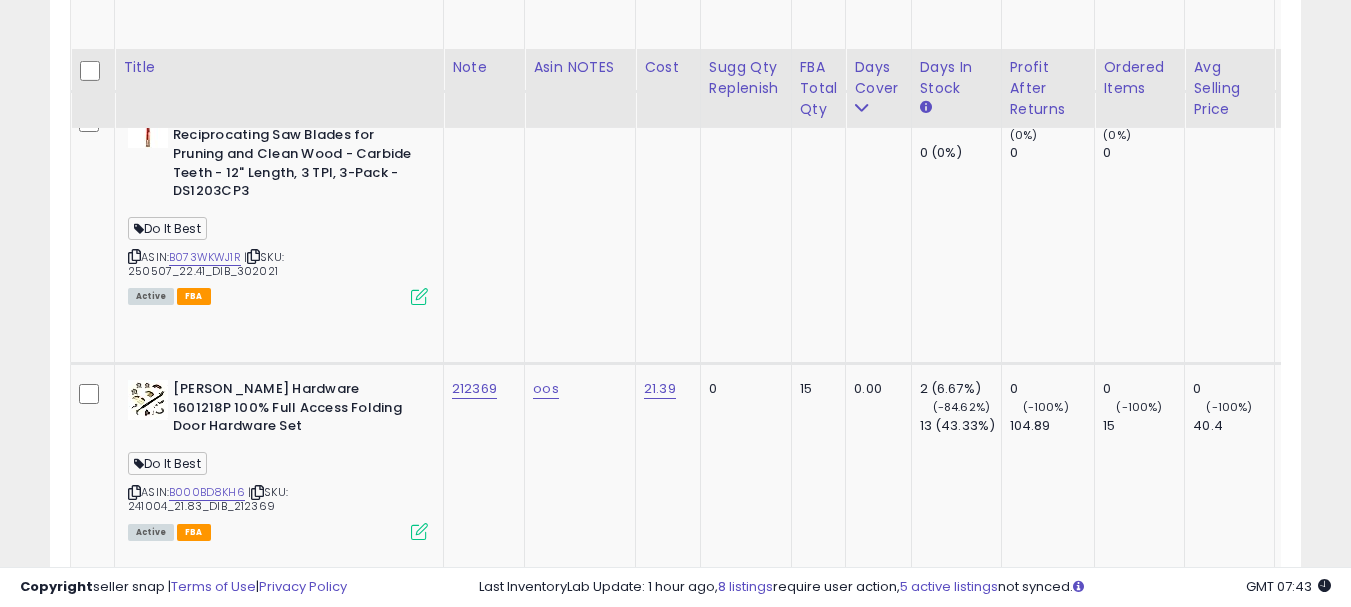 scroll, scrollTop: 4600, scrollLeft: 0, axis: vertical 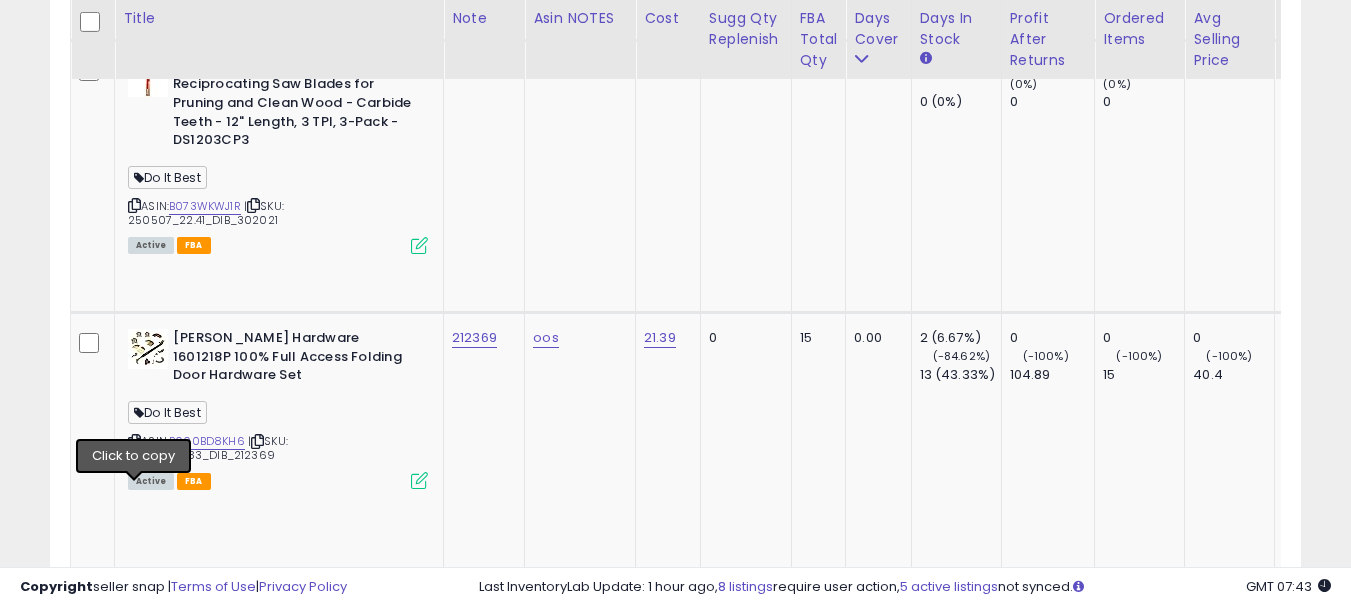 click at bounding box center [134, 2366] 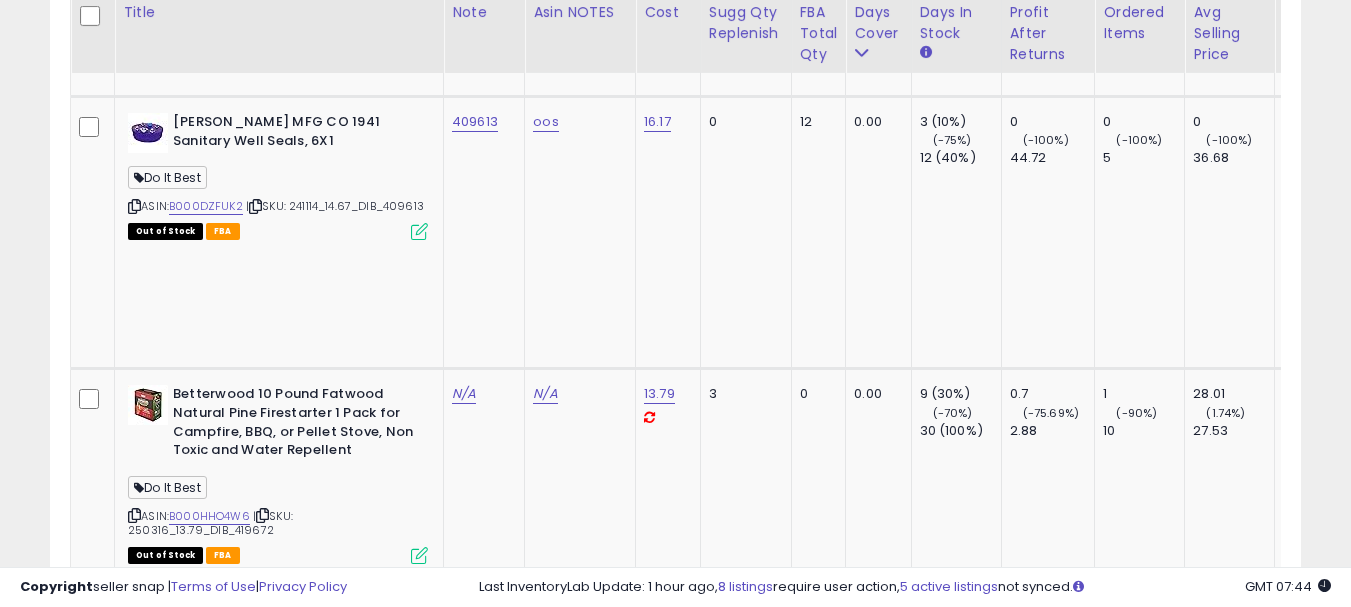 scroll, scrollTop: 6200, scrollLeft: 0, axis: vertical 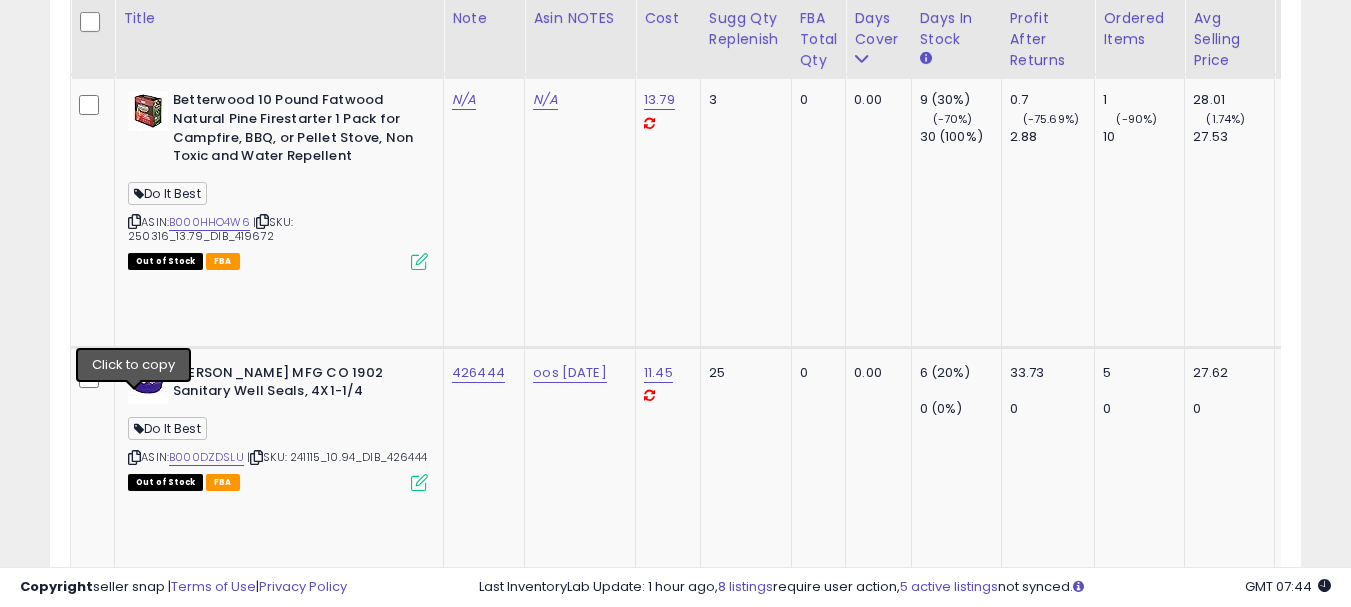 click at bounding box center (134, 2946) 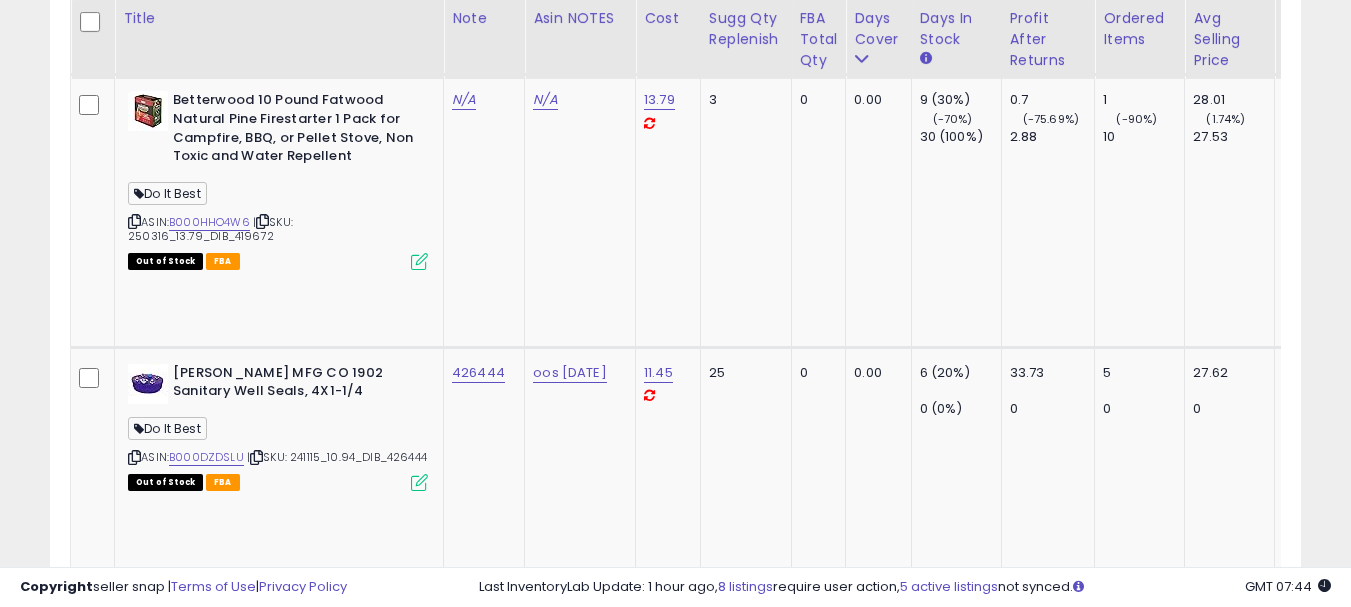 click on "ASIN:  B077KC2D58    |   SKU: 240730_21.50_DIB_704791 Out of Stock FBA" at bounding box center (278, 2904) 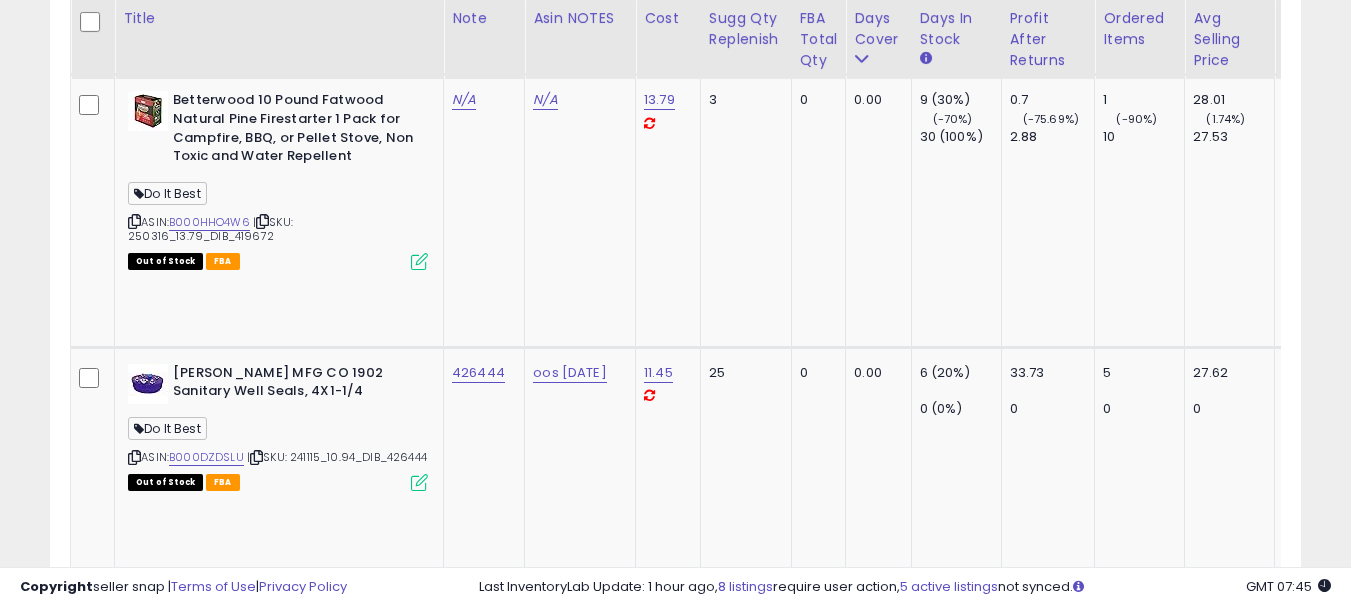 click on "N/A" at bounding box center (545, -5076) 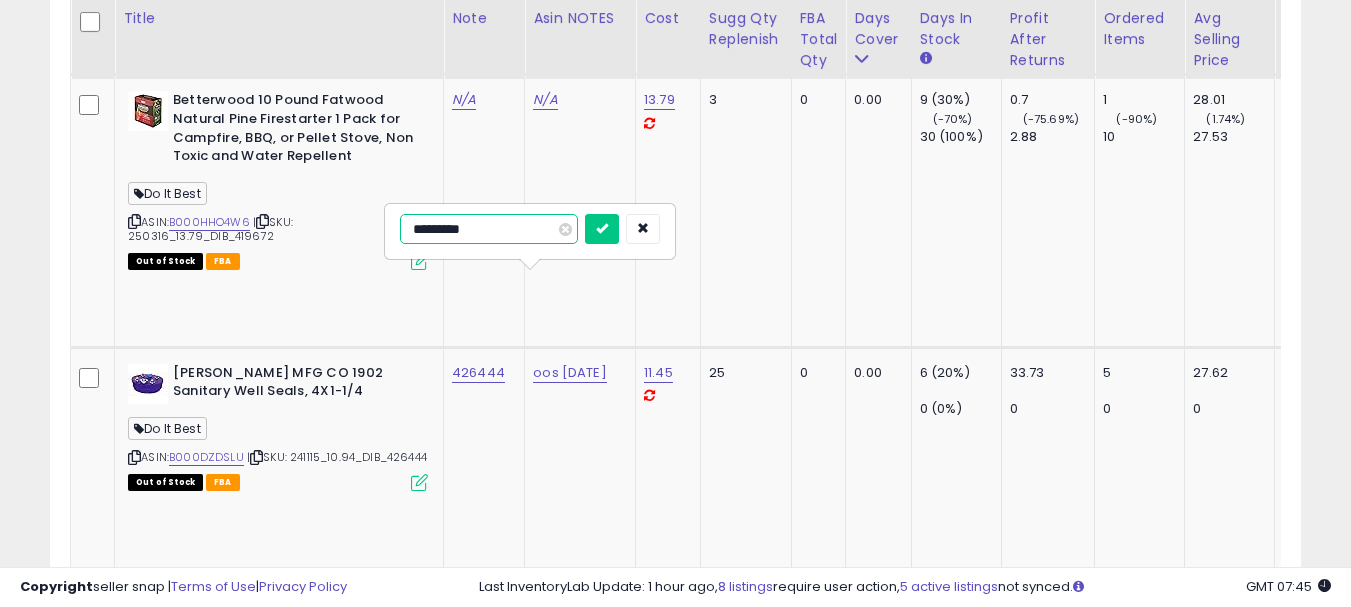 type on "**********" 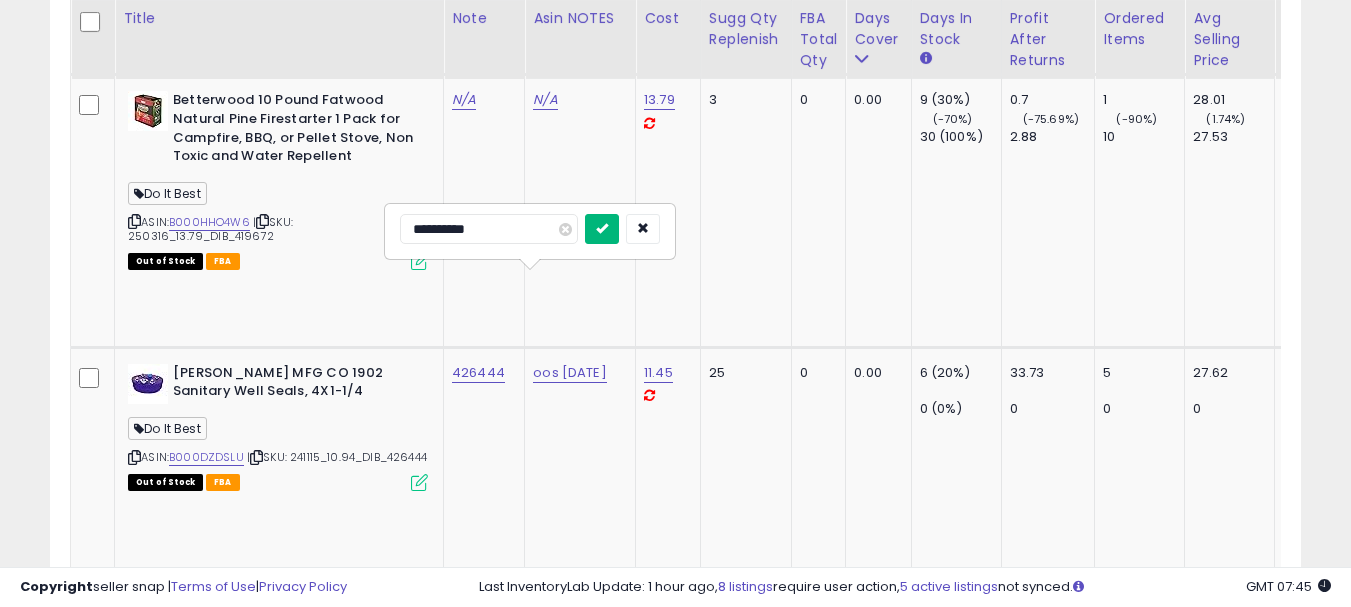 click at bounding box center [602, 228] 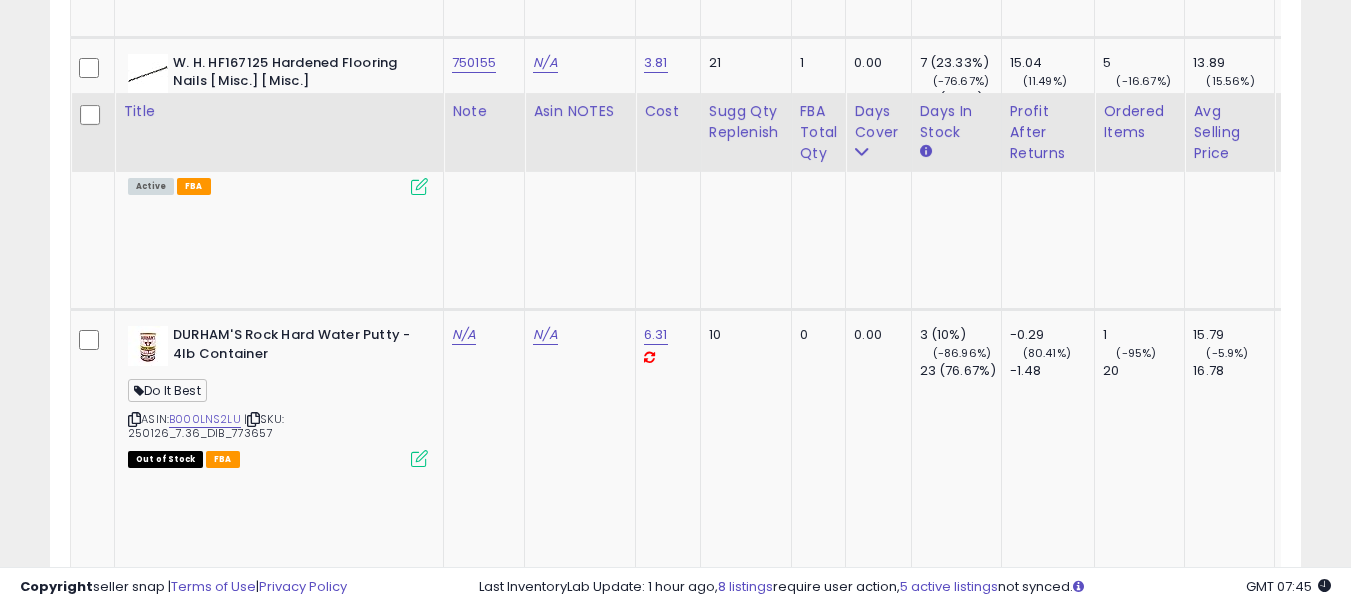 scroll, scrollTop: 7800, scrollLeft: 0, axis: vertical 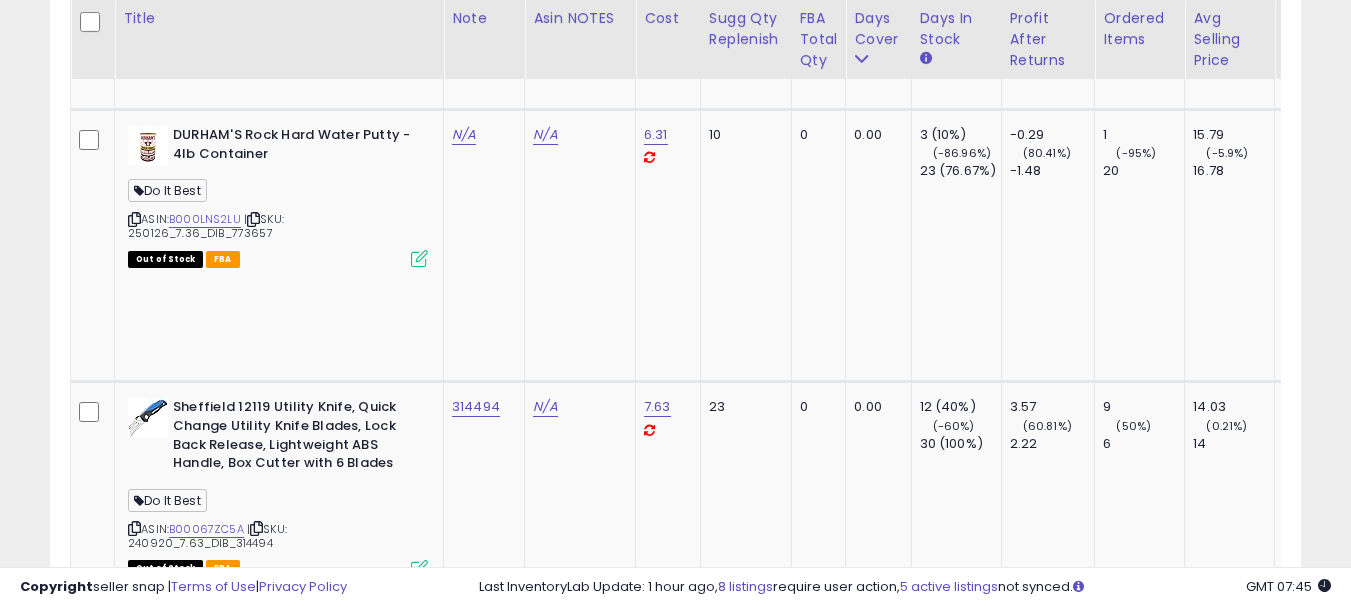 click at bounding box center [134, 3779] 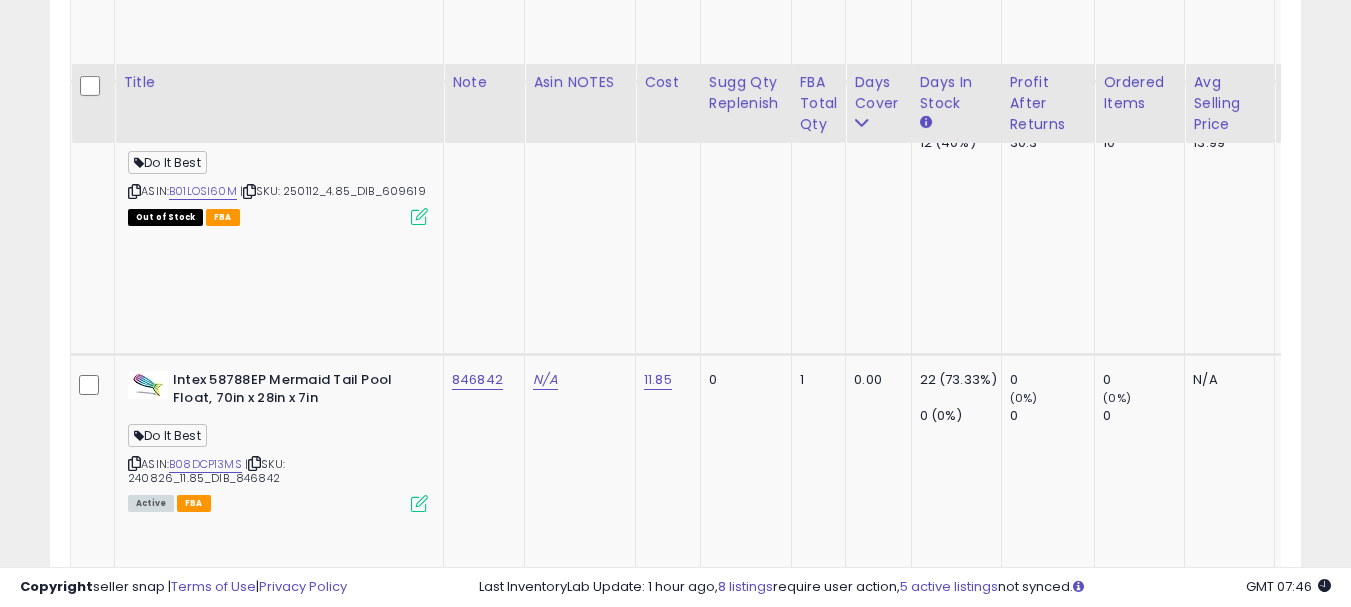 scroll, scrollTop: 9800, scrollLeft: 0, axis: vertical 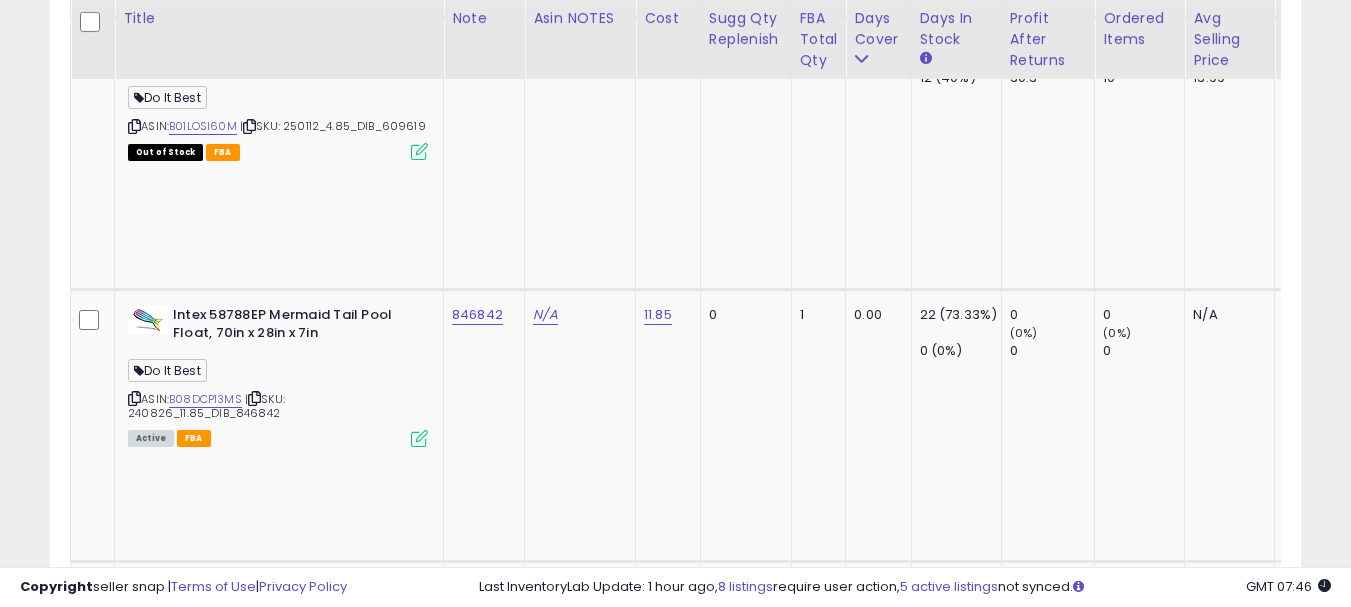 click on "303597" 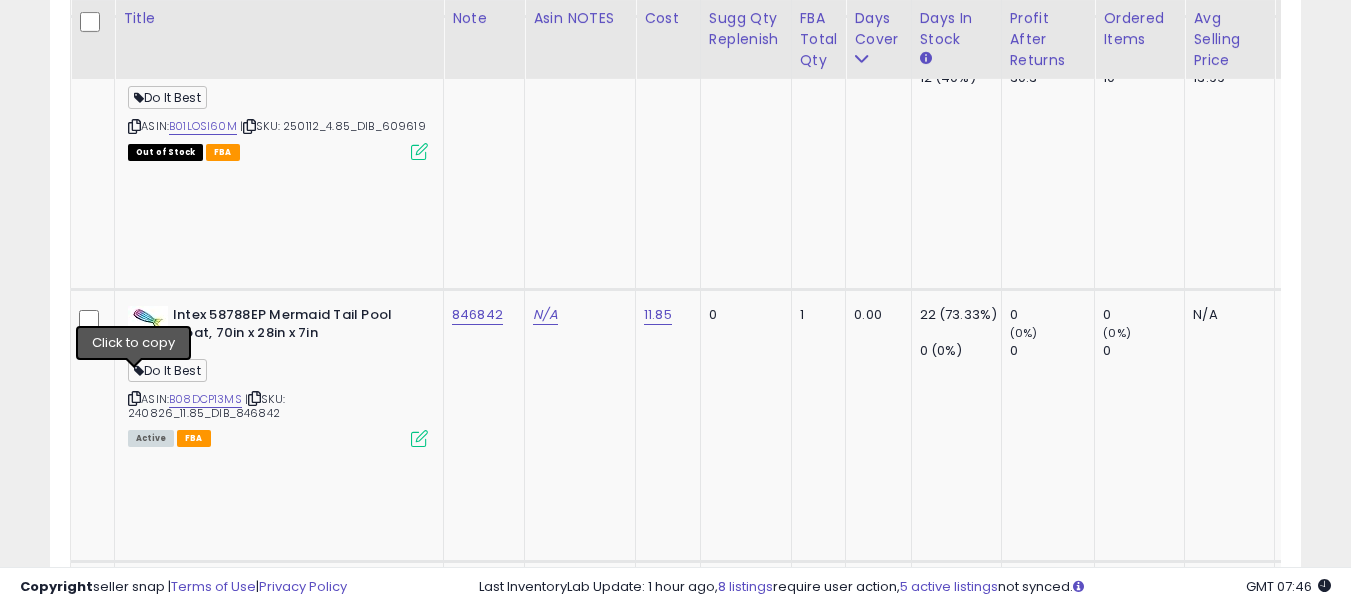 click at bounding box center [134, 4757] 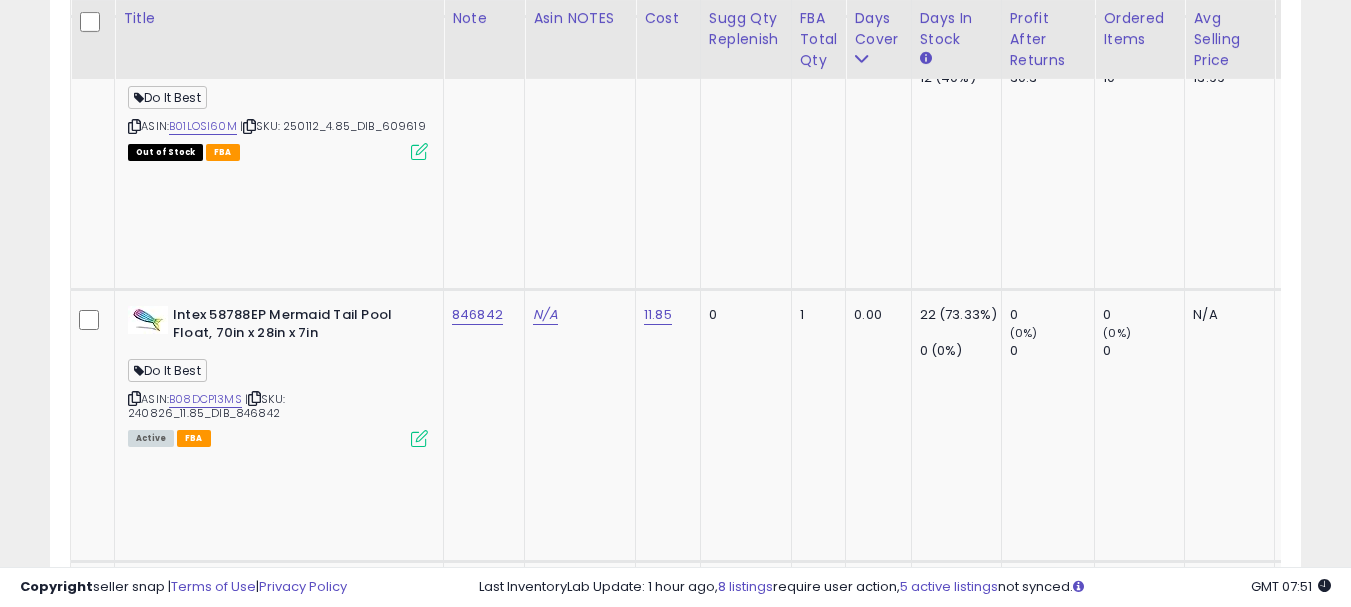scroll, scrollTop: 0, scrollLeft: 149, axis: horizontal 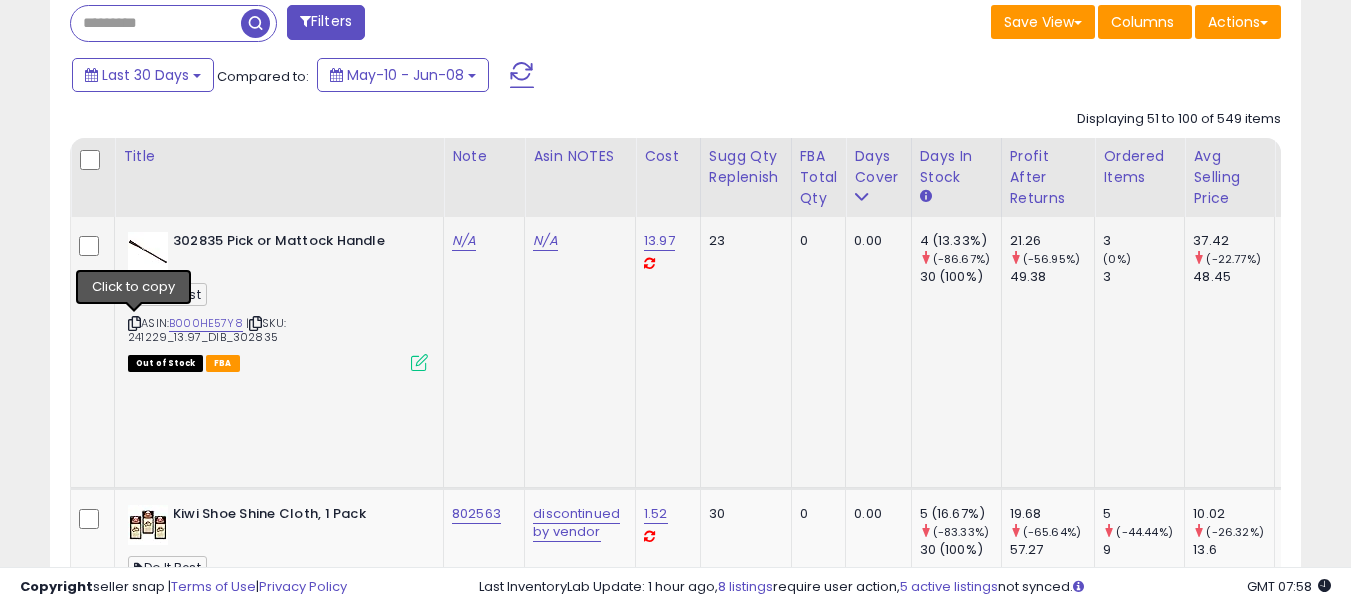 click at bounding box center (134, 323) 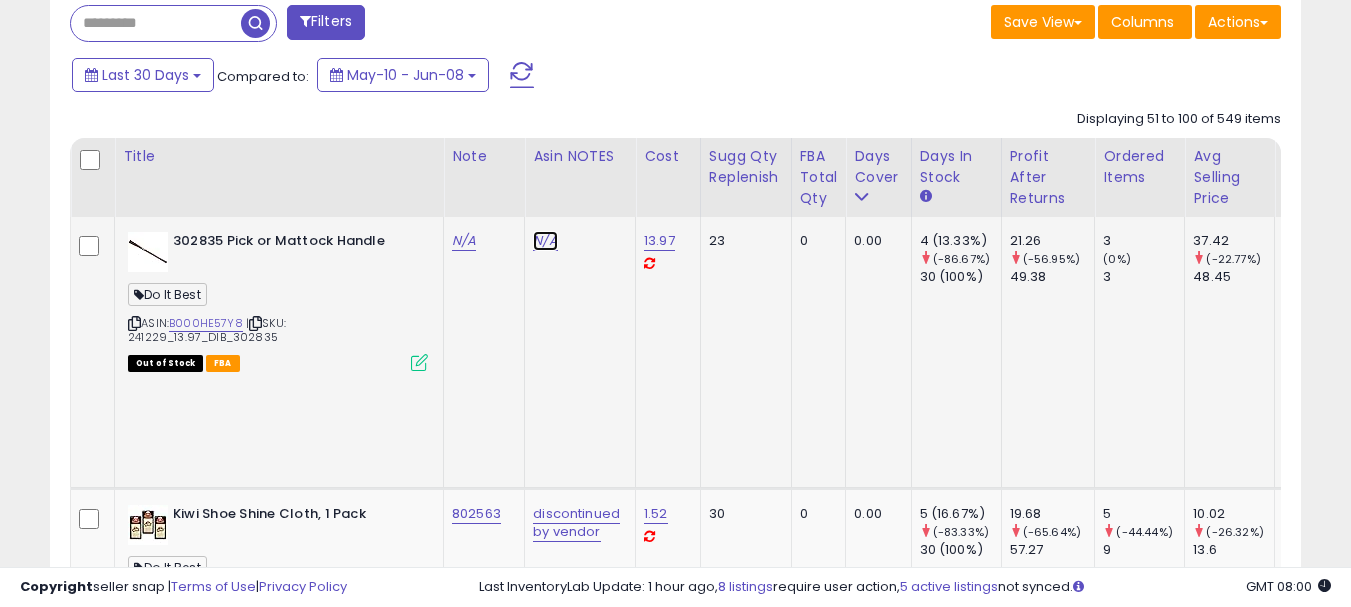 click on "N/A" at bounding box center (545, 241) 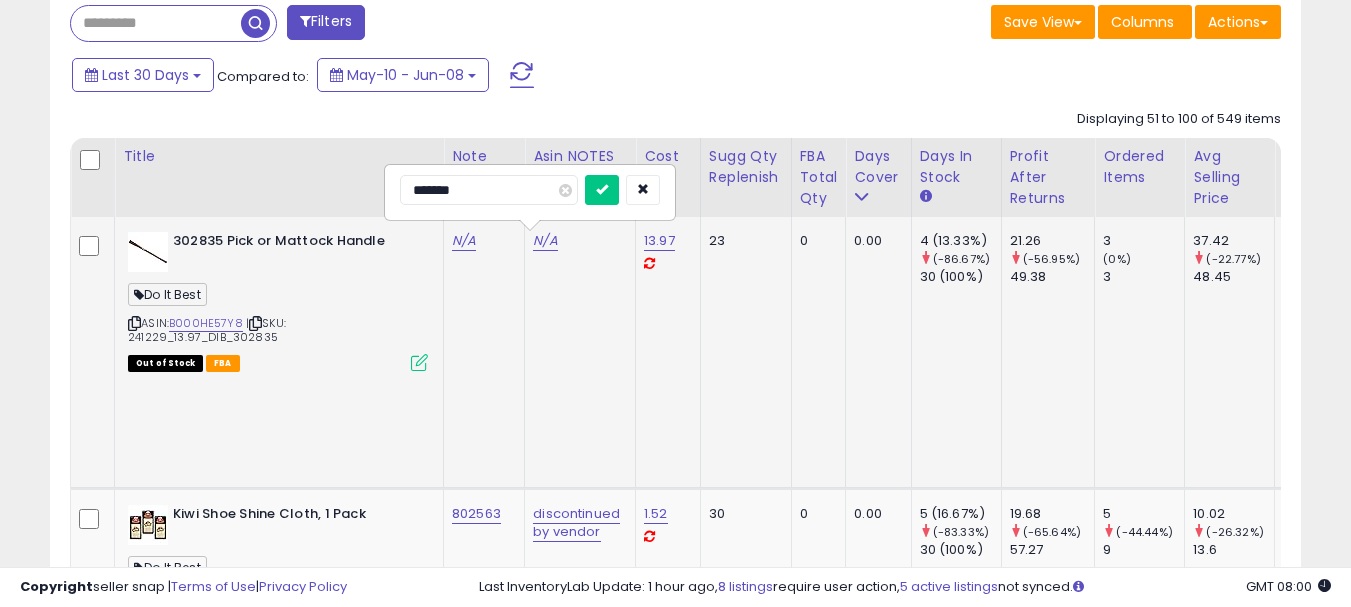 type on "********" 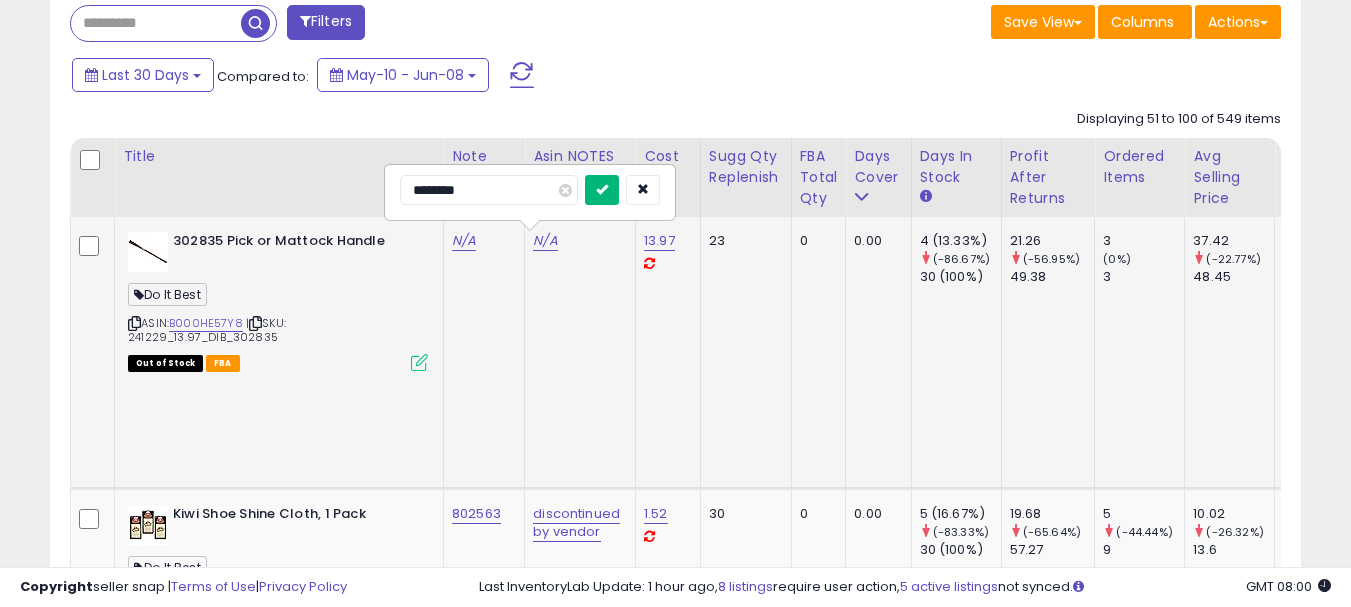 click at bounding box center [602, 190] 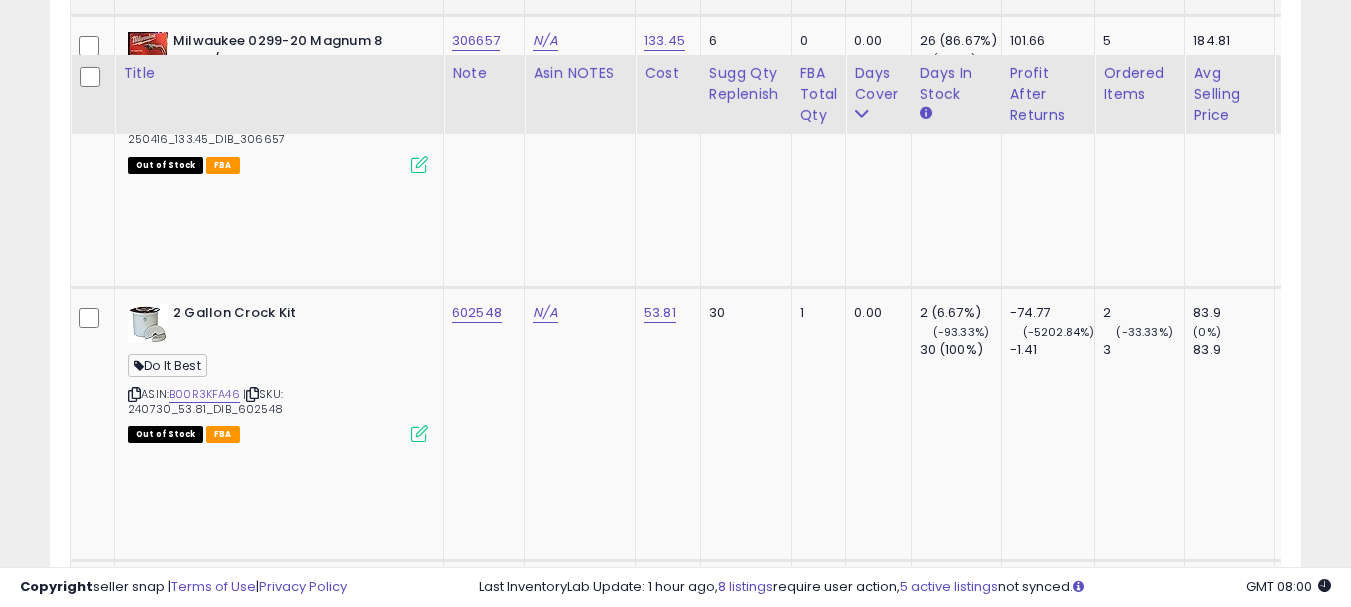 scroll, scrollTop: 1683, scrollLeft: 0, axis: vertical 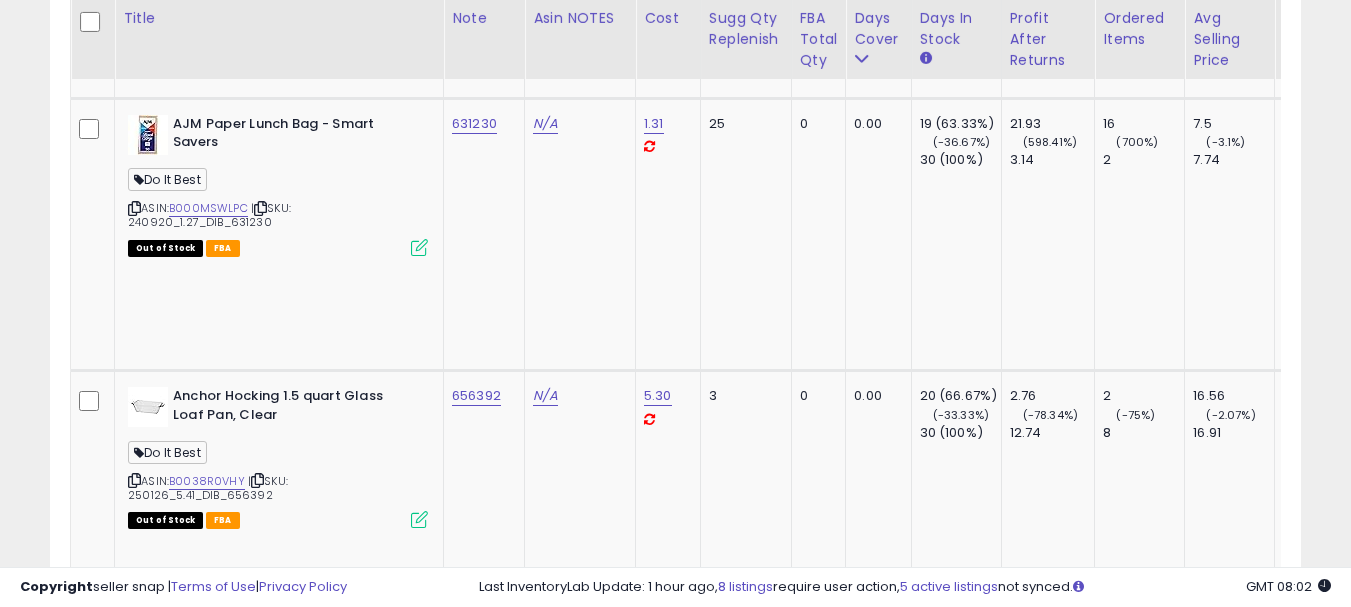 click on "401675" 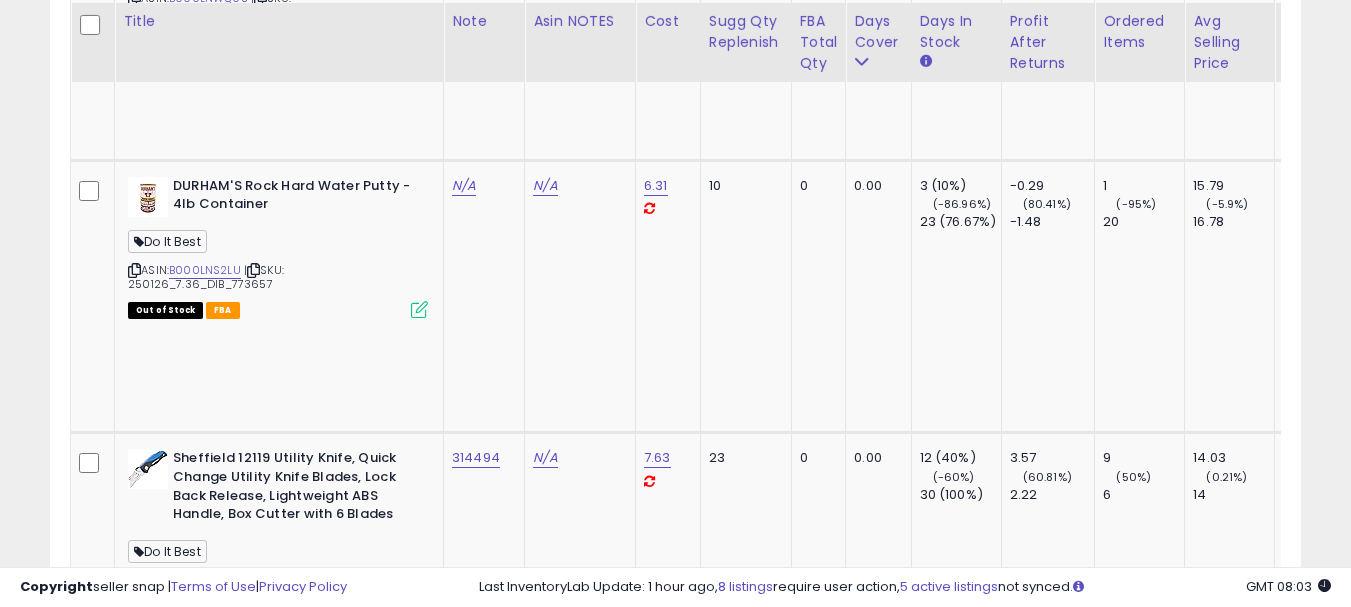 scroll, scrollTop: 8297, scrollLeft: 0, axis: vertical 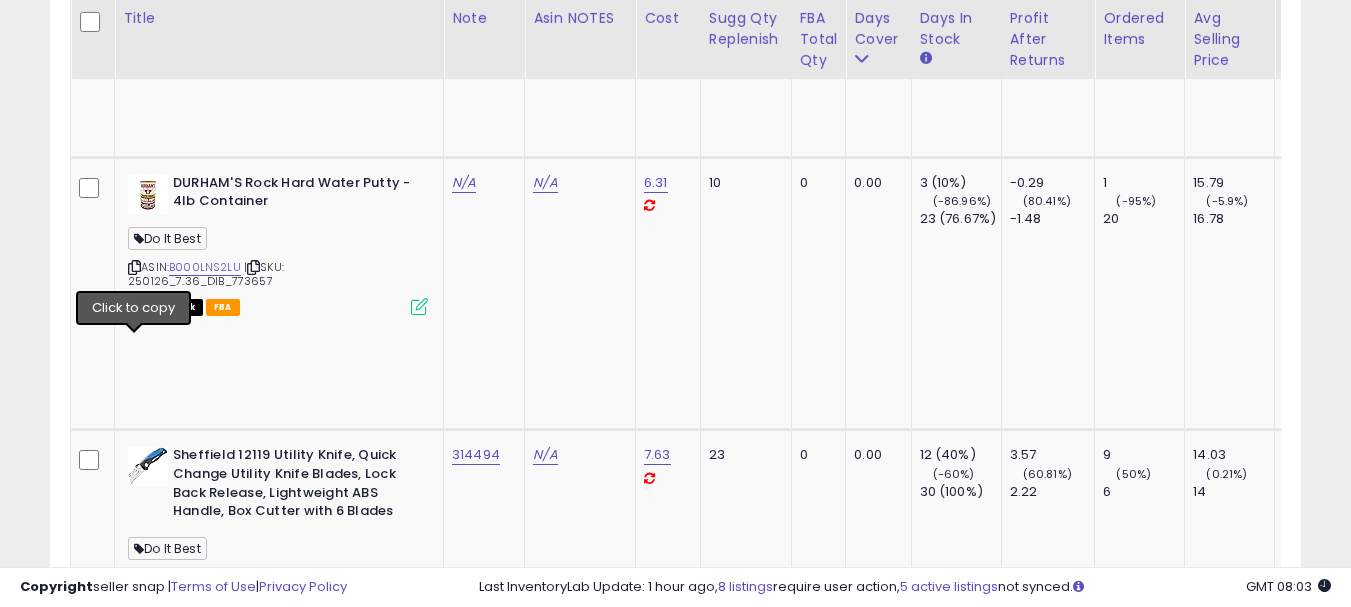 click at bounding box center [134, 4099] 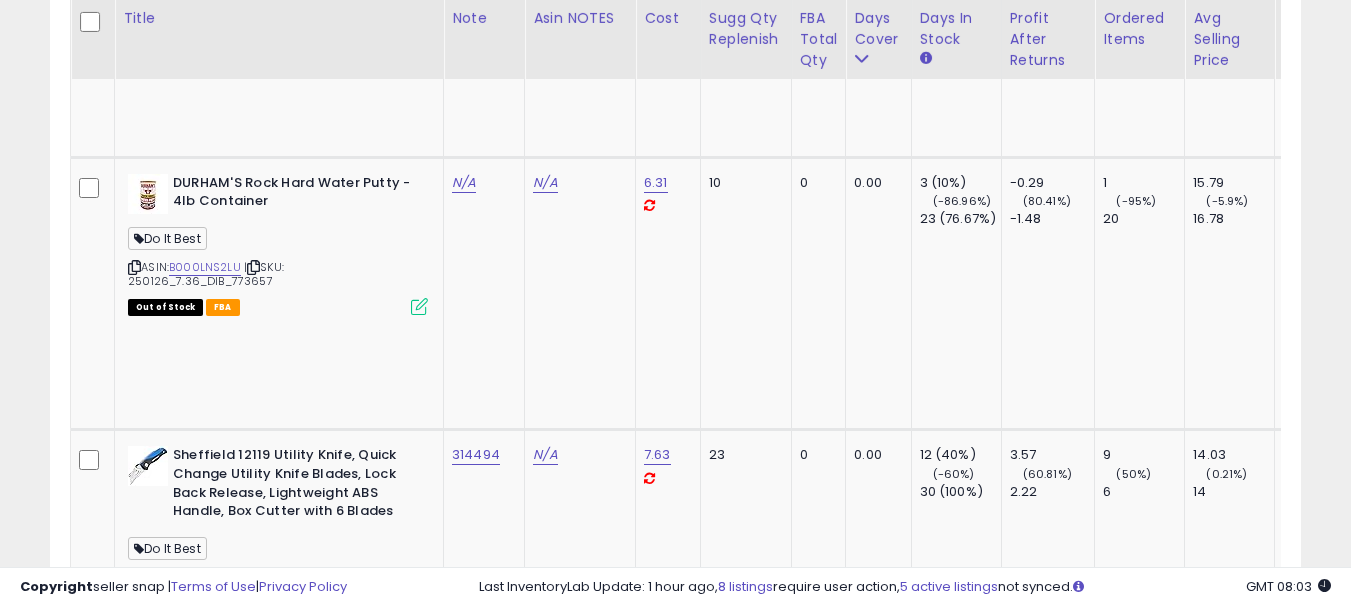 click on "N/A" at bounding box center (545, -6628) 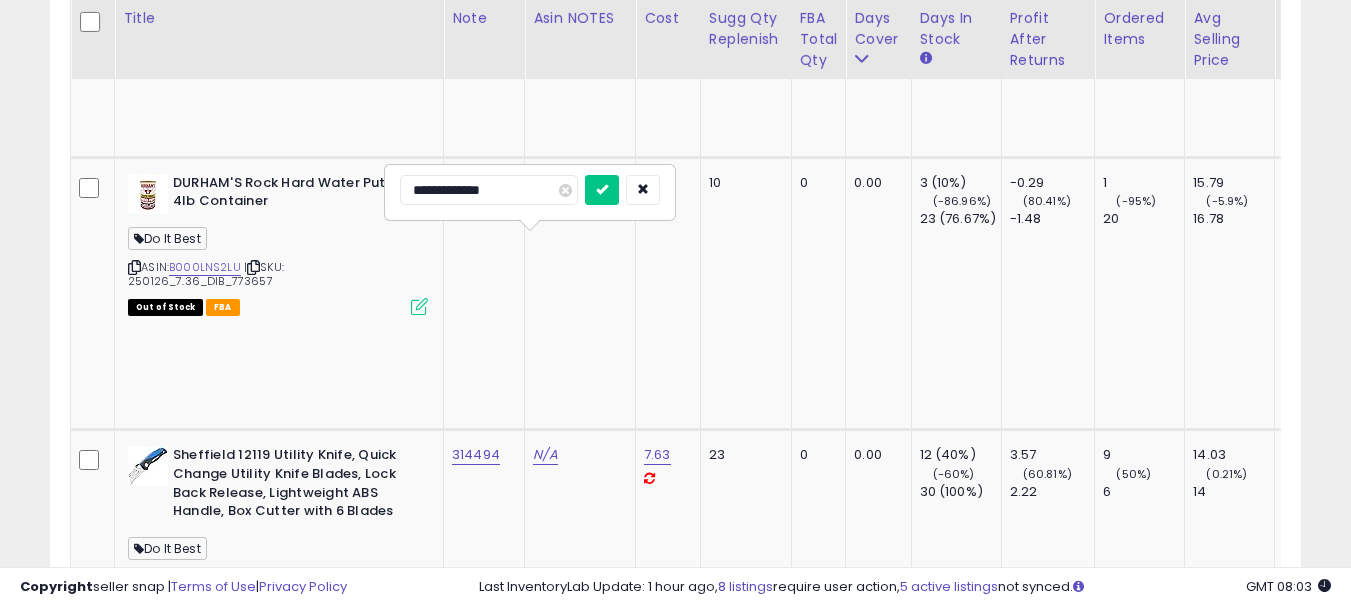 type on "**********" 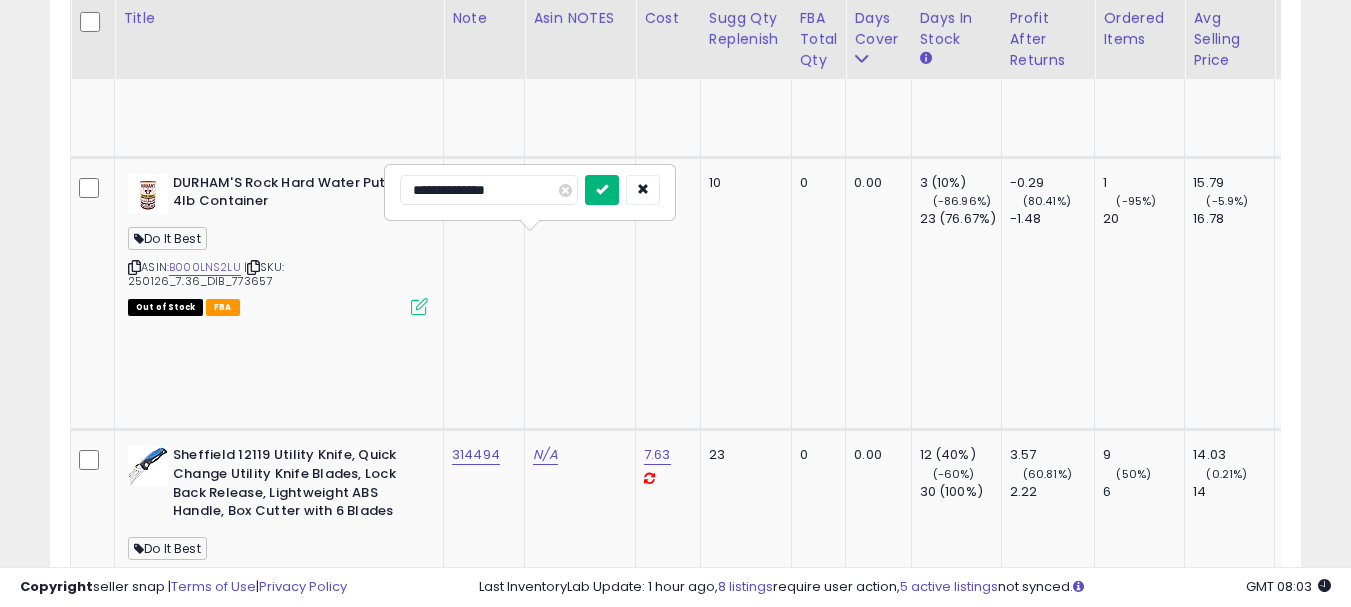 click at bounding box center [602, 190] 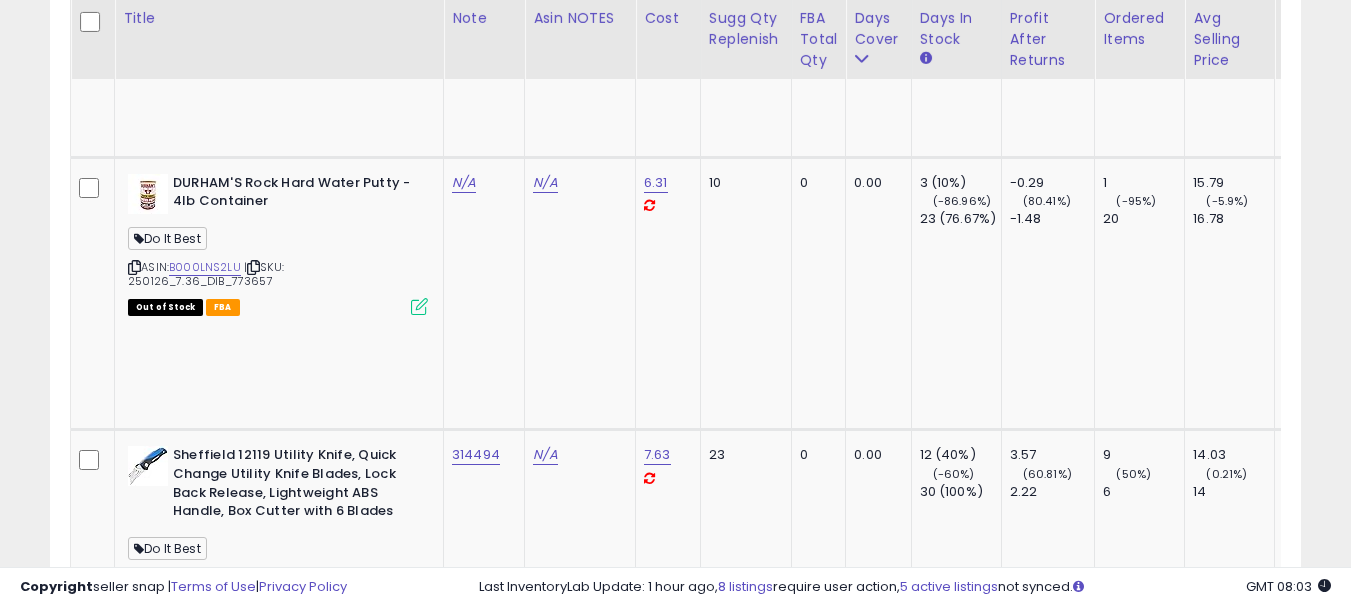 click on "N/A" at bounding box center (464, -7173) 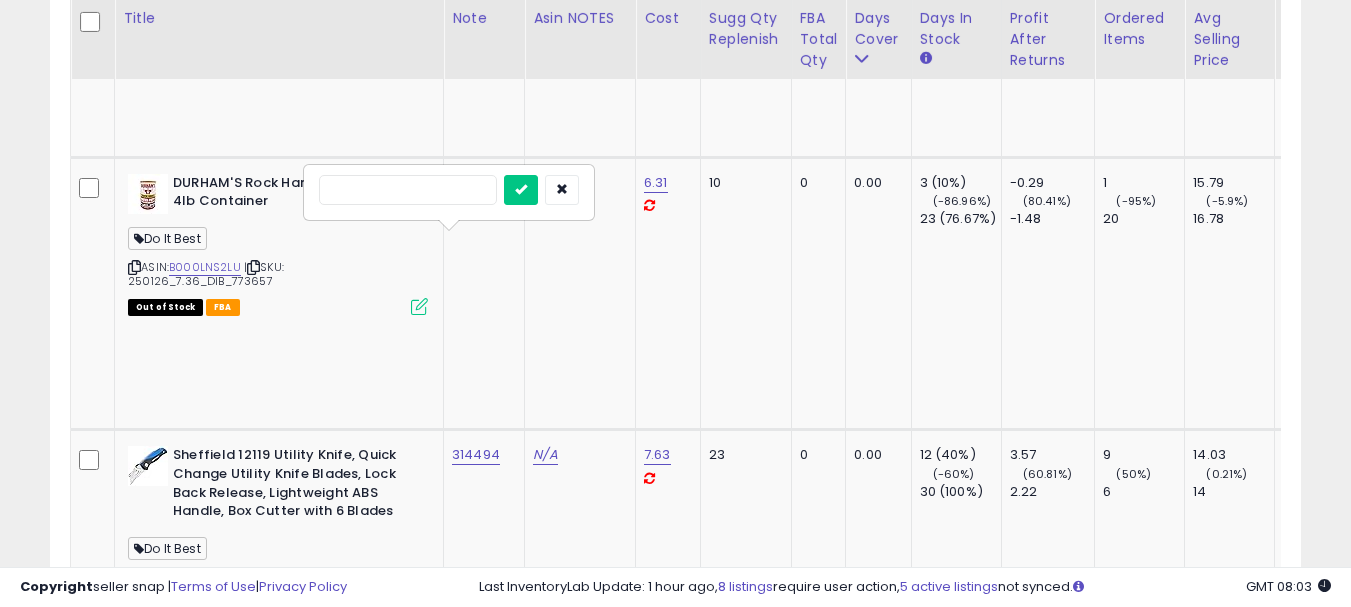 type on "******" 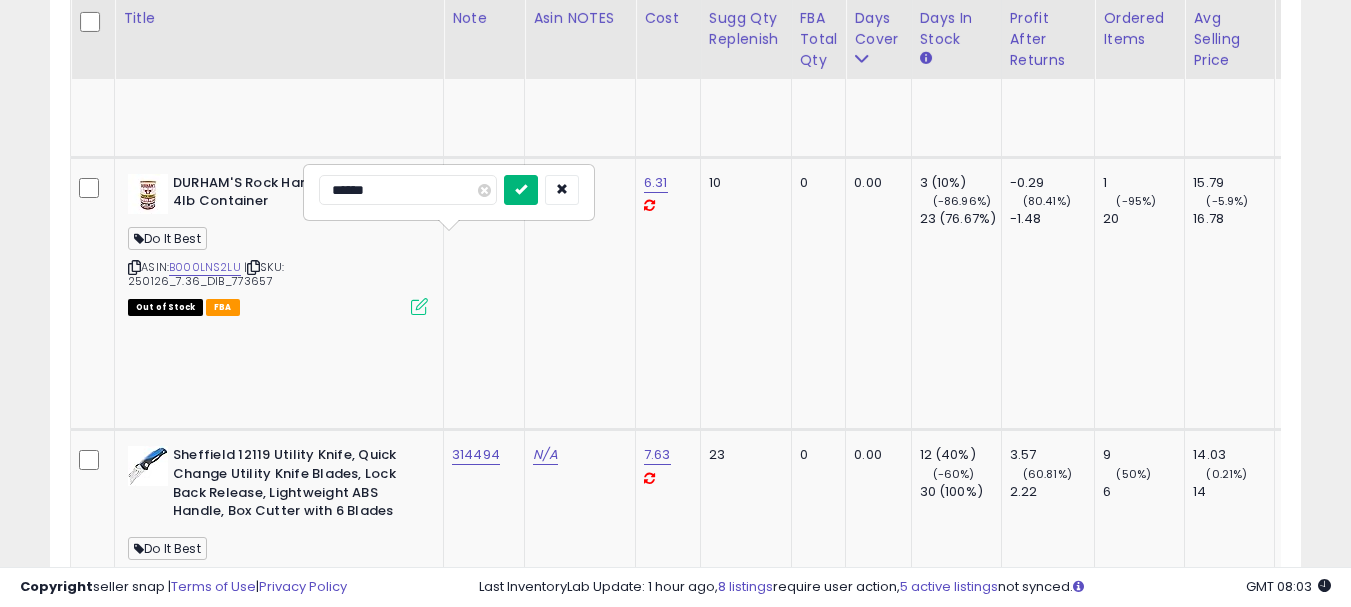 click at bounding box center [521, 189] 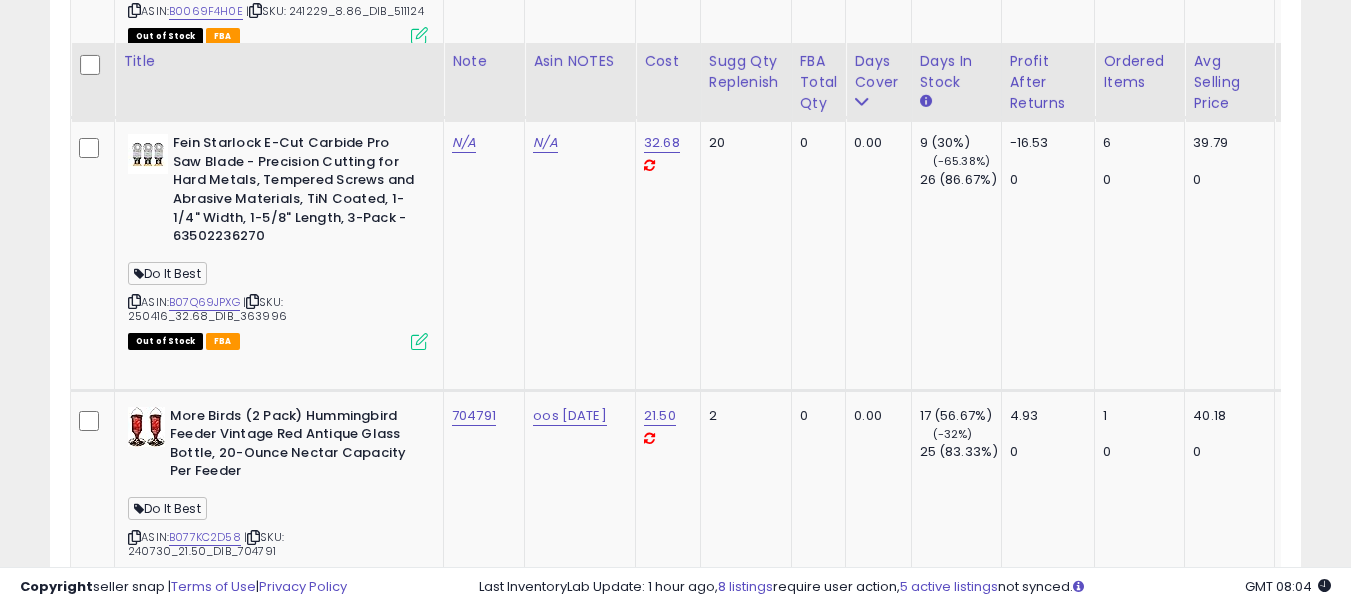 scroll, scrollTop: 9197, scrollLeft: 0, axis: vertical 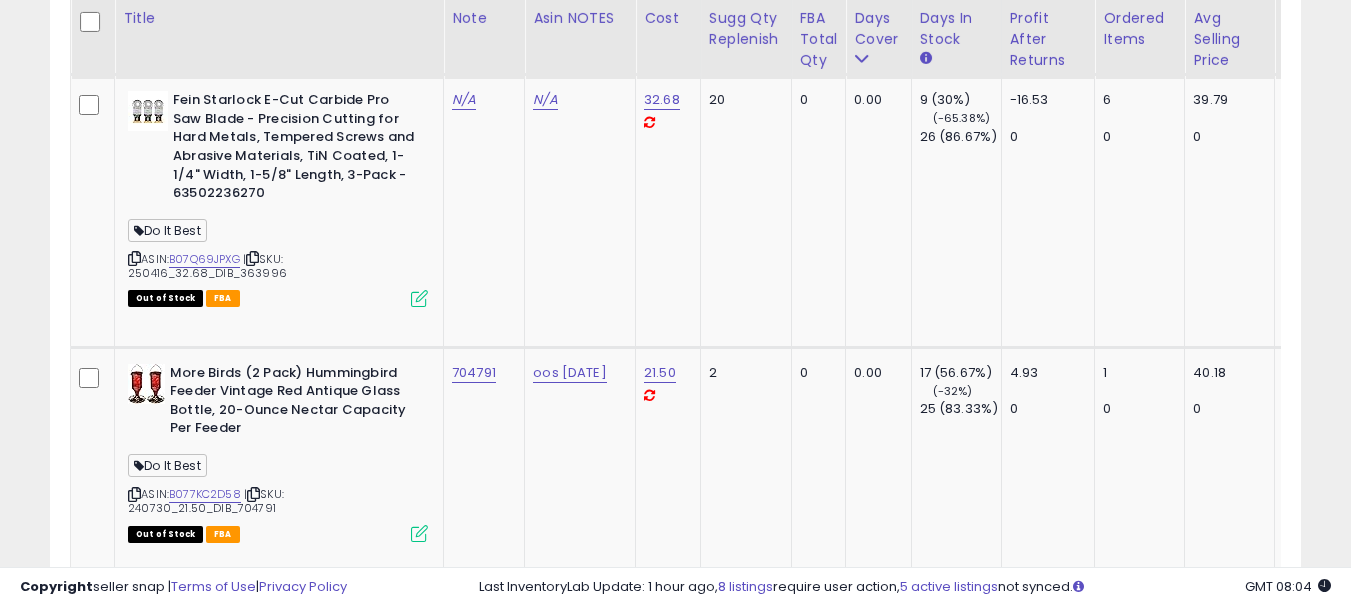 click on "B01185W8F0" at bounding box center (204, 4543) 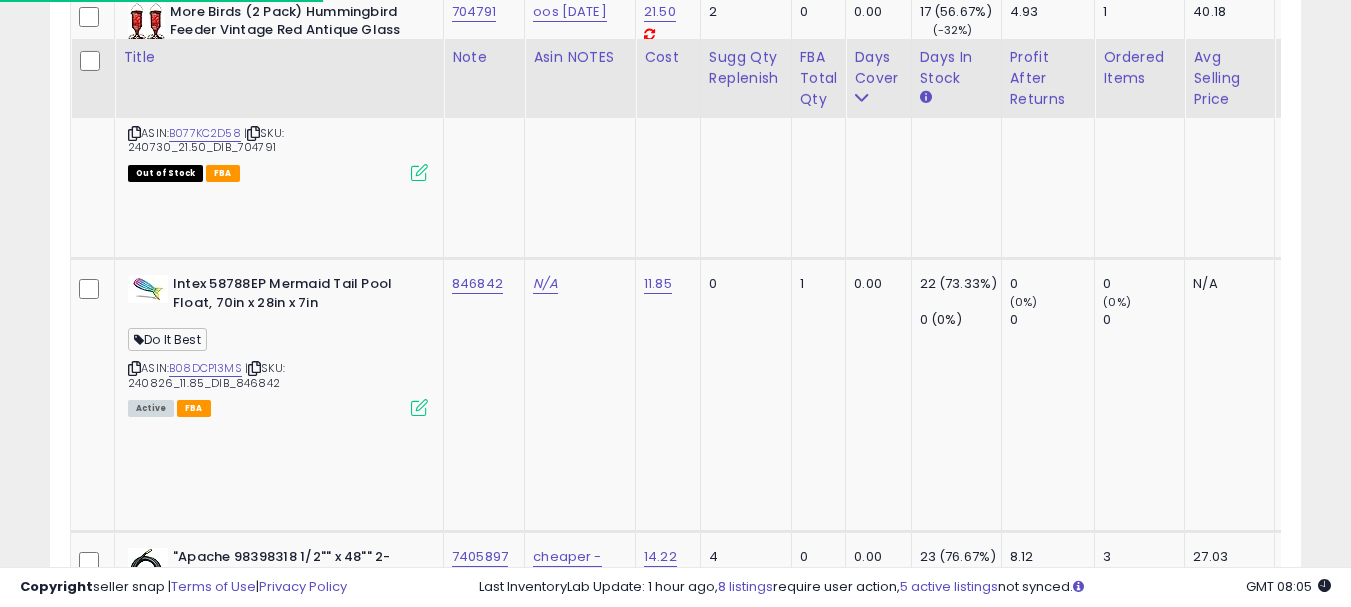 scroll, scrollTop: 9597, scrollLeft: 0, axis: vertical 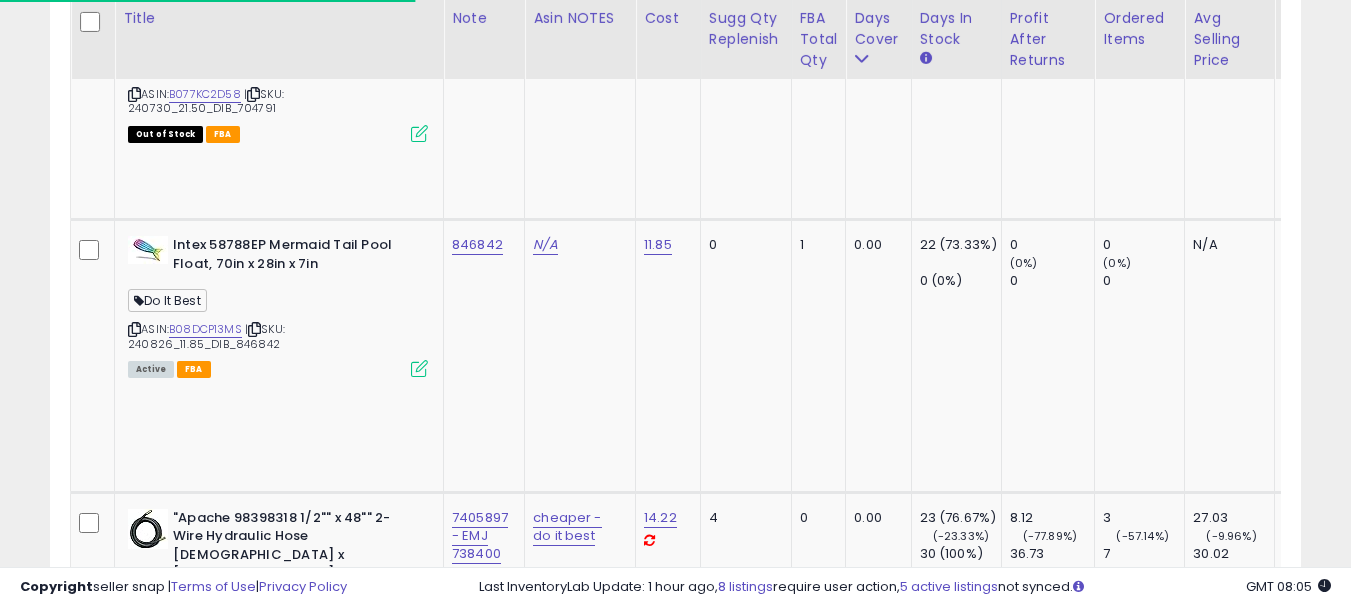 click on "735582" 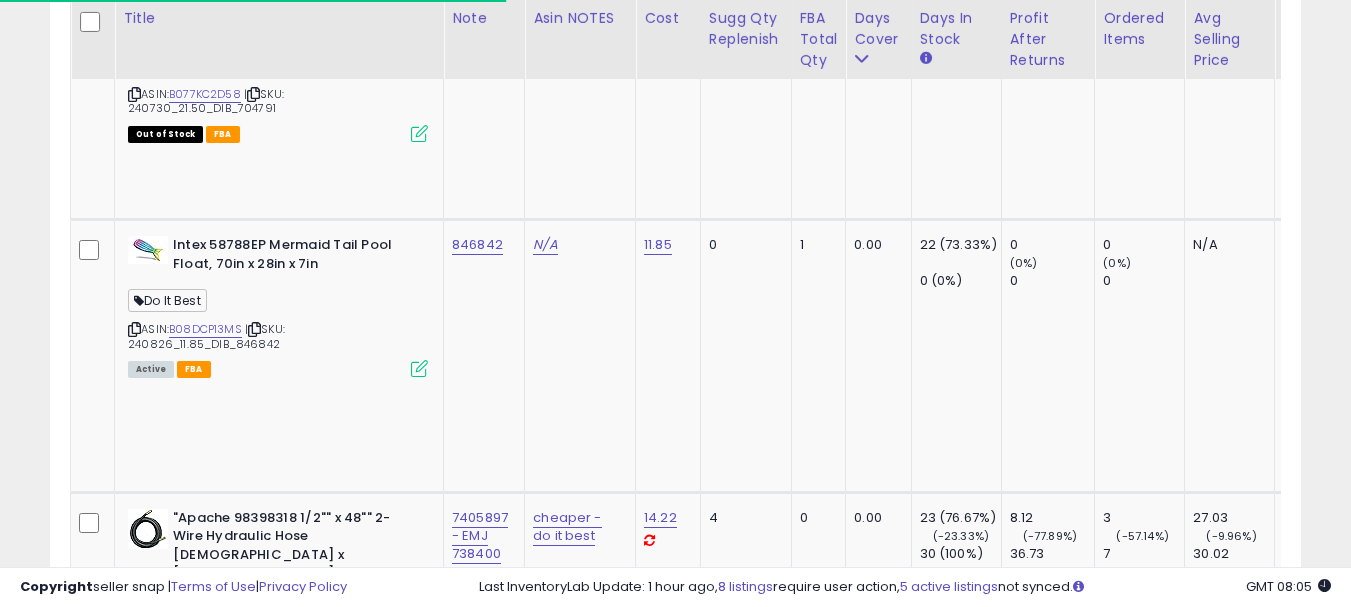 click on "735582" 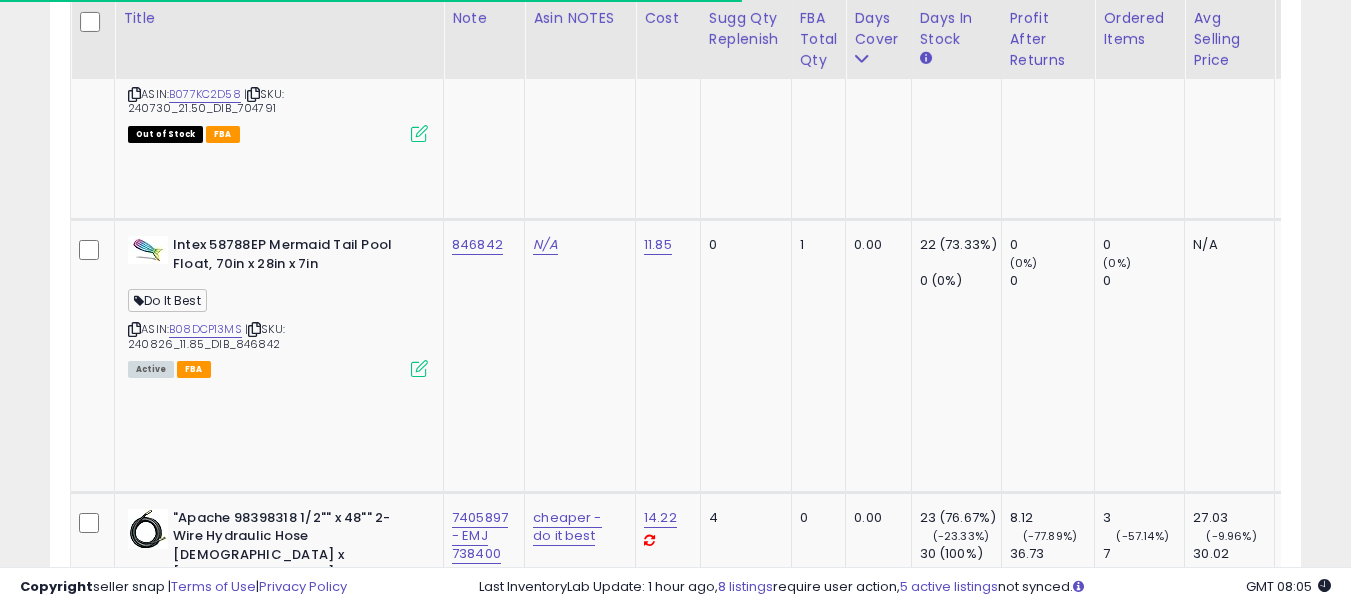 copy on "735582" 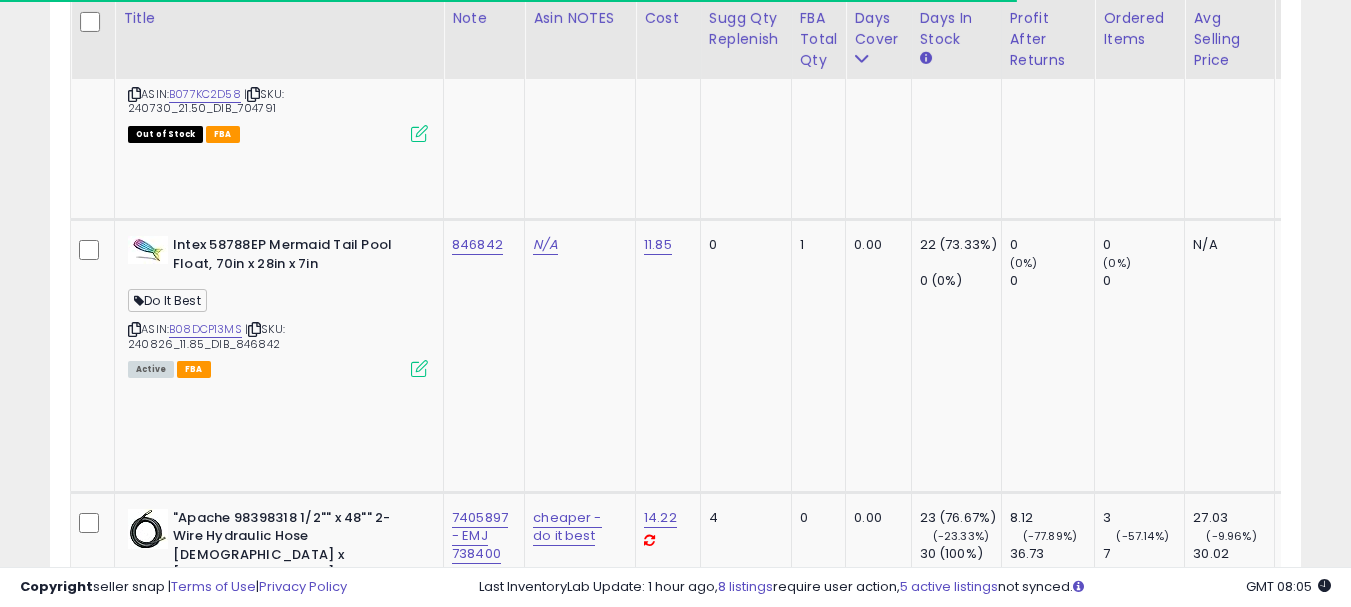 click at bounding box center (134, 4688) 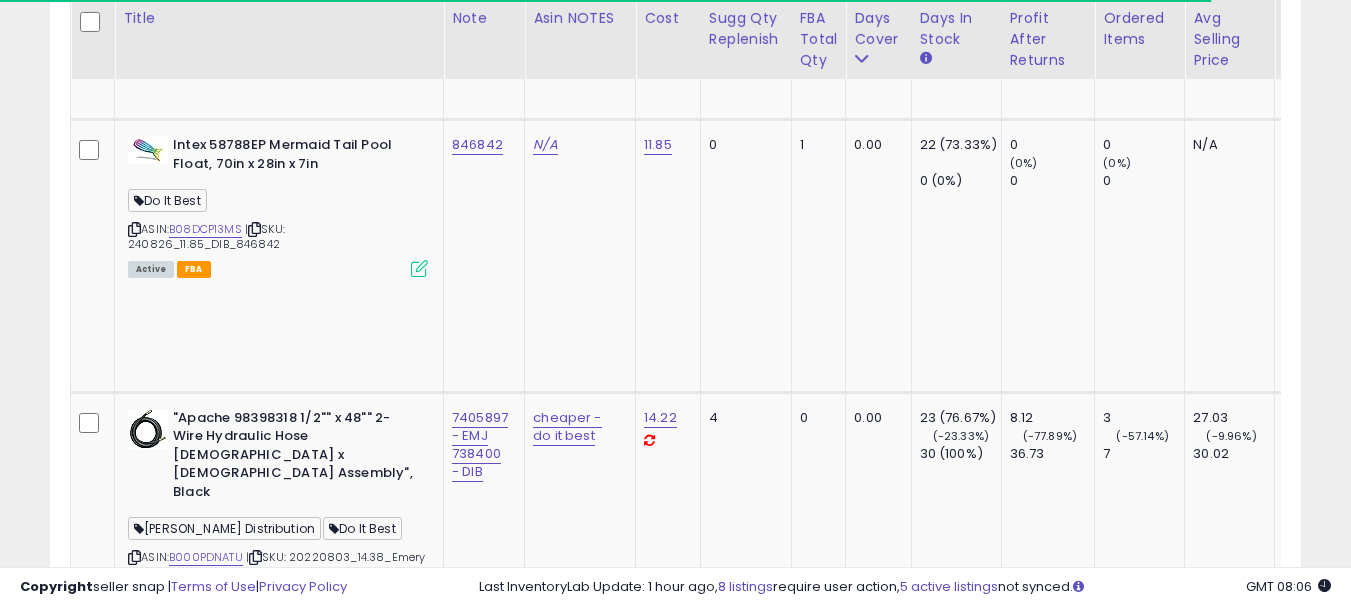 scroll, scrollTop: 9709, scrollLeft: 0, axis: vertical 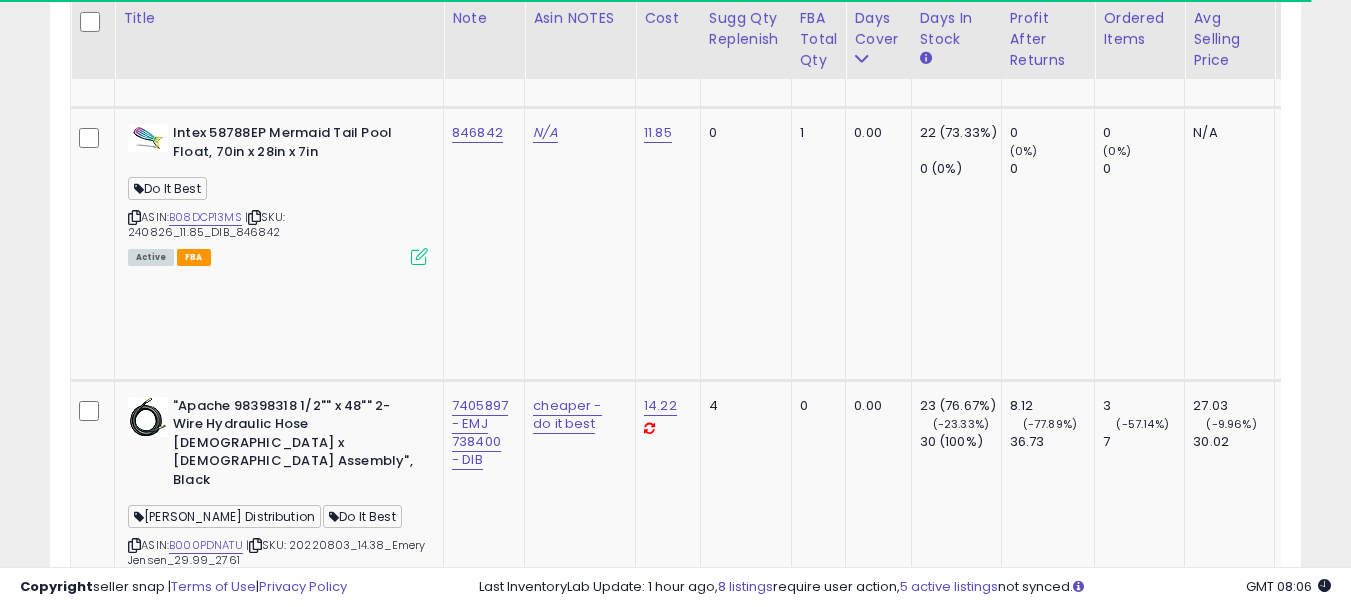 click on "3" 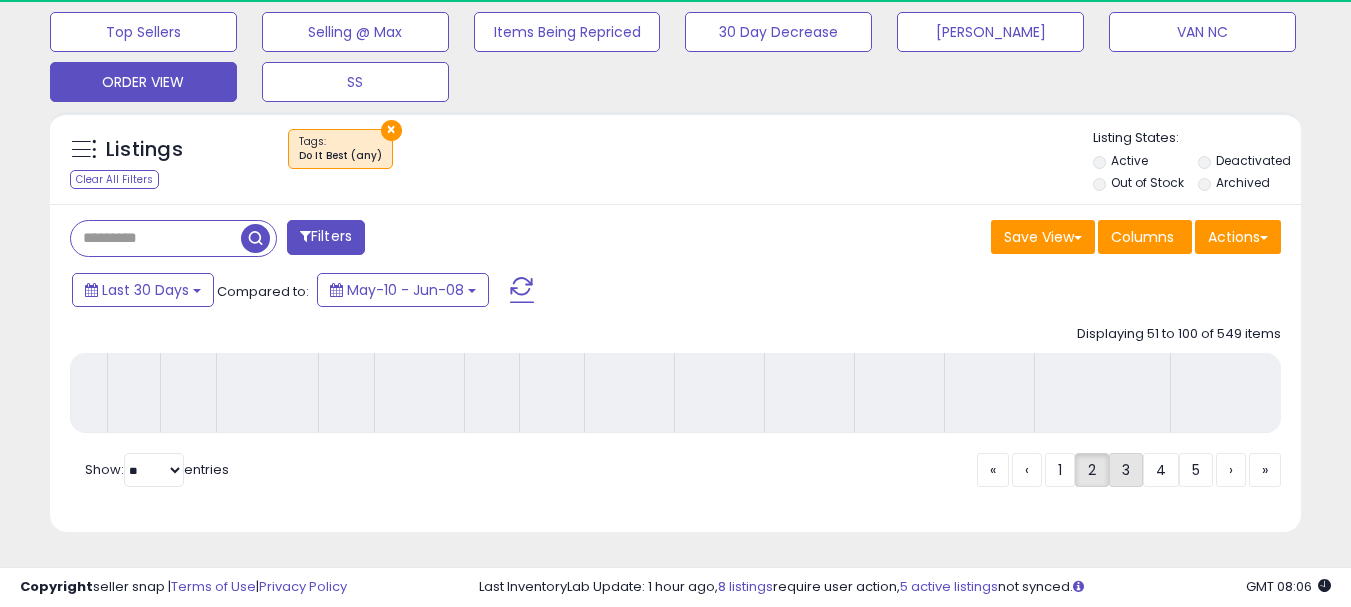 scroll, scrollTop: 683, scrollLeft: 0, axis: vertical 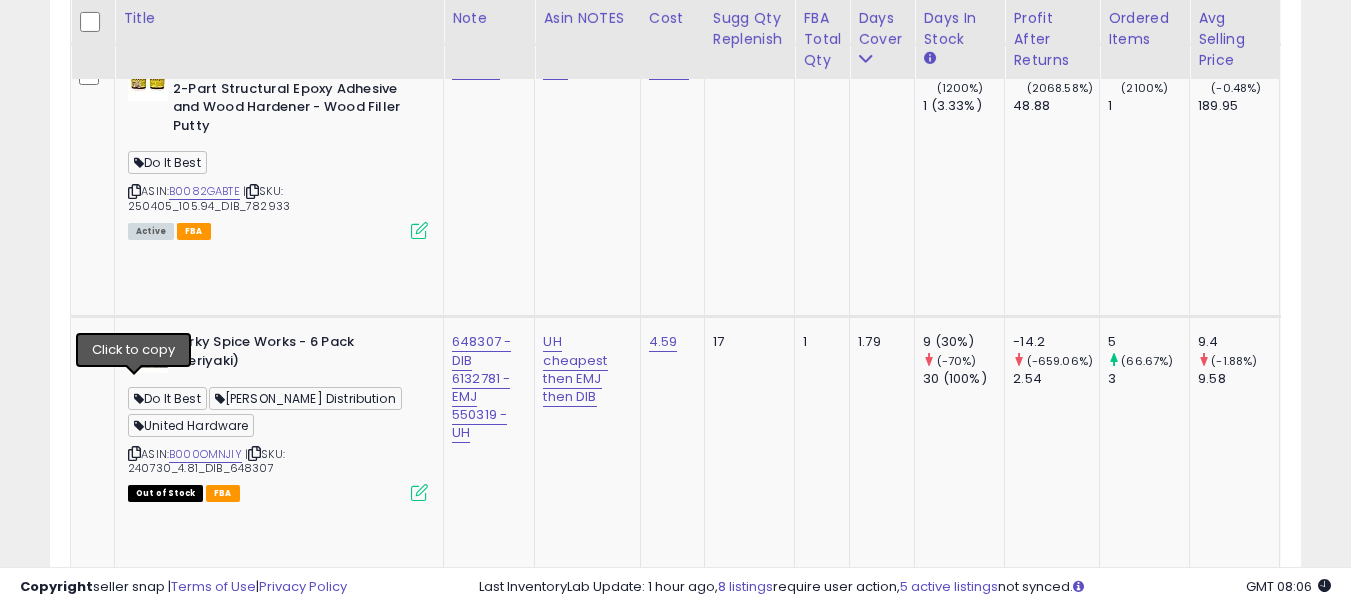 click at bounding box center [134, 736] 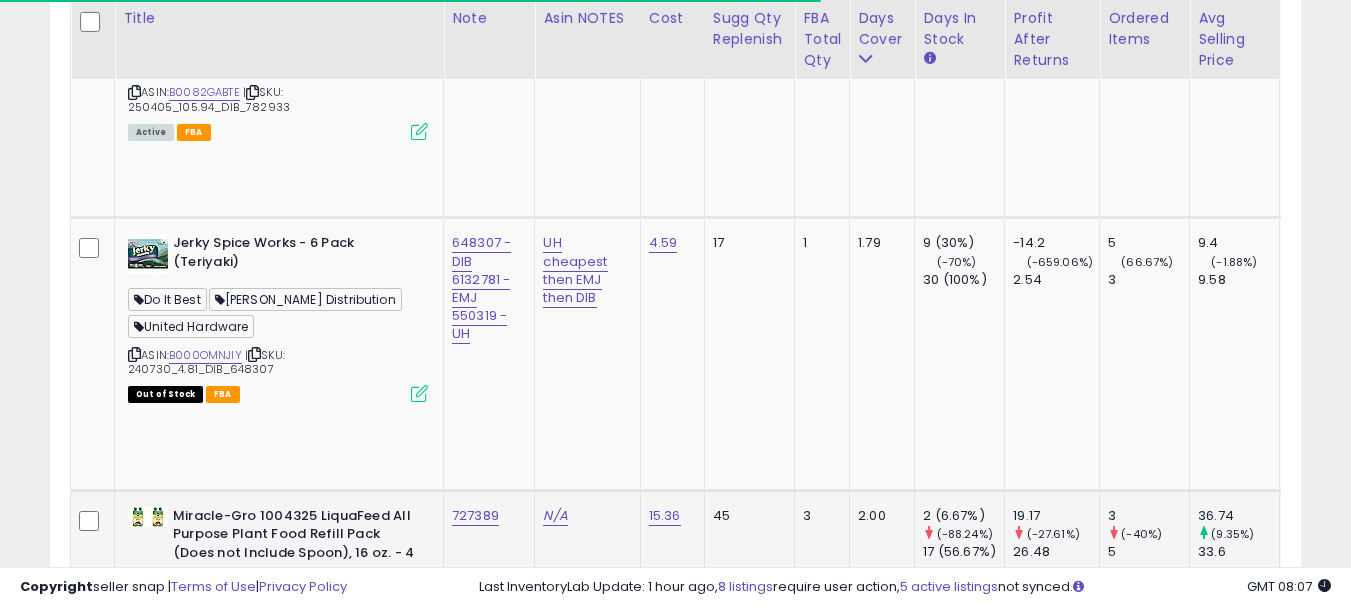 scroll, scrollTop: 1799, scrollLeft: 0, axis: vertical 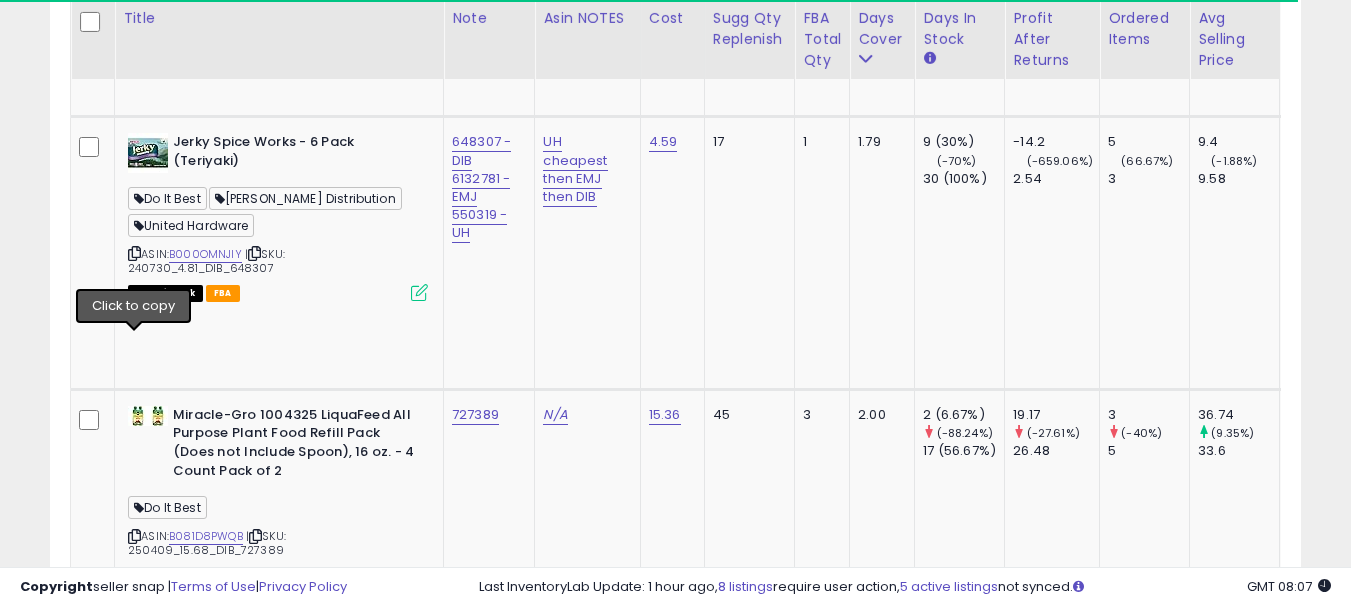 click at bounding box center (134, 758) 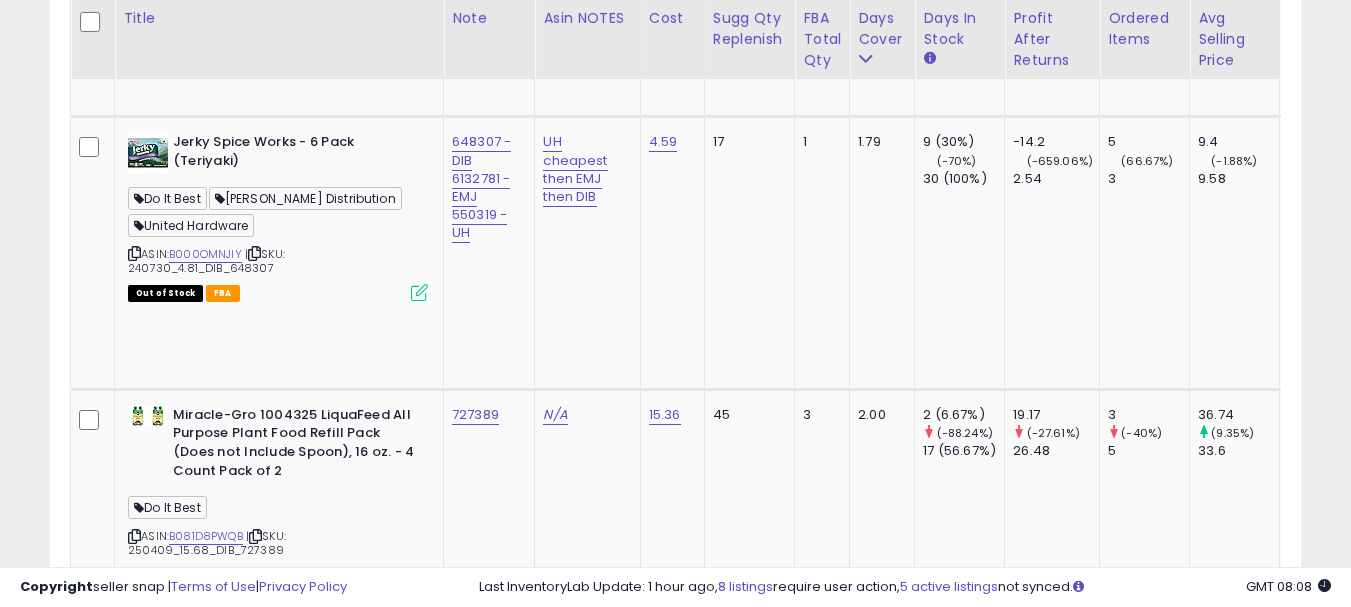 click on "607320" 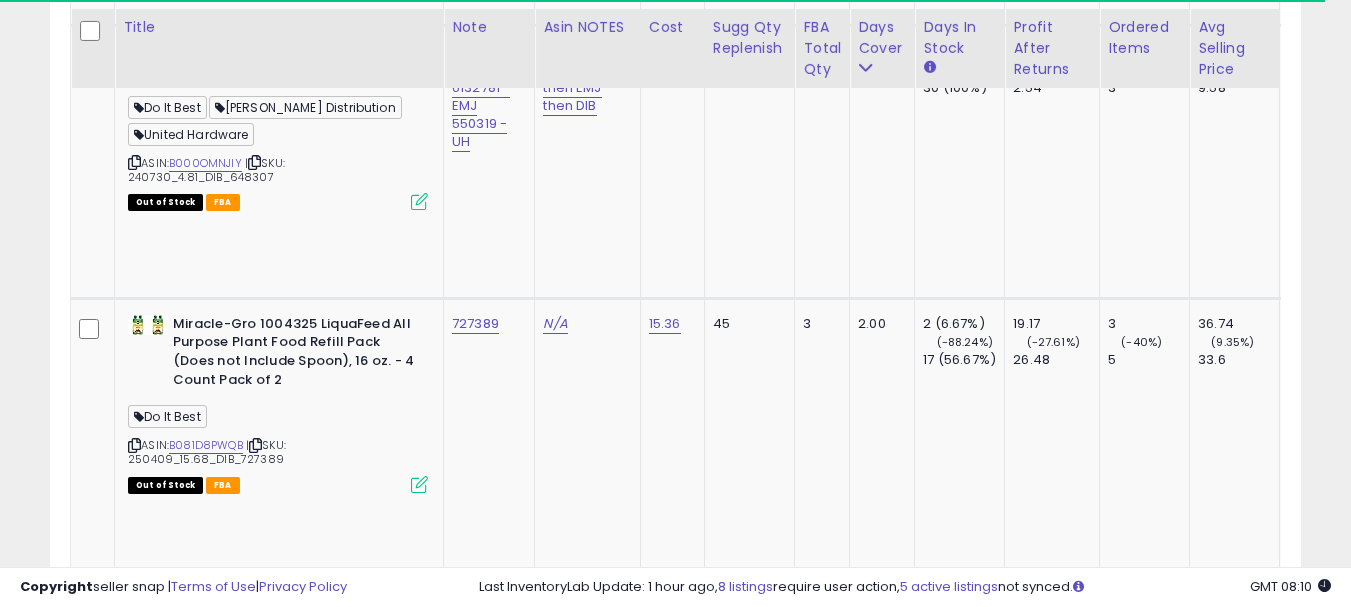 scroll, scrollTop: 1899, scrollLeft: 0, axis: vertical 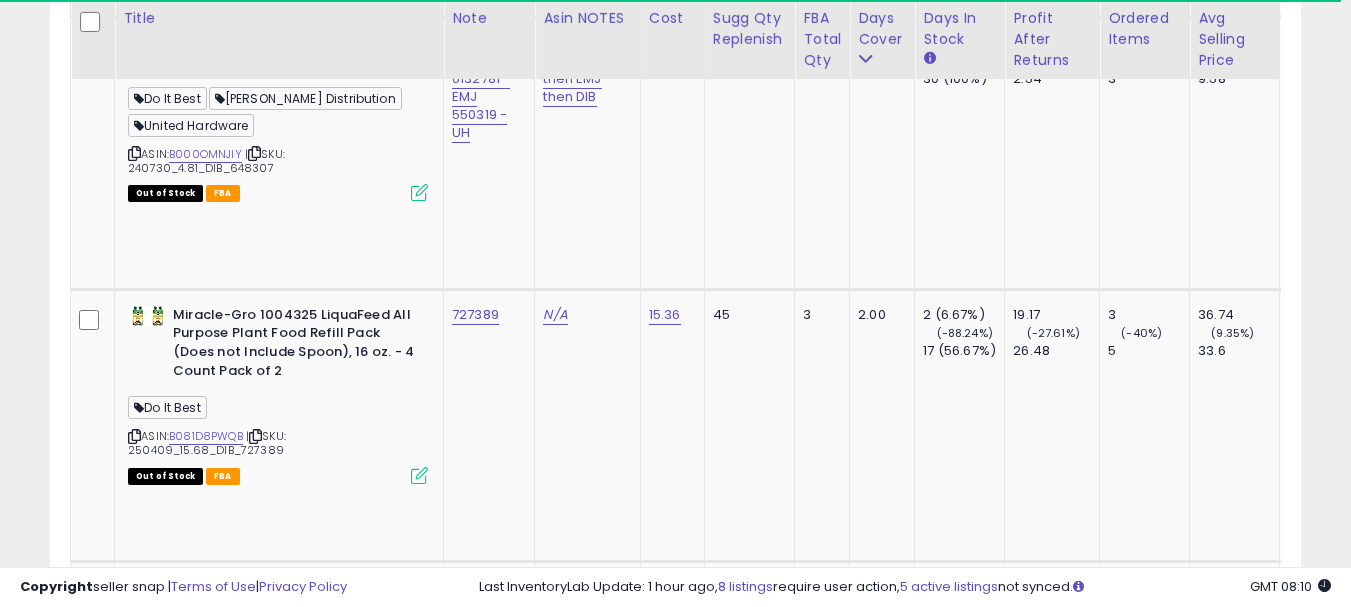 click at bounding box center [134, 941] 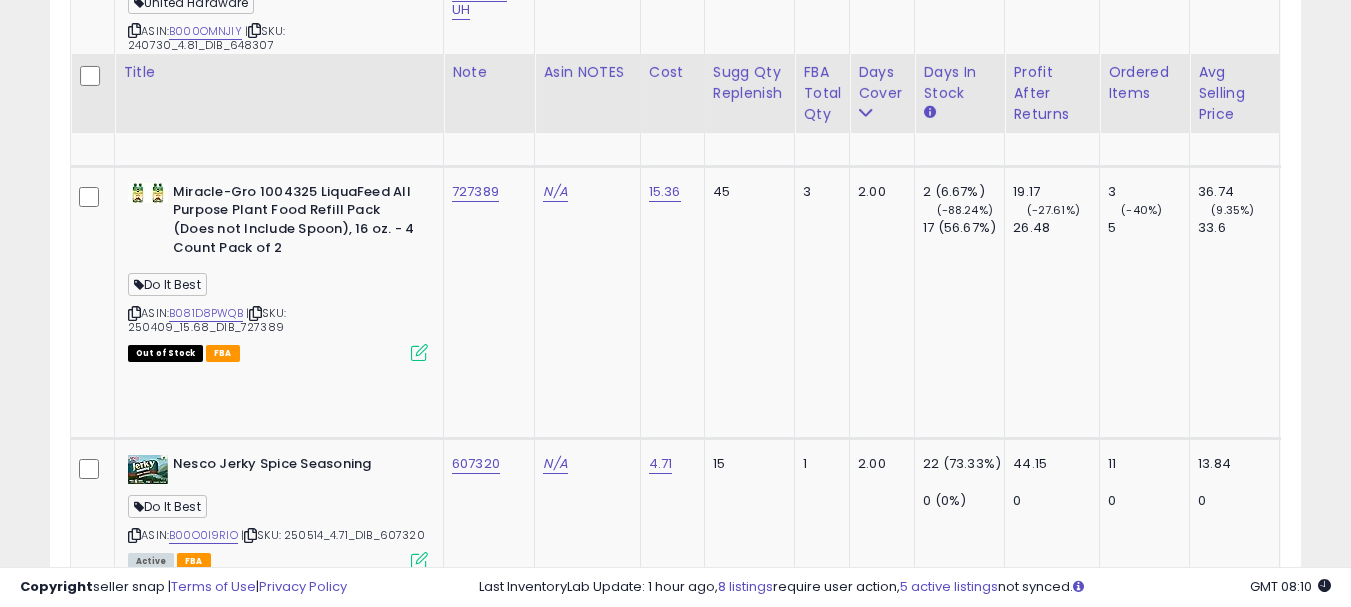 scroll, scrollTop: 2099, scrollLeft: 0, axis: vertical 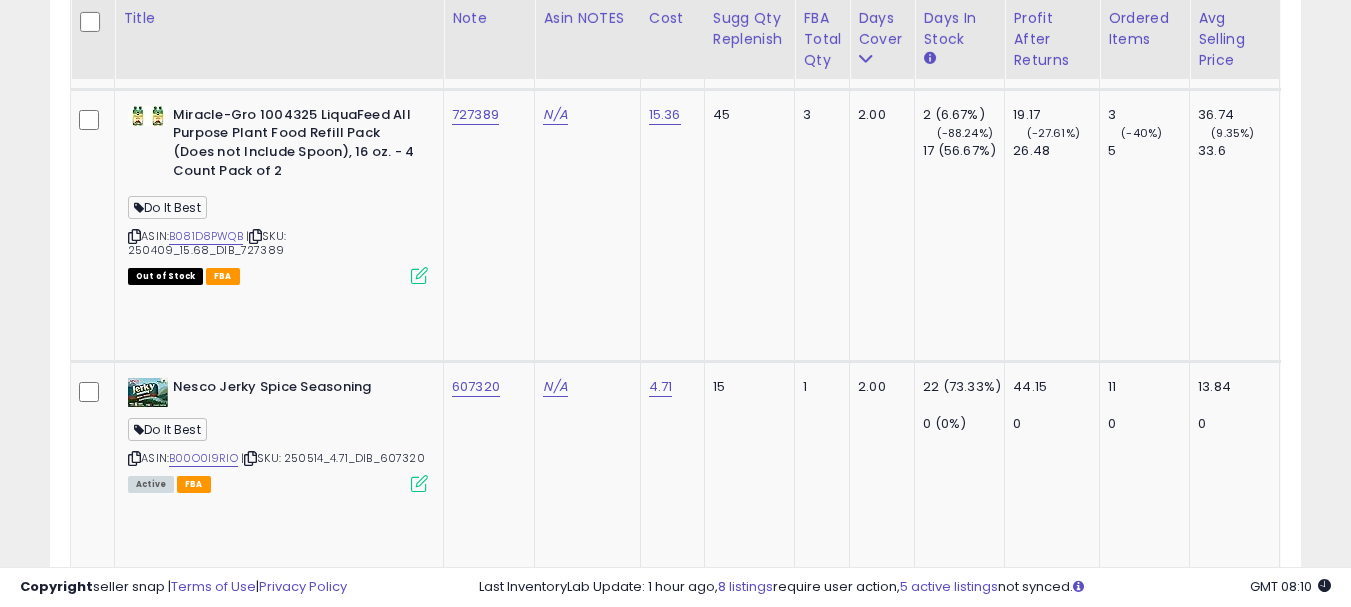 click on "201917" 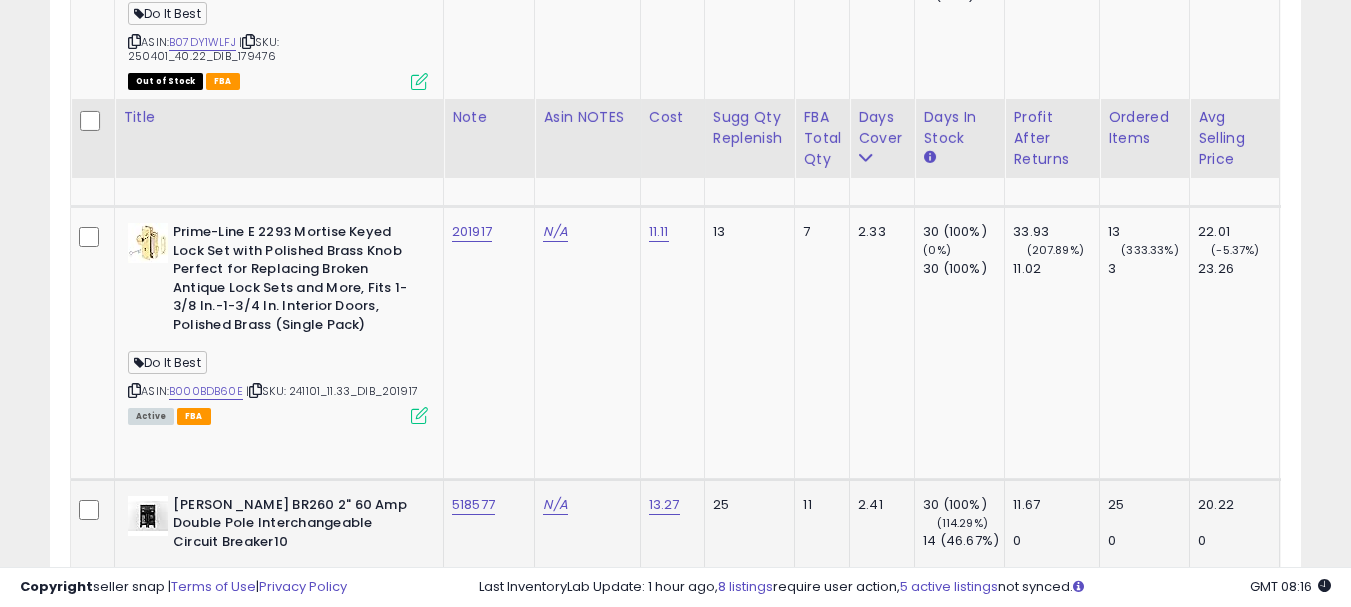 scroll, scrollTop: 2899, scrollLeft: 0, axis: vertical 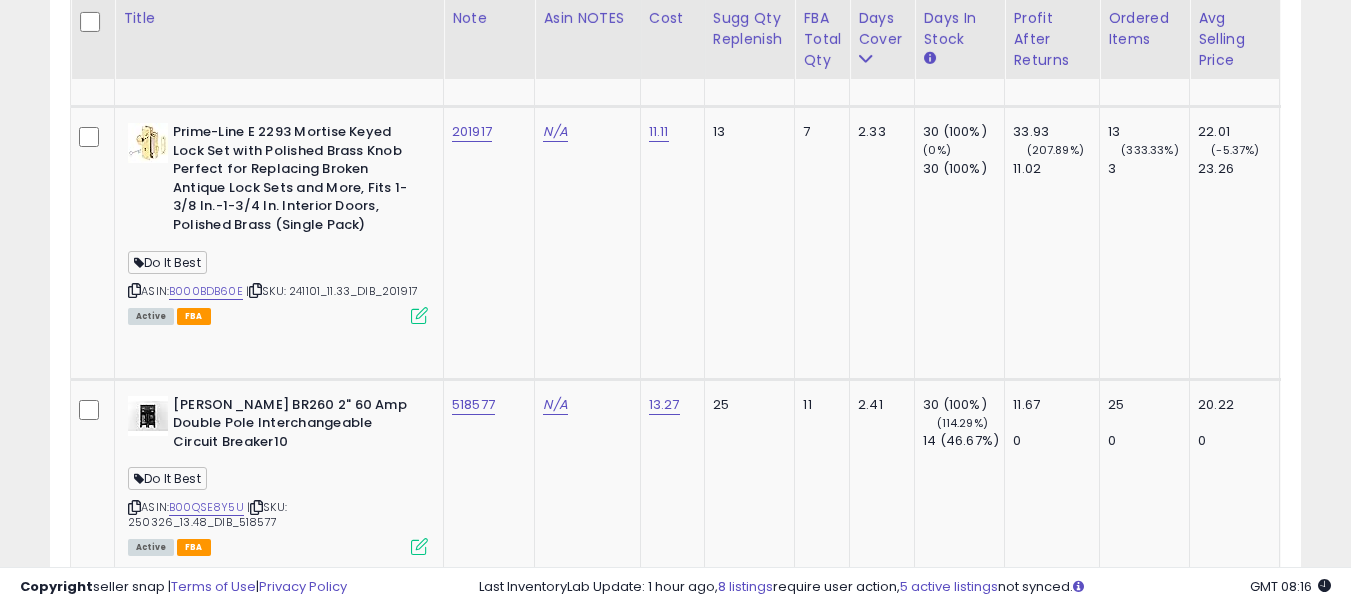 click on "302467" 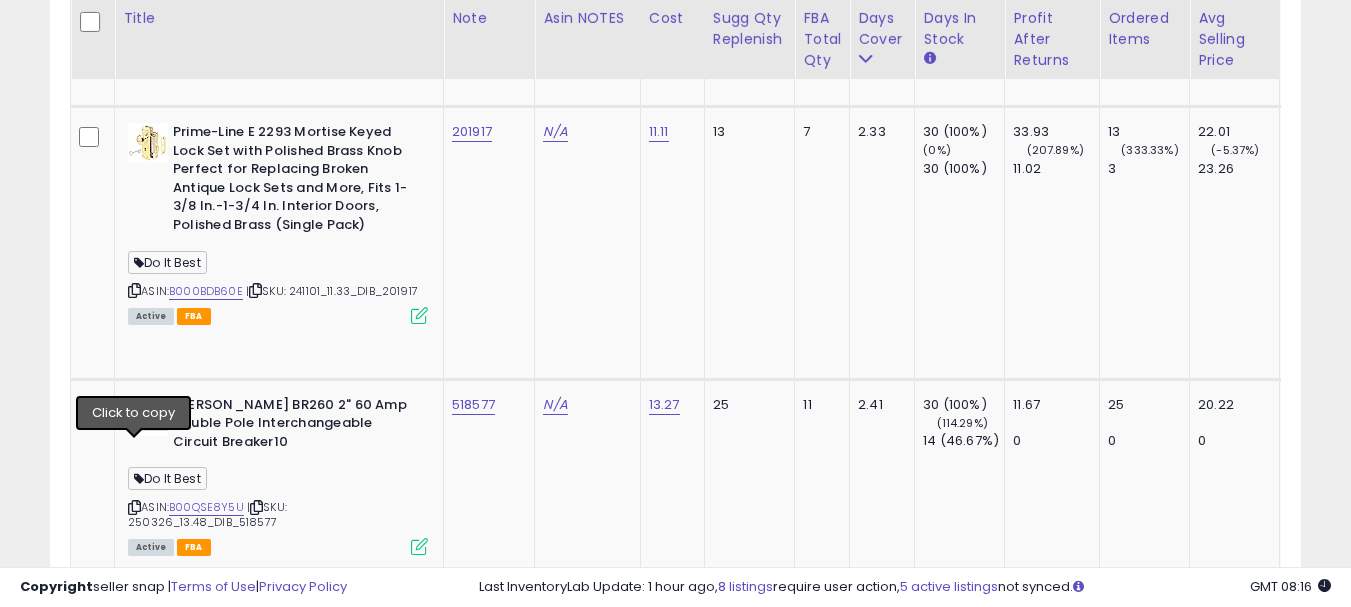 click at bounding box center [134, 1361] 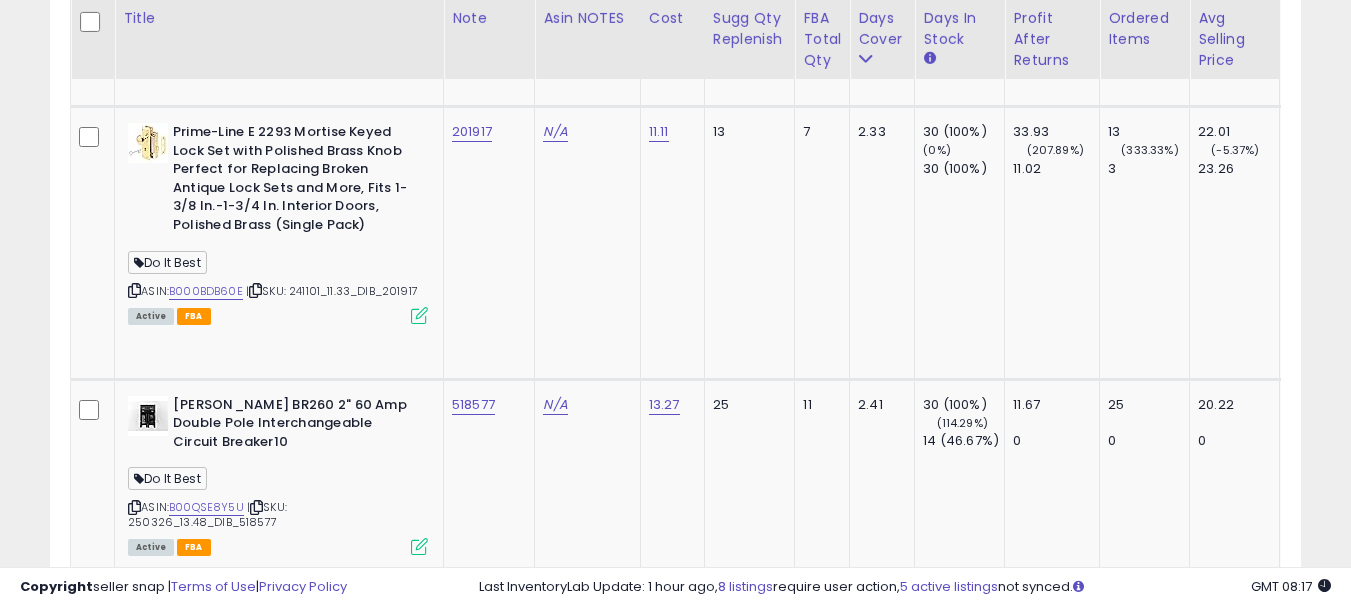 click on "302467" 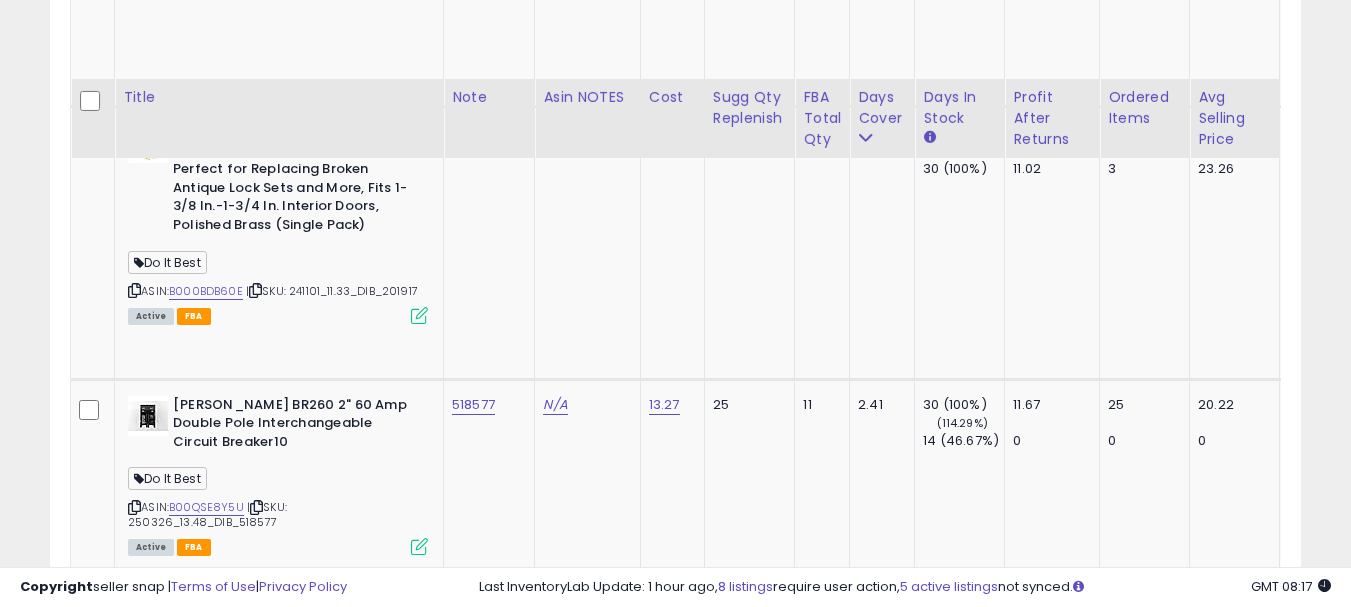 scroll, scrollTop: 3199, scrollLeft: 0, axis: vertical 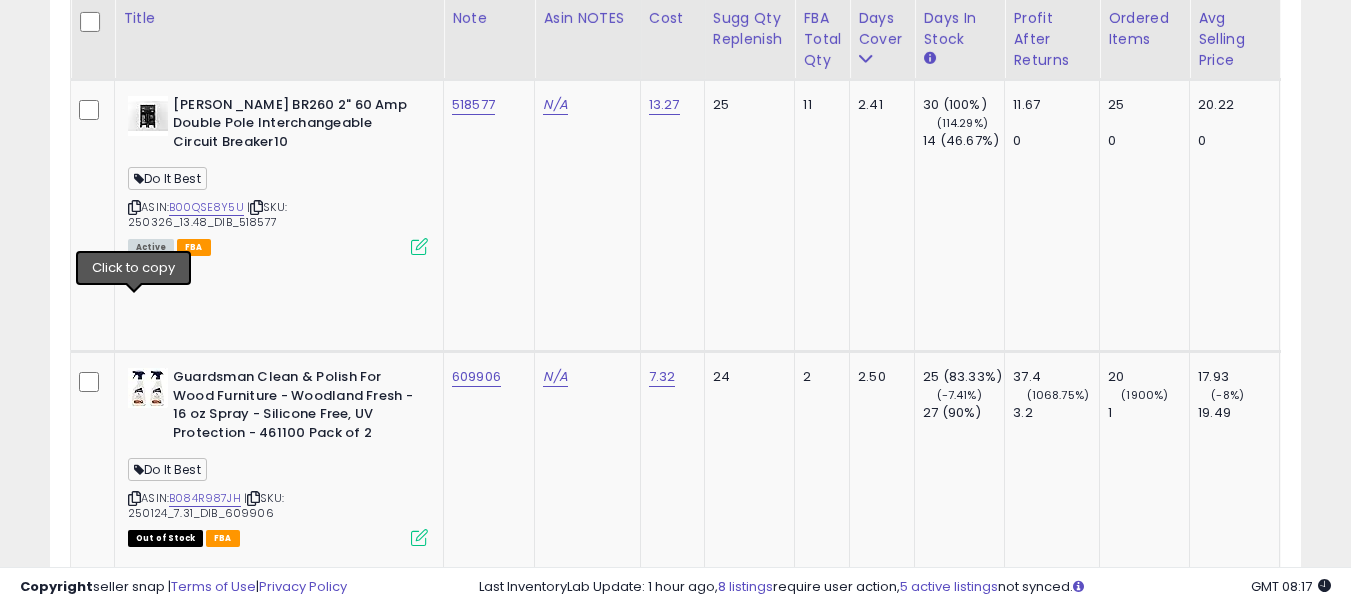 click at bounding box center [134, 1278] 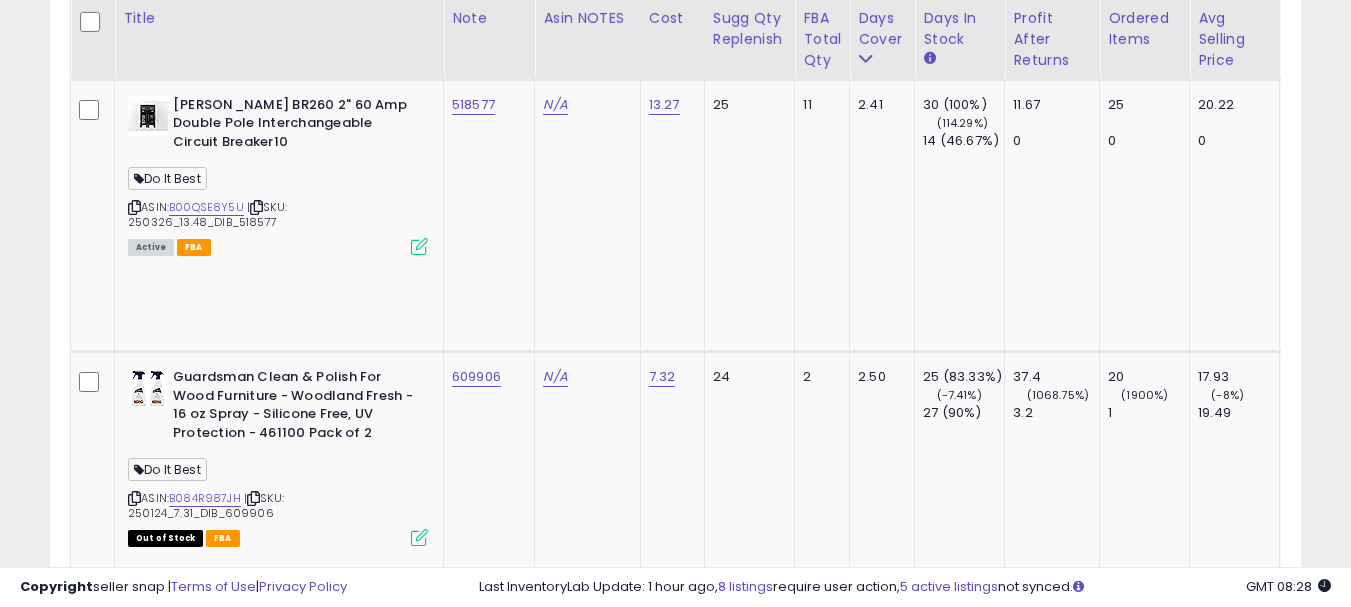 click on "394812" 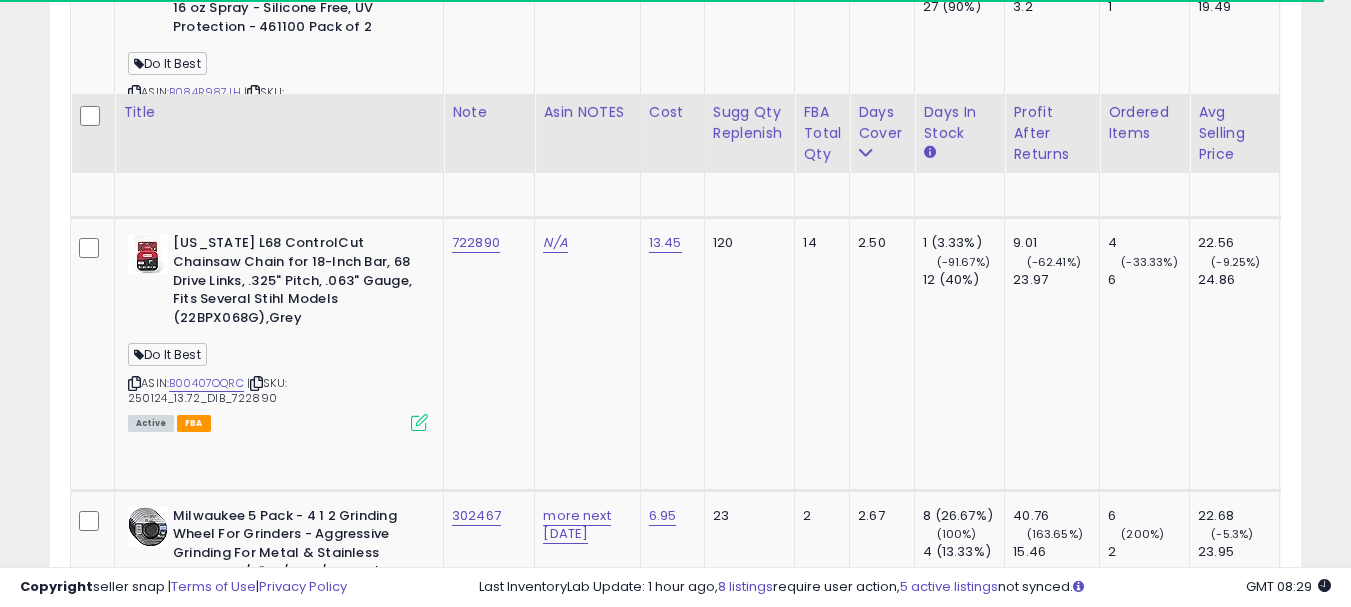 scroll, scrollTop: 3699, scrollLeft: 0, axis: vertical 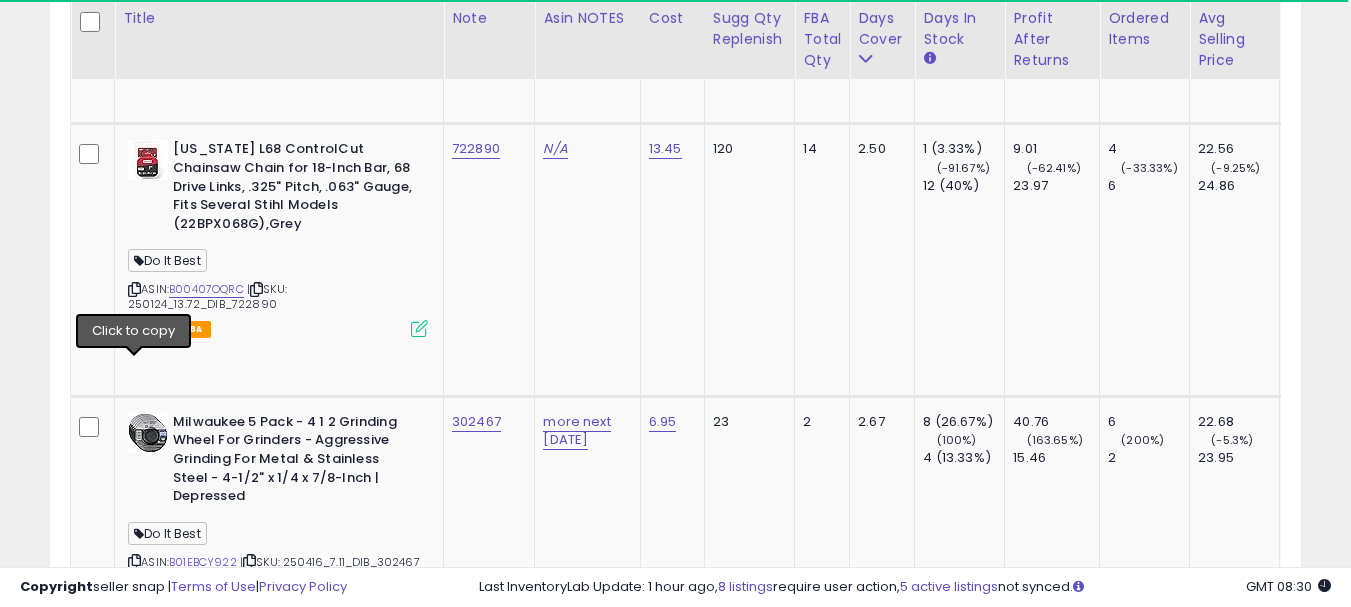 click at bounding box center (134, 1668) 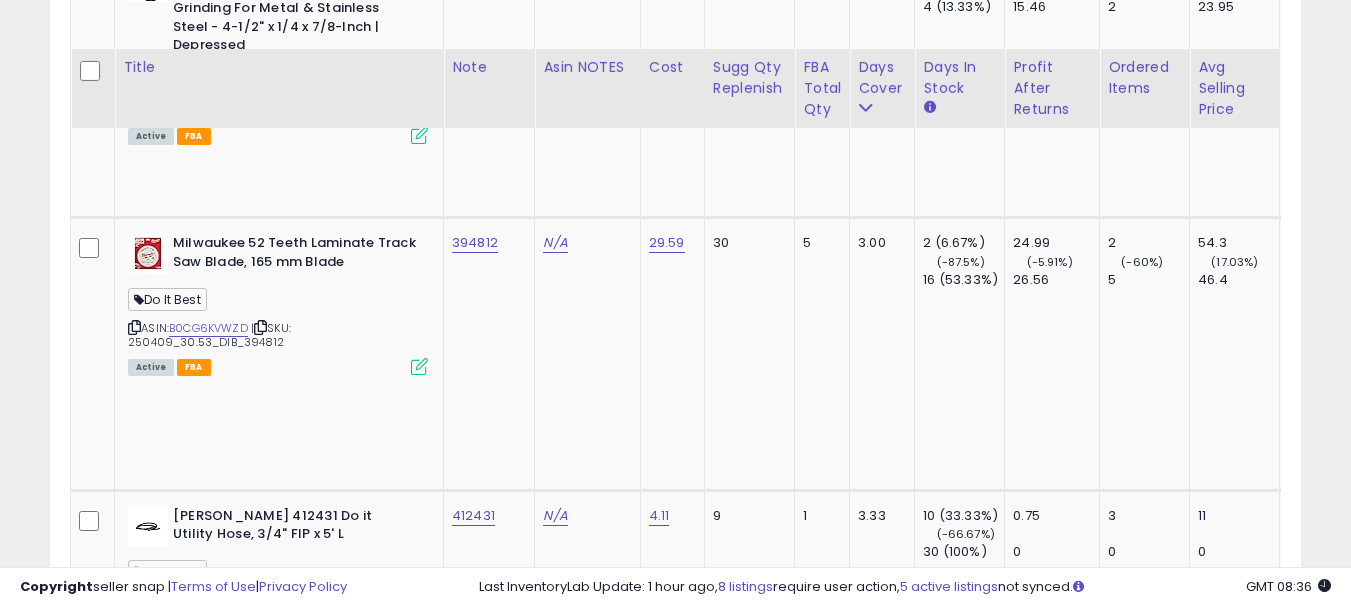 scroll, scrollTop: 4199, scrollLeft: 0, axis: vertical 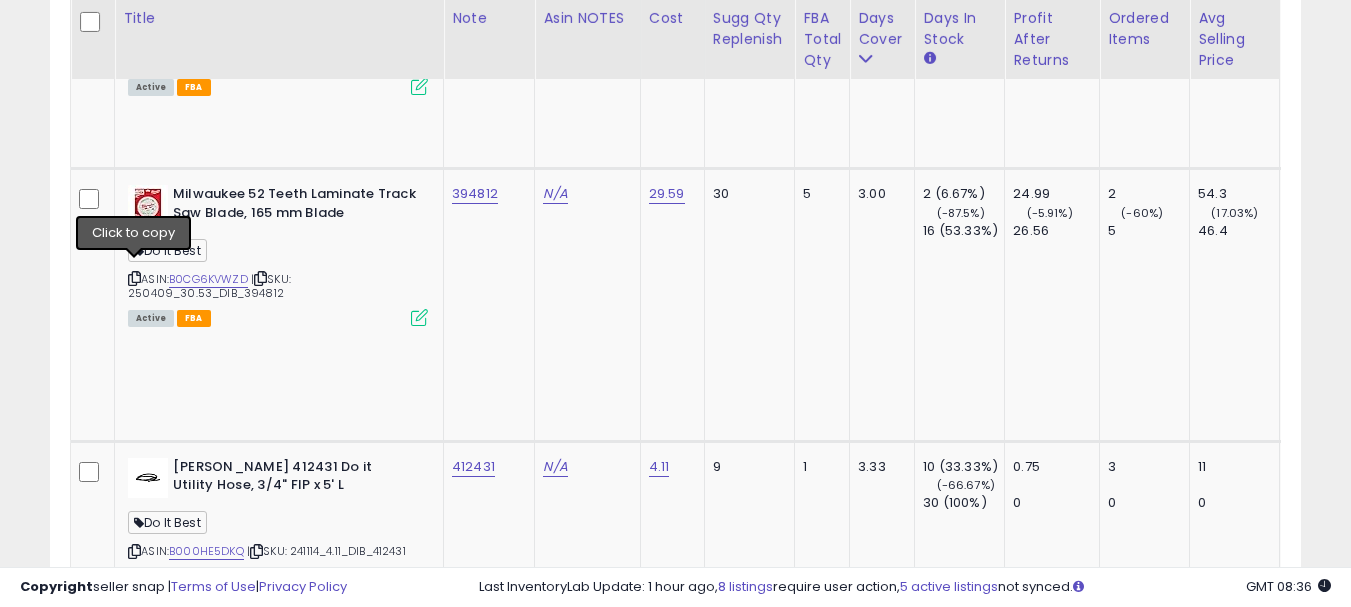 click at bounding box center [134, 1677] 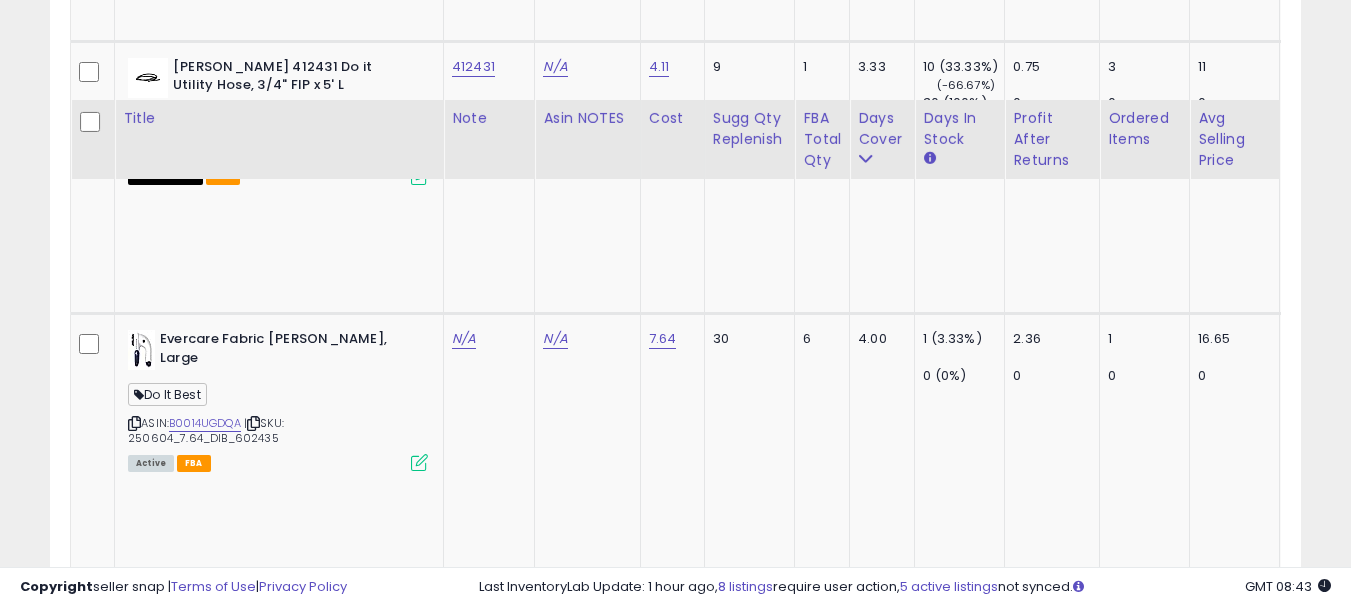 scroll, scrollTop: 4699, scrollLeft: 0, axis: vertical 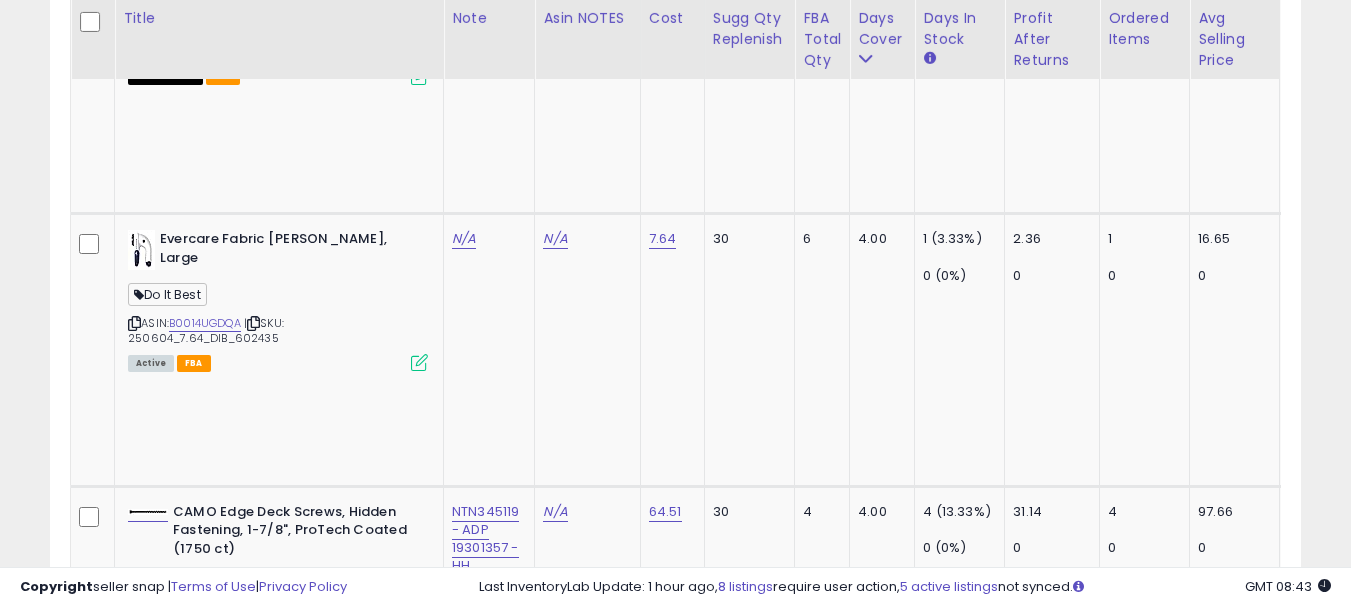 click on "702375" 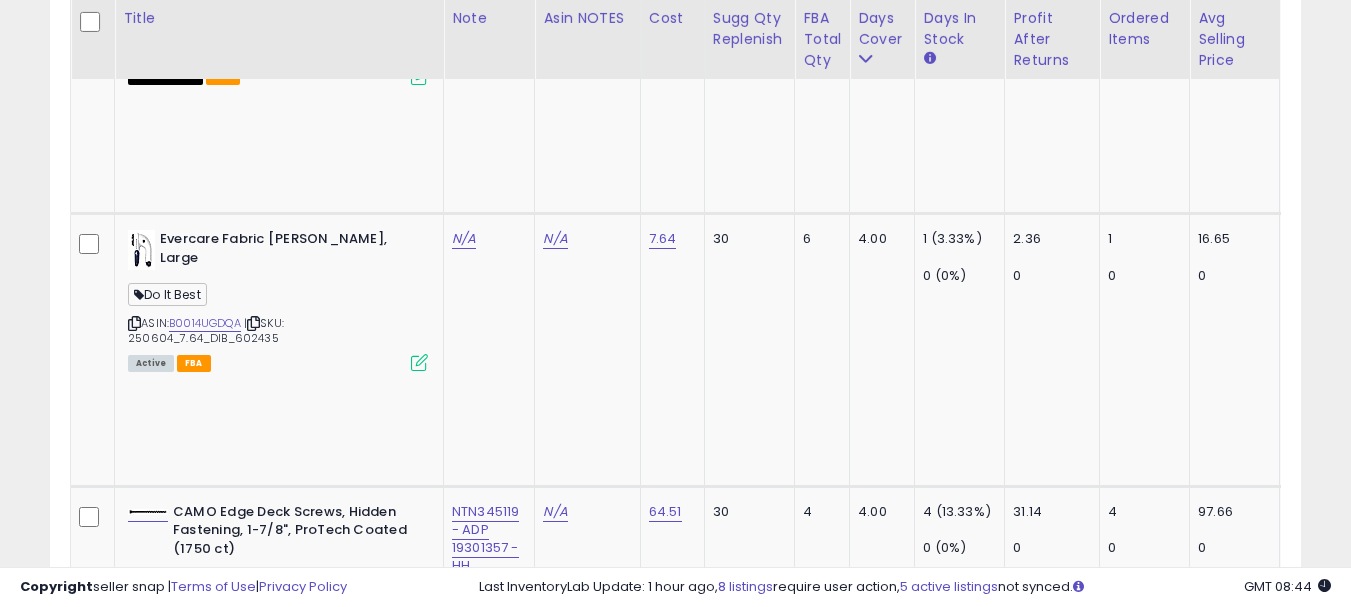 click at bounding box center [134, 1958] 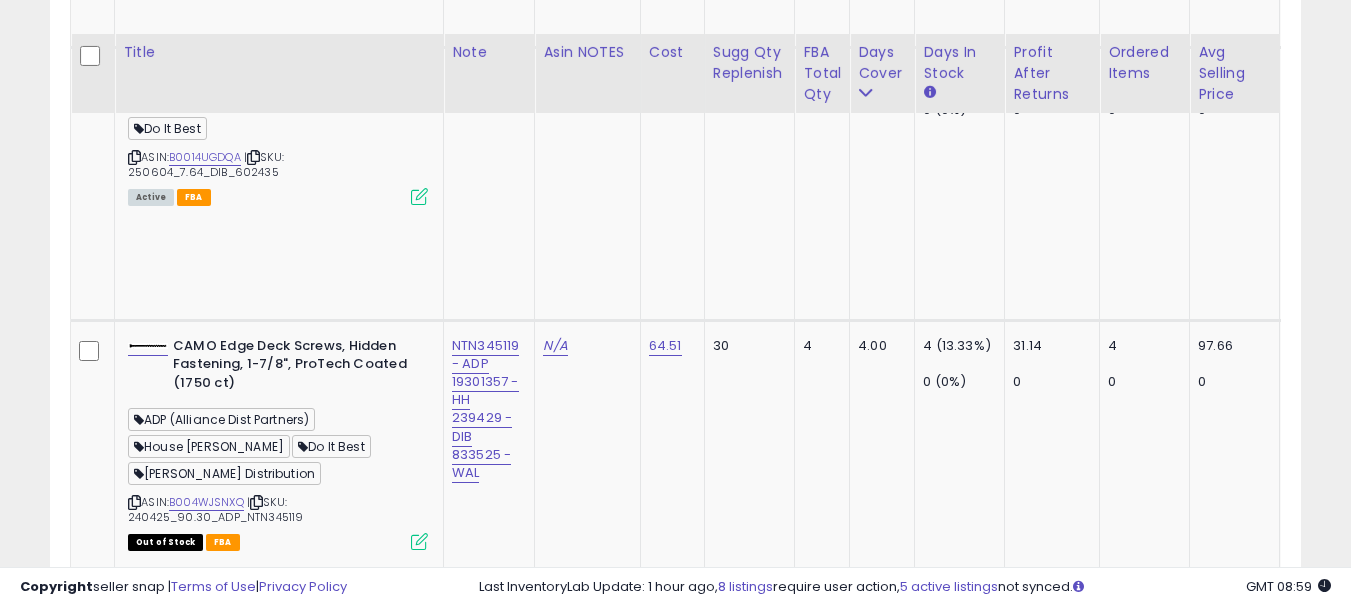 scroll, scrollTop: 4899, scrollLeft: 0, axis: vertical 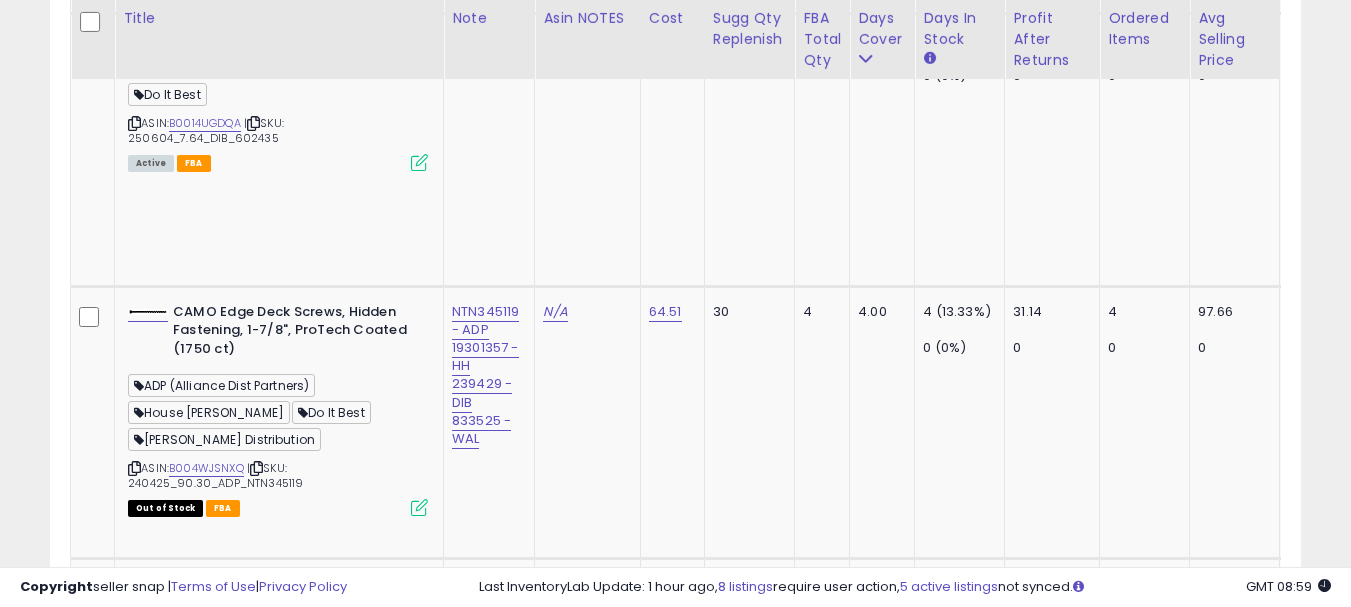 click on "655160" 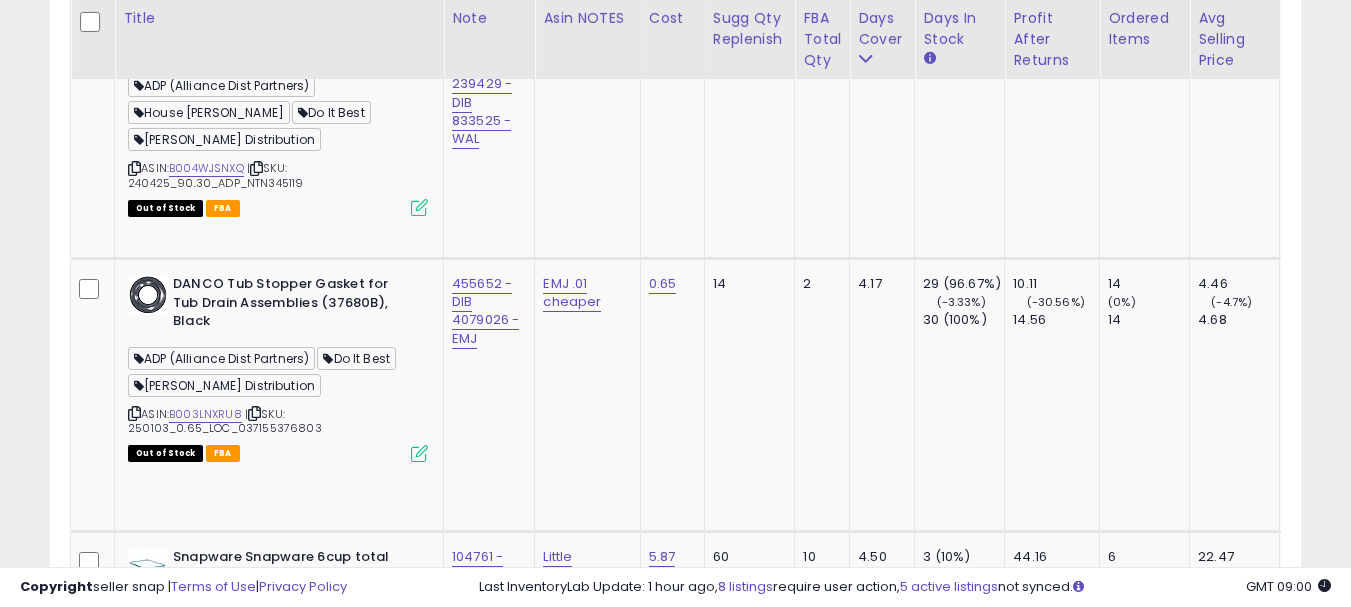scroll, scrollTop: 5299, scrollLeft: 0, axis: vertical 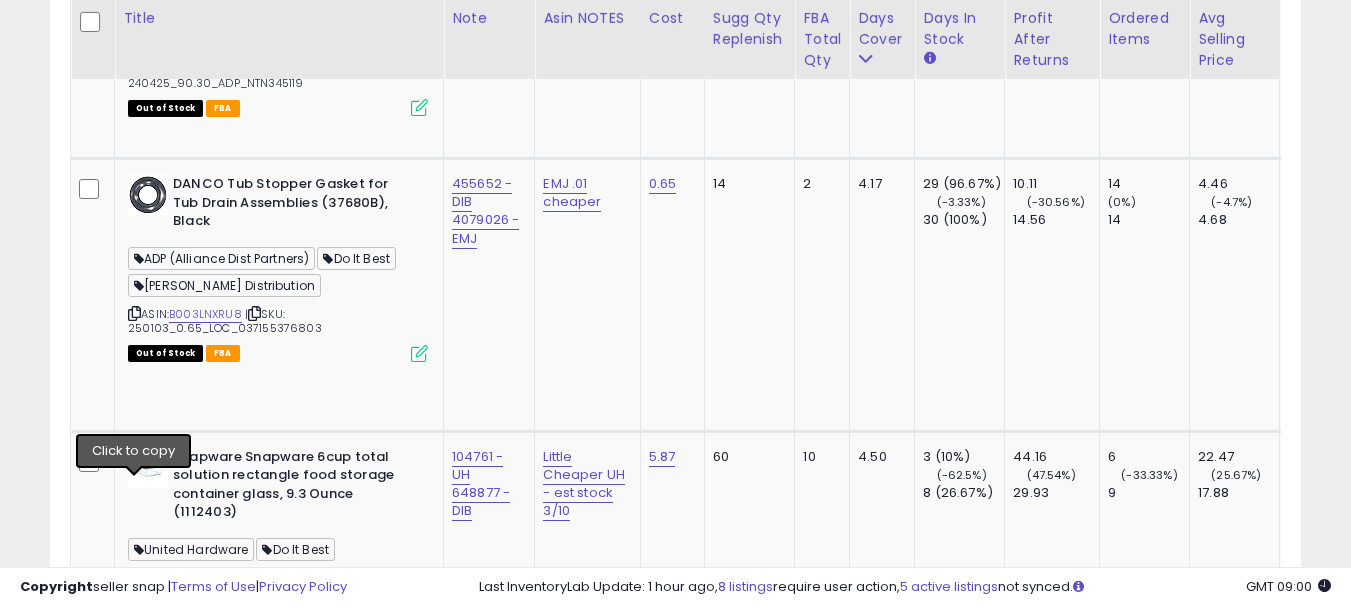 click at bounding box center [134, 2466] 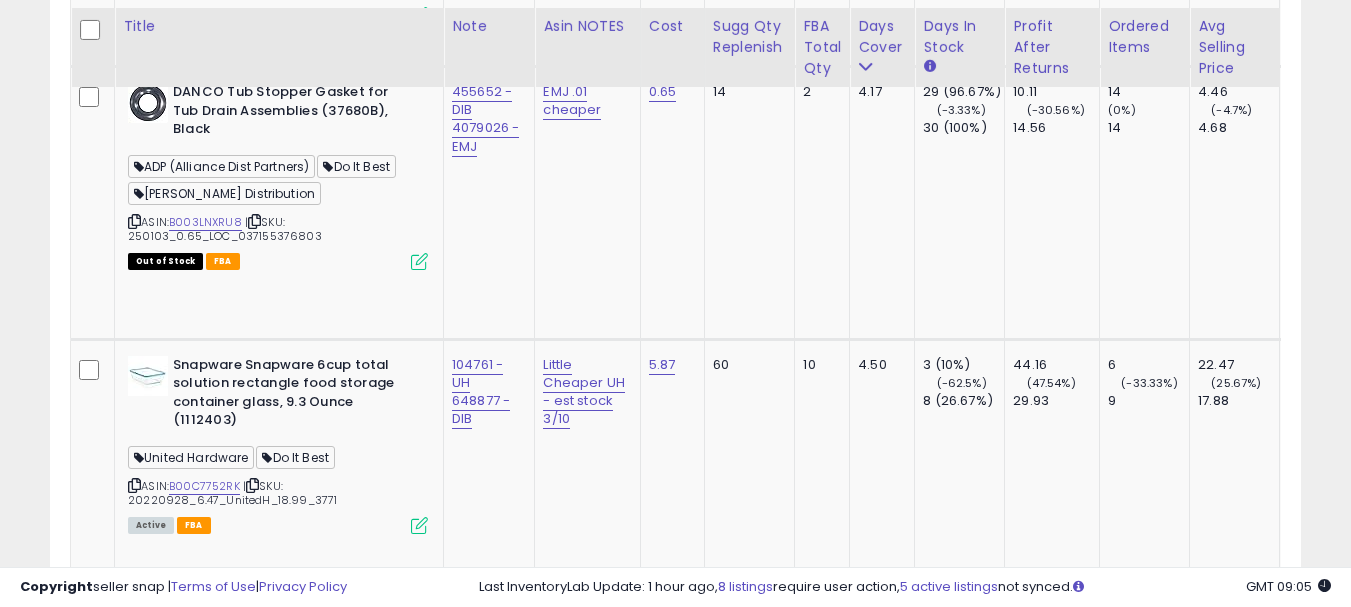 scroll, scrollTop: 5399, scrollLeft: 0, axis: vertical 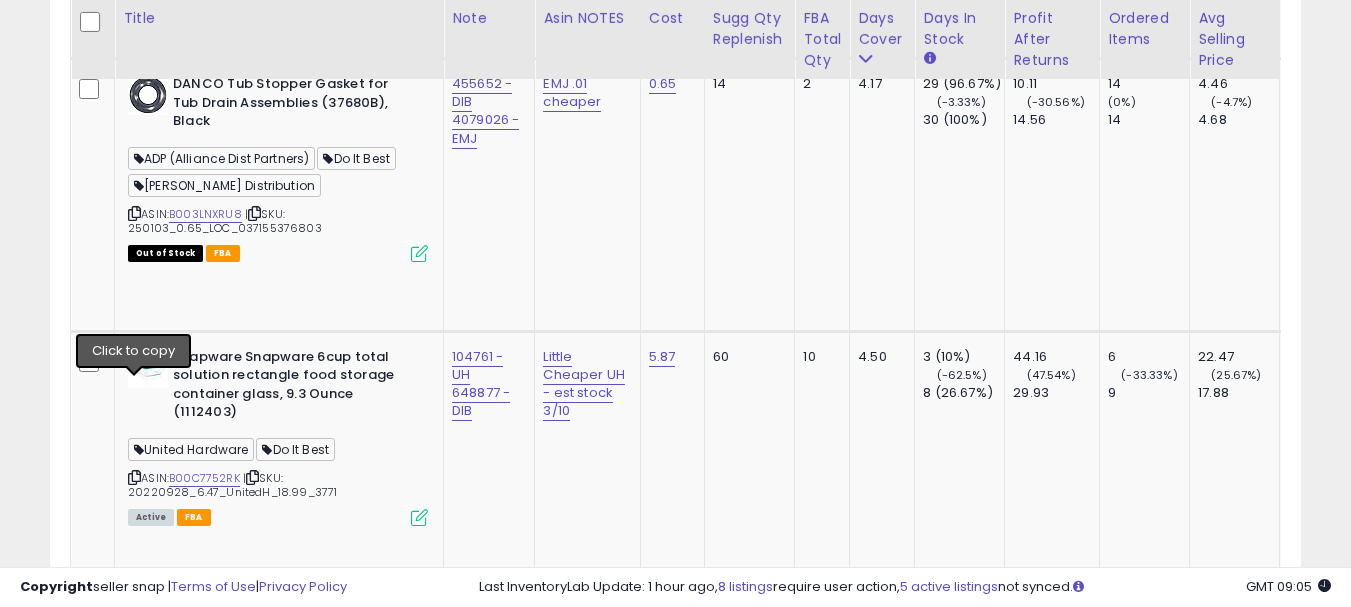 click at bounding box center [134, 2366] 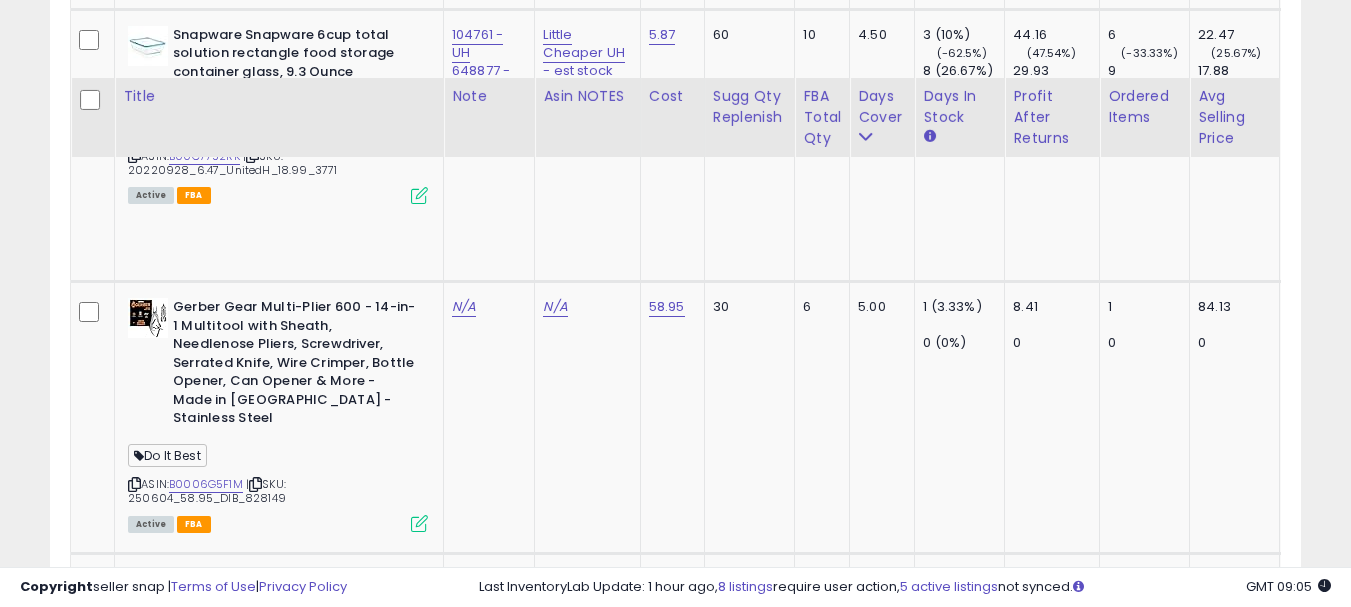 scroll, scrollTop: 5799, scrollLeft: 0, axis: vertical 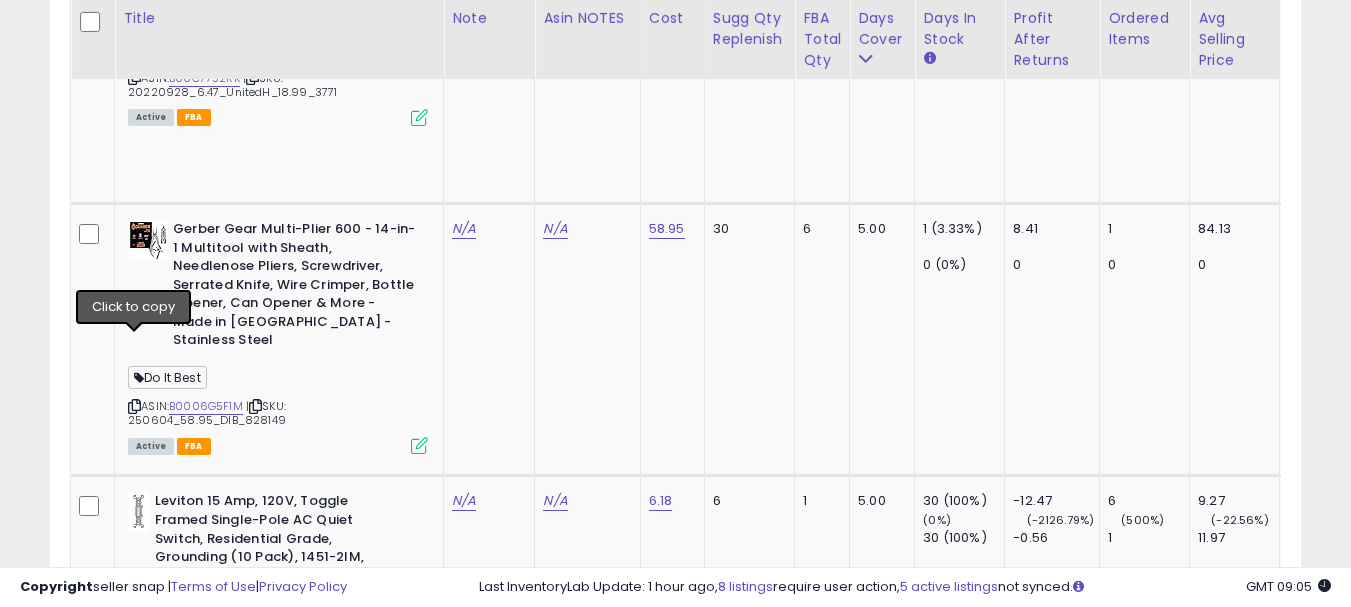 click at bounding box center [134, 2511] 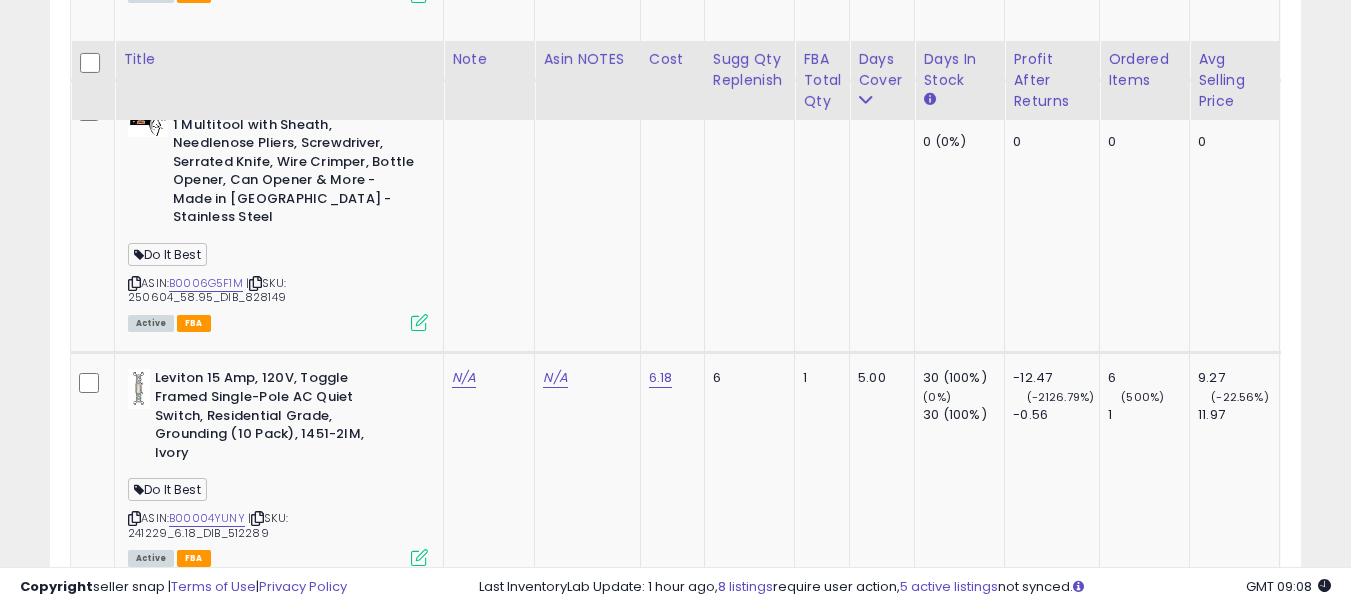 scroll, scrollTop: 5999, scrollLeft: 0, axis: vertical 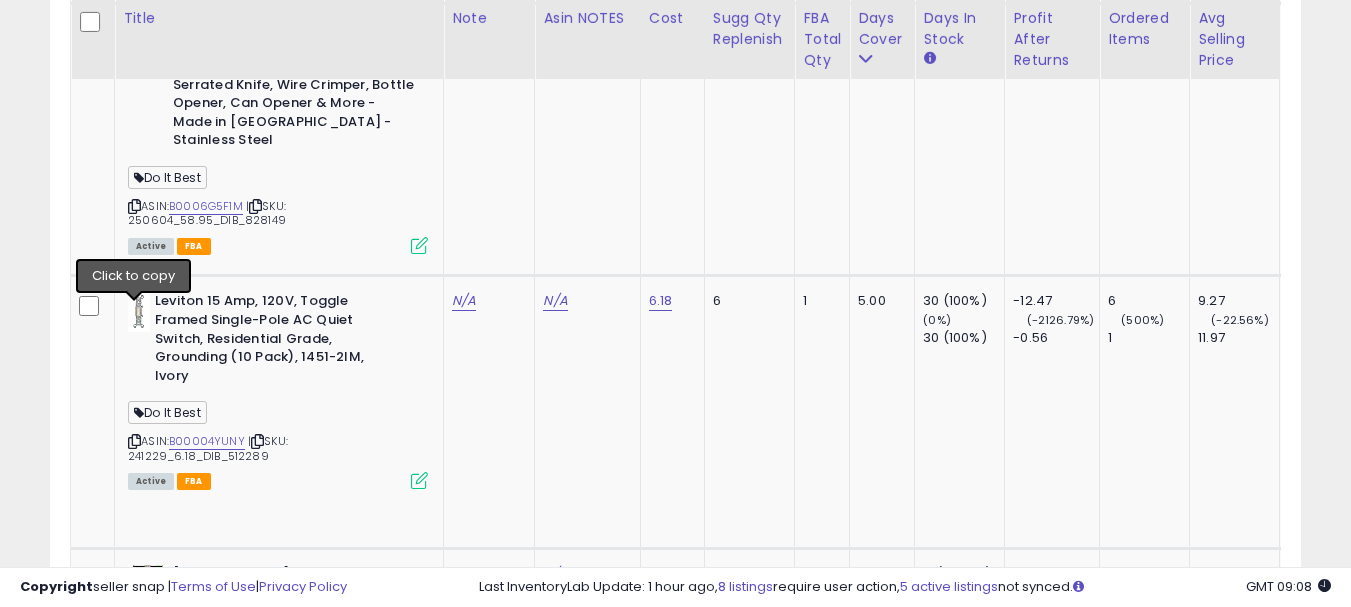 click at bounding box center [134, 2565] 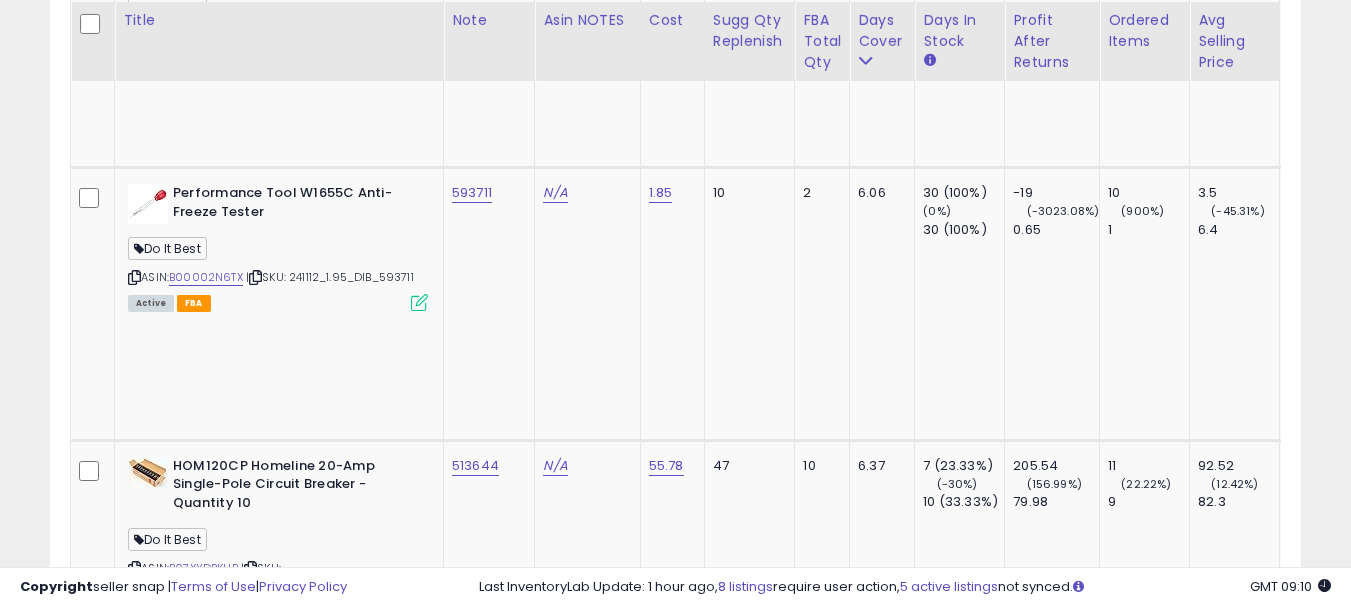 scroll, scrollTop: 7199, scrollLeft: 0, axis: vertical 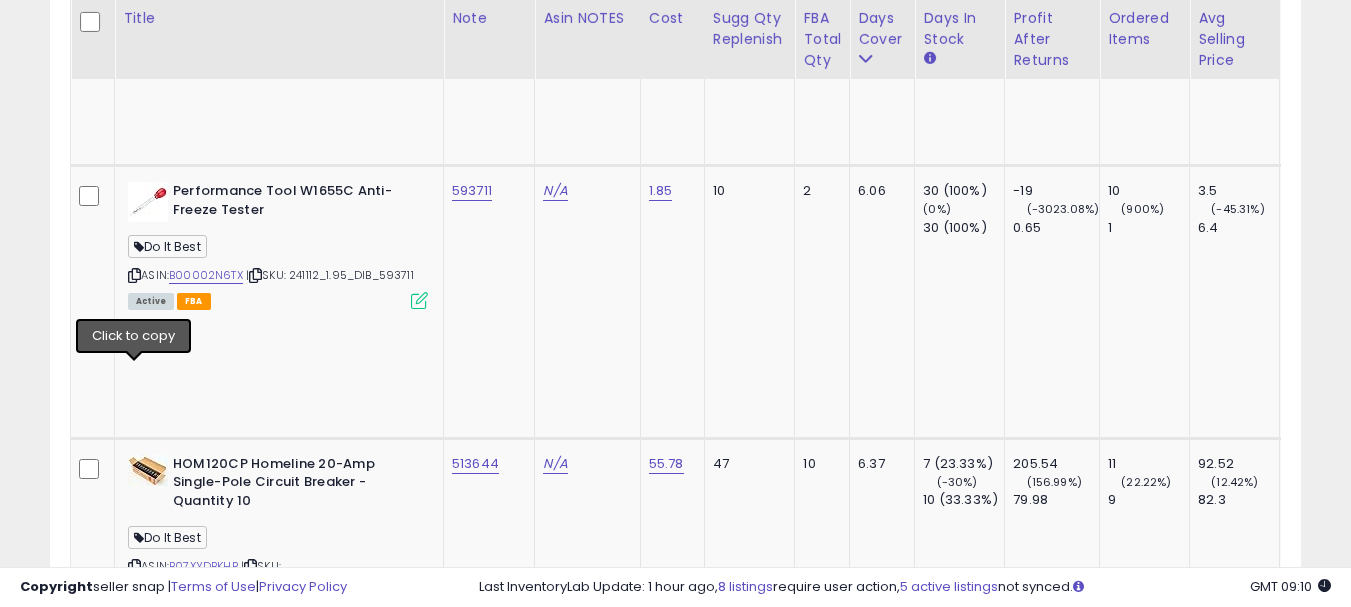 click at bounding box center [134, 3309] 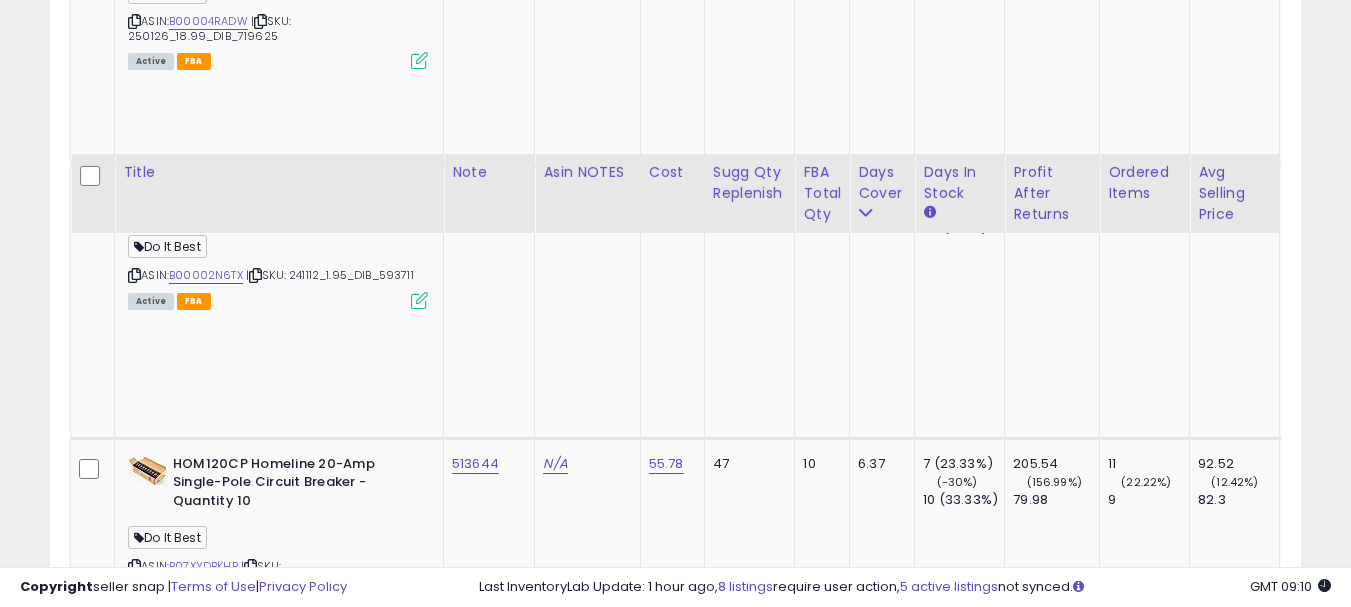 scroll, scrollTop: 7399, scrollLeft: 0, axis: vertical 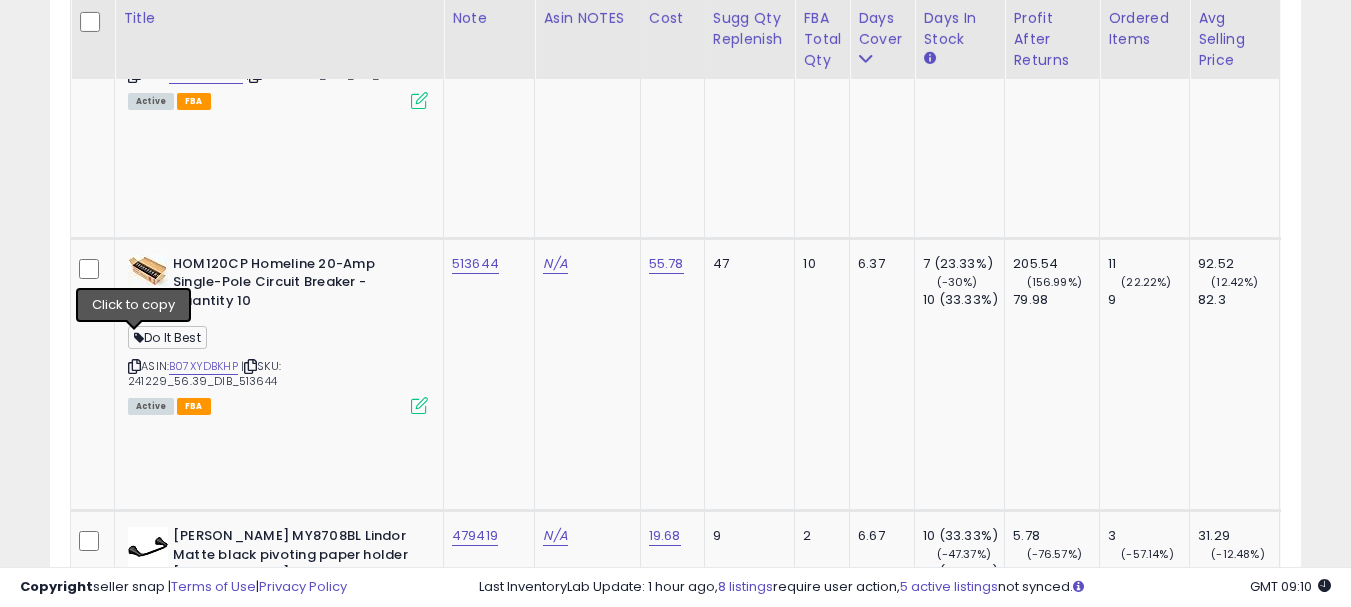 click at bounding box center (134, 3363) 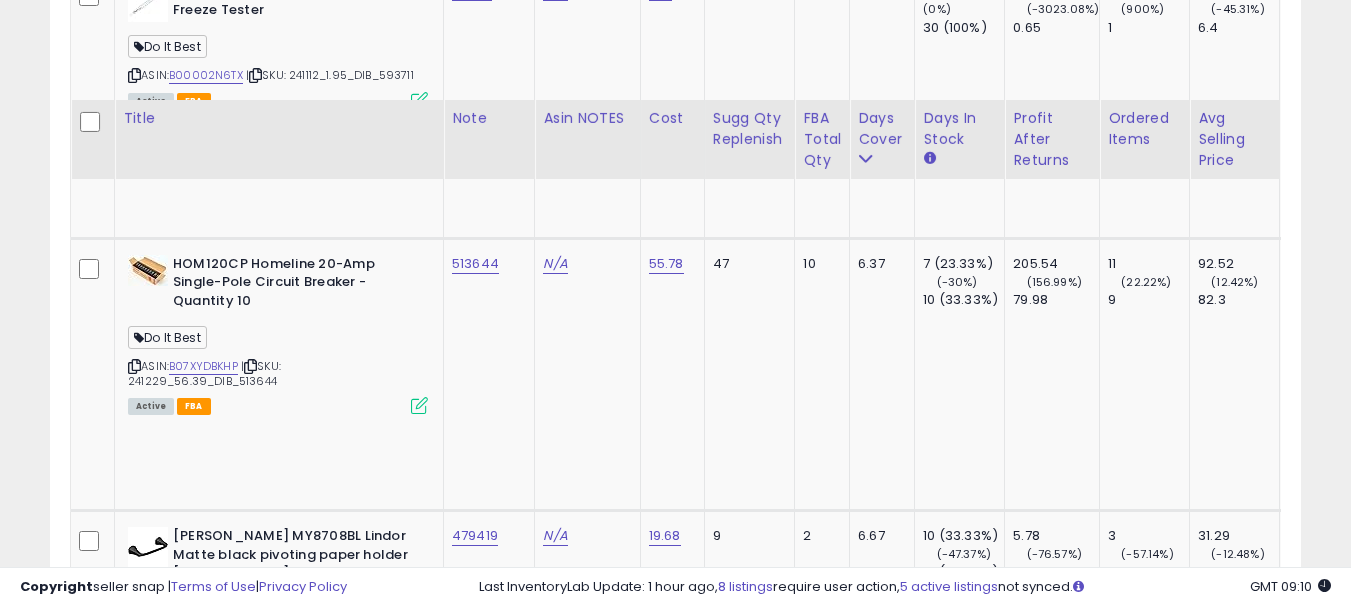 scroll, scrollTop: 7499, scrollLeft: 0, axis: vertical 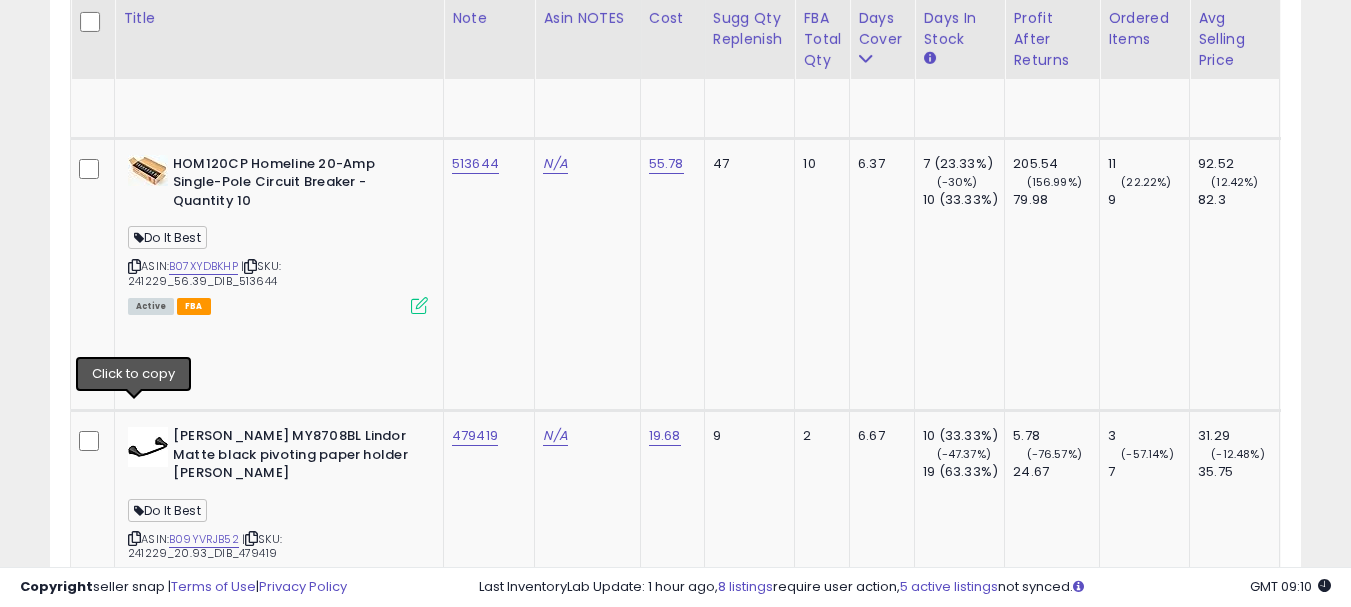 click at bounding box center (134, 3517) 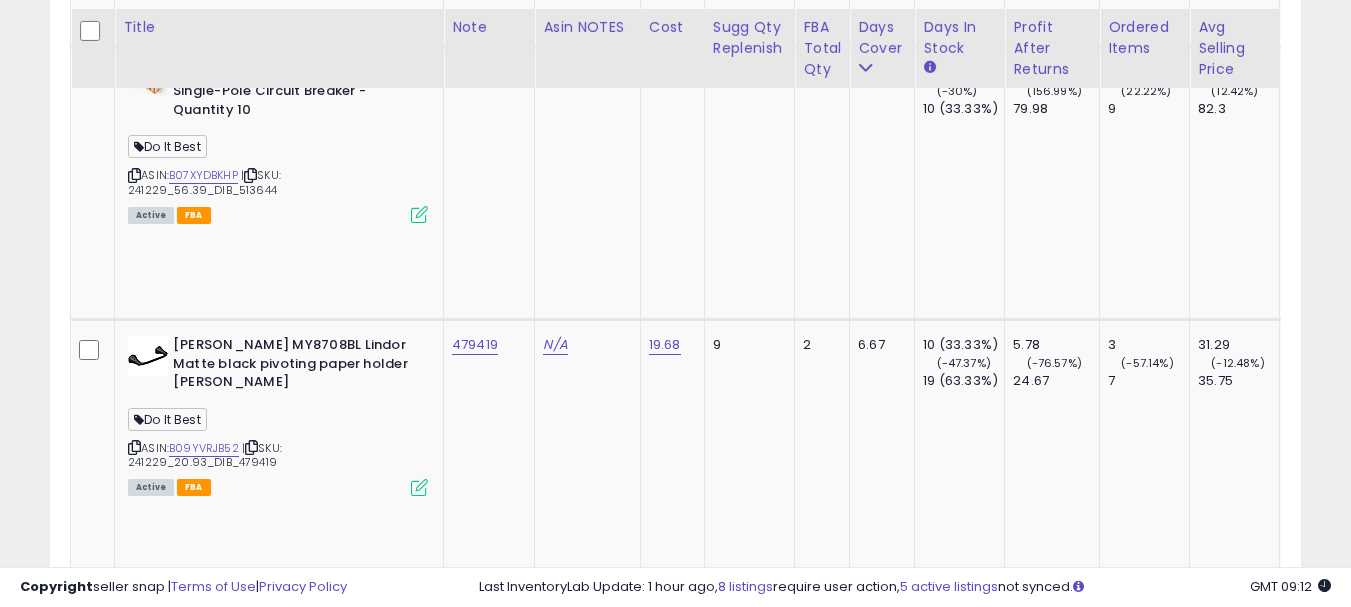 scroll, scrollTop: 7599, scrollLeft: 0, axis: vertical 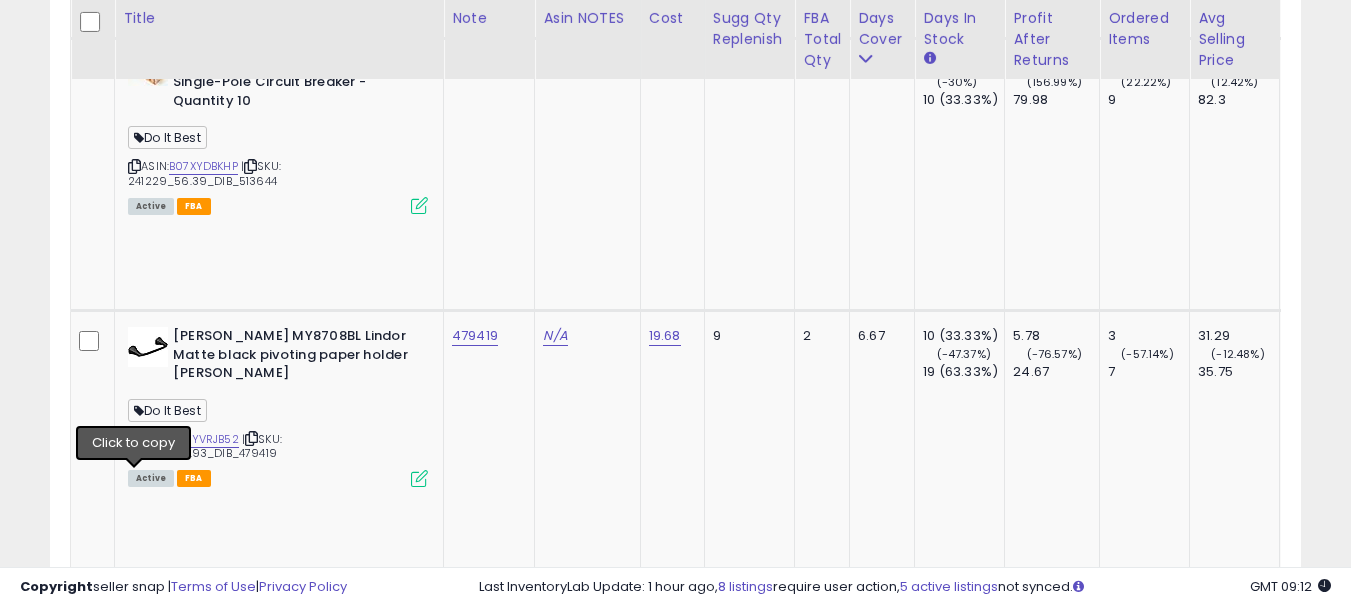 click at bounding box center (134, 3708) 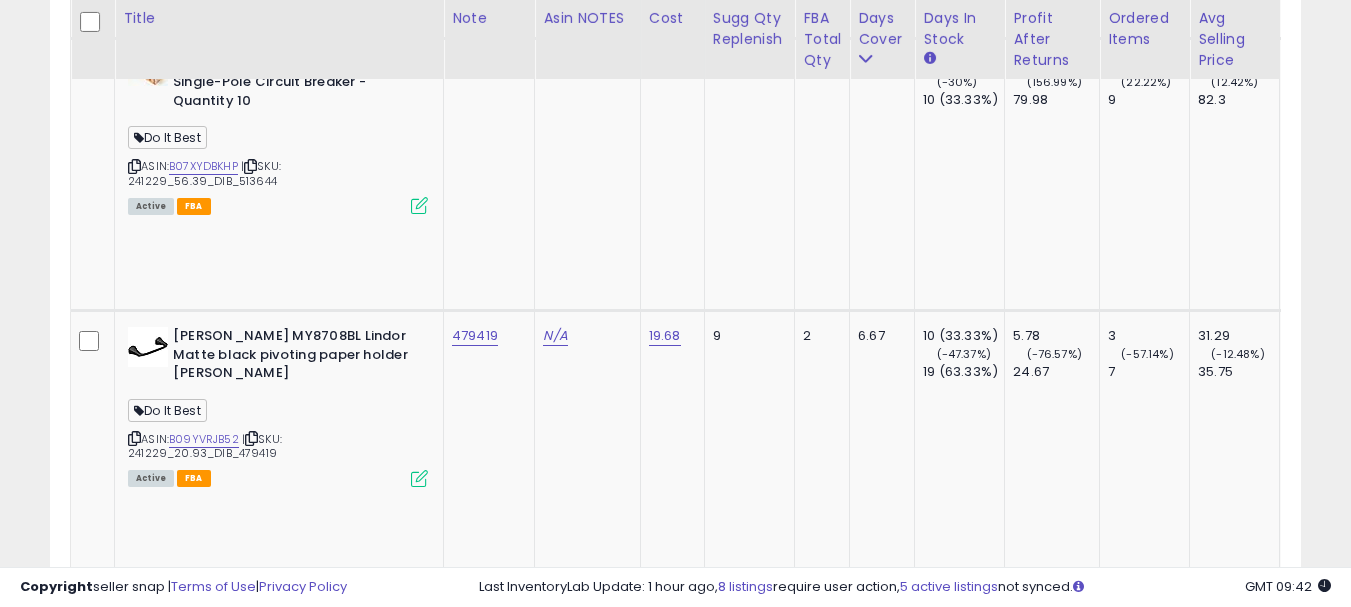 scroll, scrollTop: 0, scrollLeft: 296, axis: horizontal 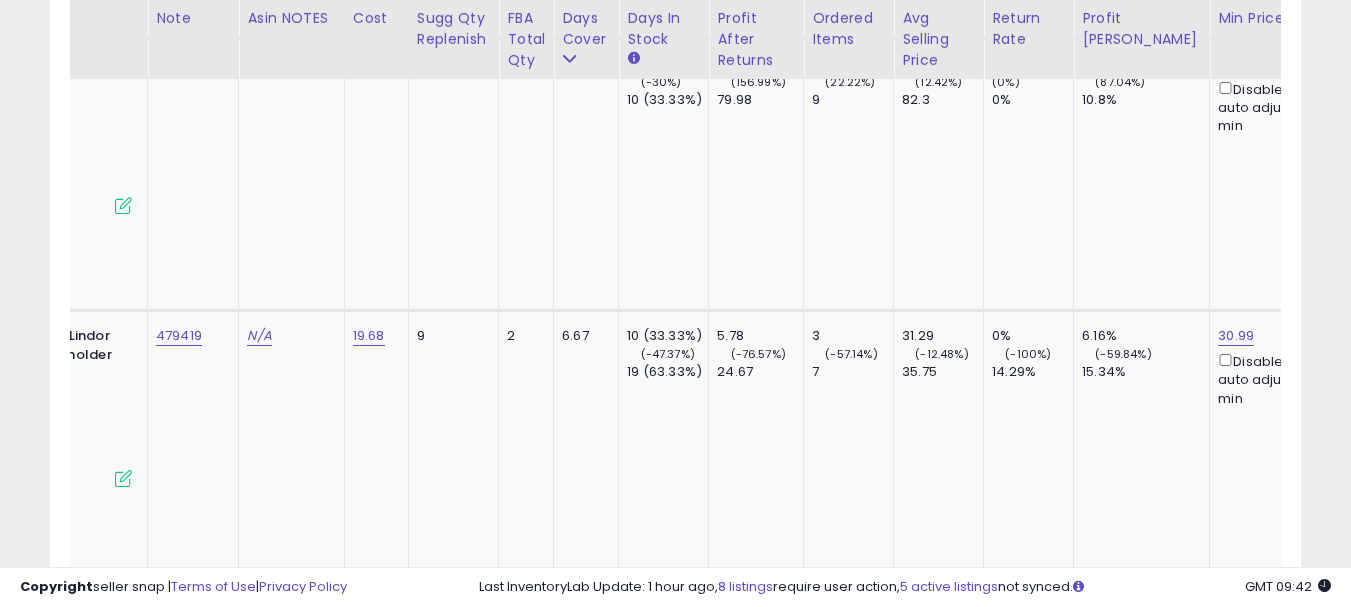 click on "48.90" at bounding box center [1236, -6475] 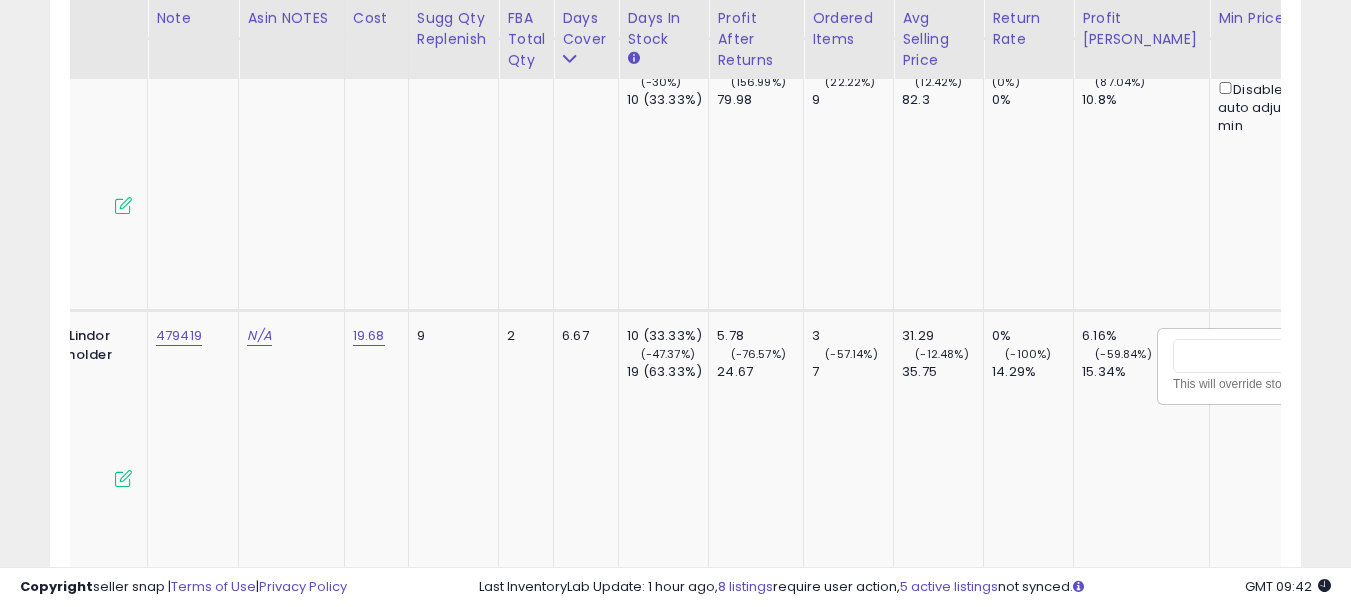scroll, scrollTop: 0, scrollLeft: 396, axis: horizontal 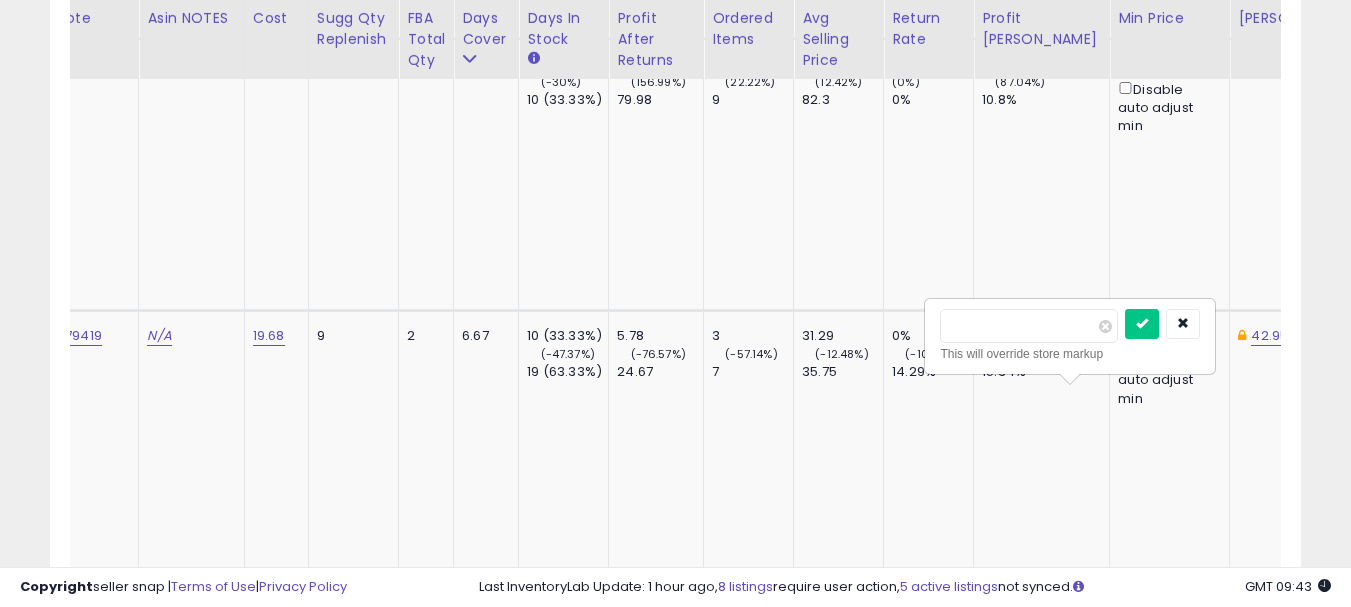 type on "*****" 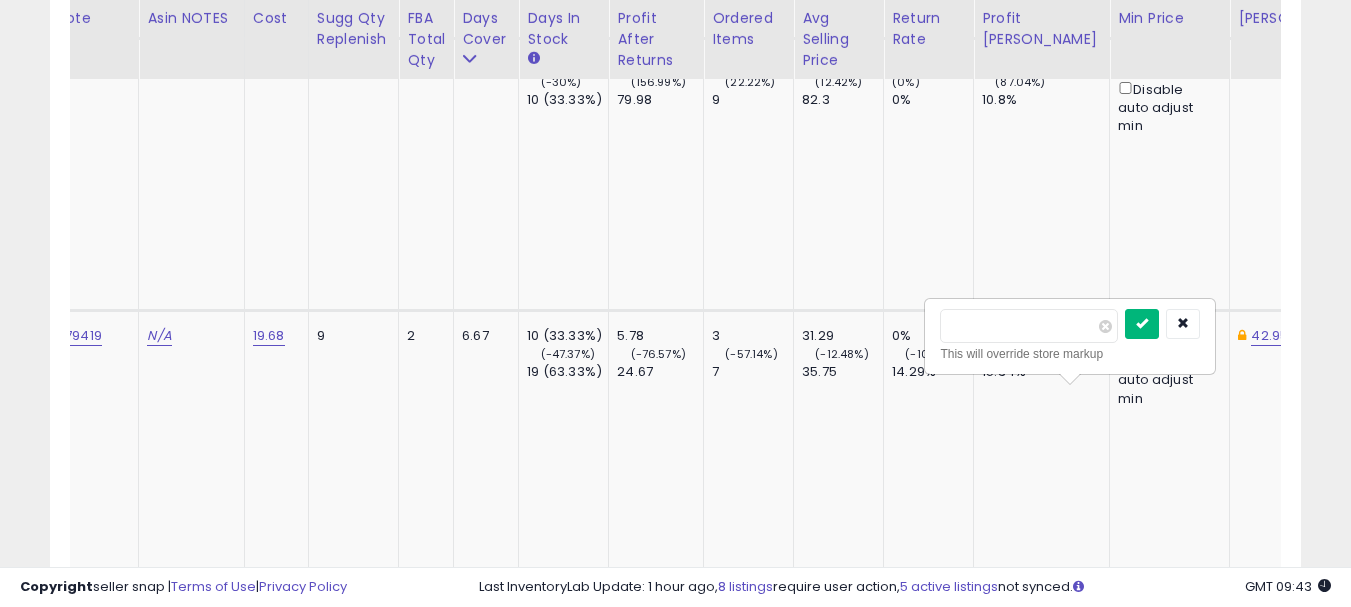 click at bounding box center (1142, 324) 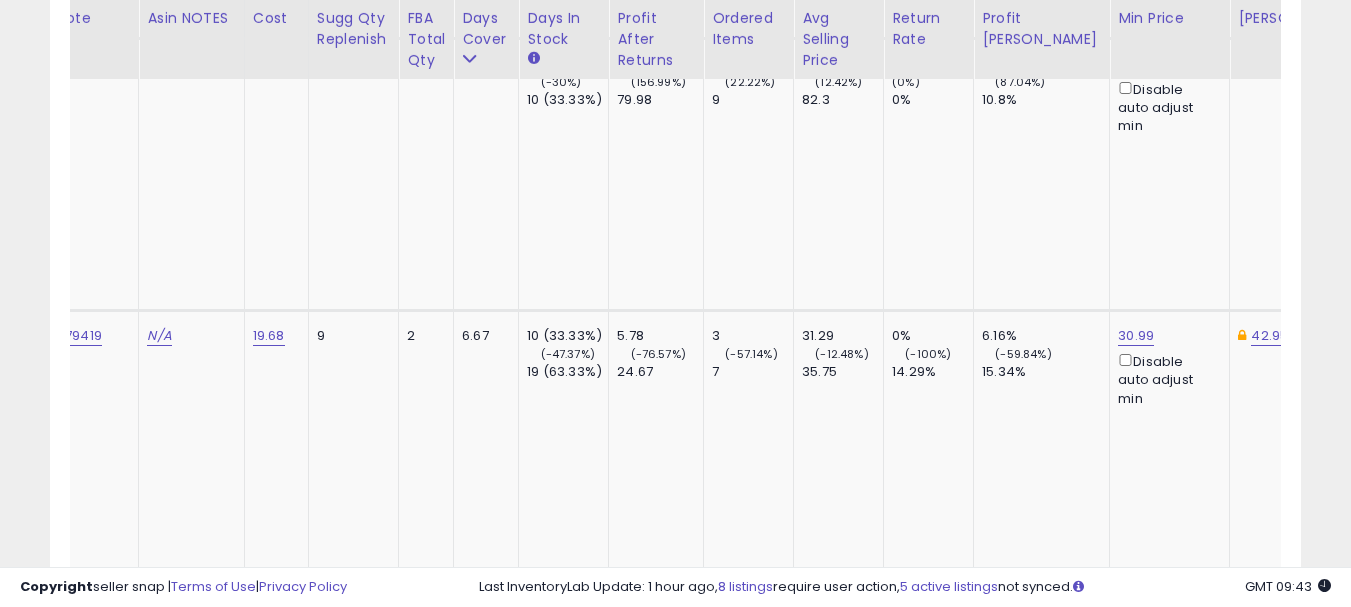 scroll, scrollTop: 0, scrollLeft: 82, axis: horizontal 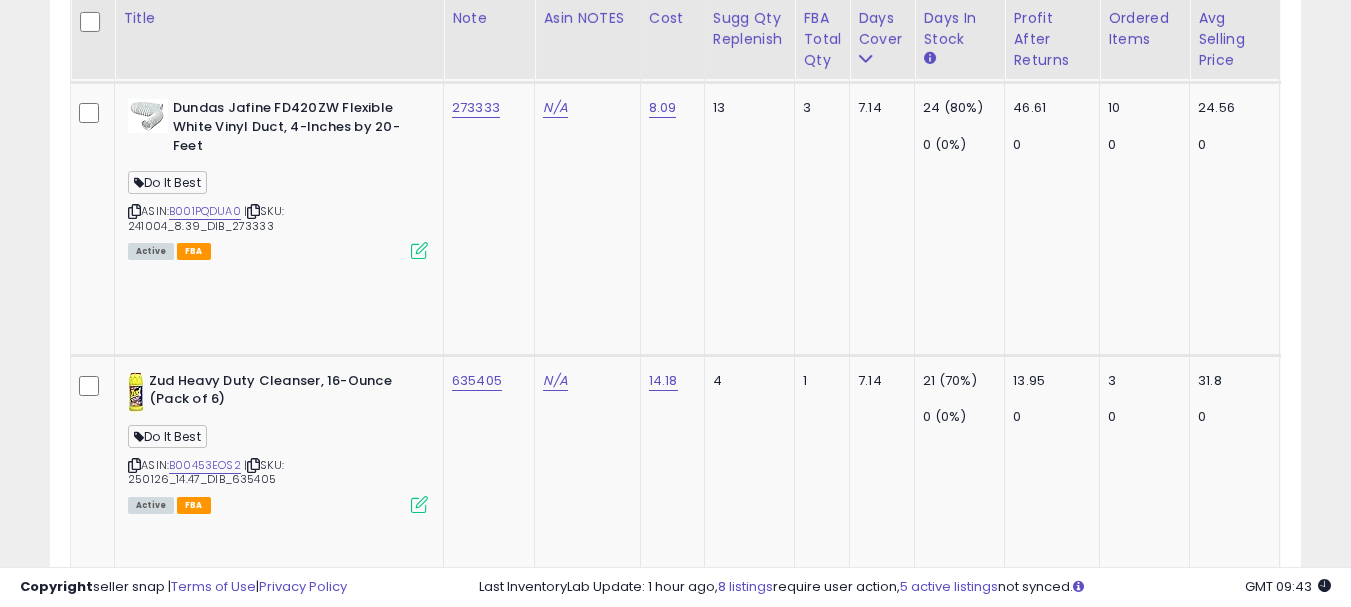 click at bounding box center (134, 3753) 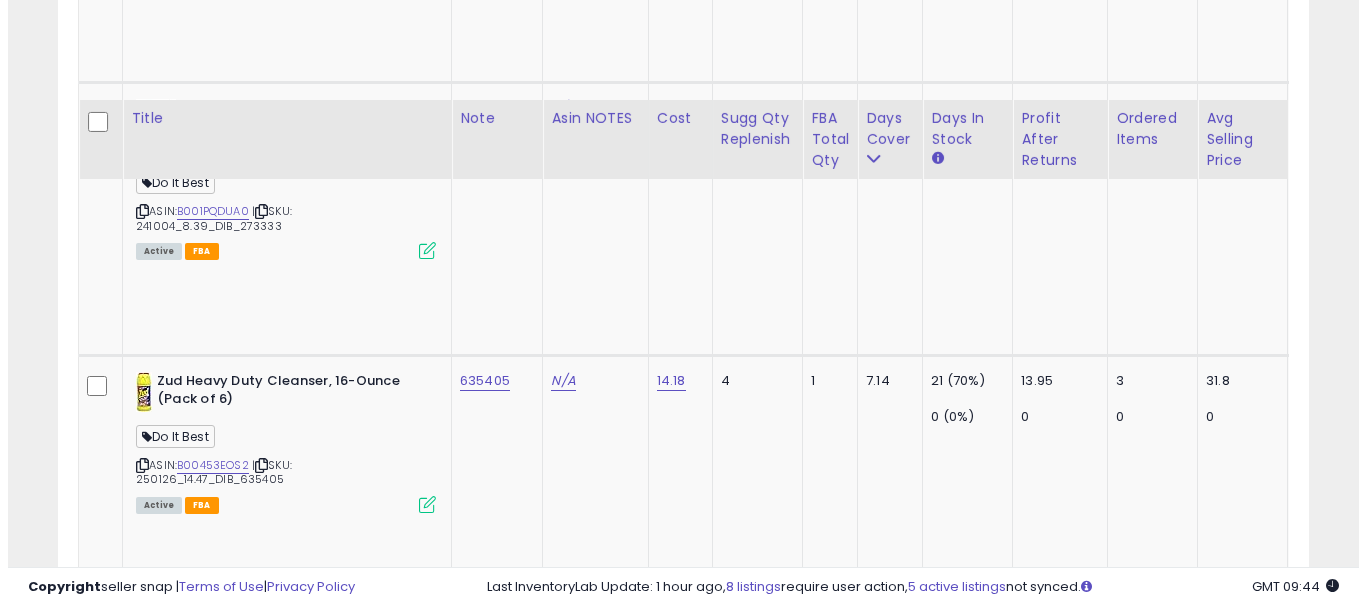 scroll, scrollTop: 8199, scrollLeft: 0, axis: vertical 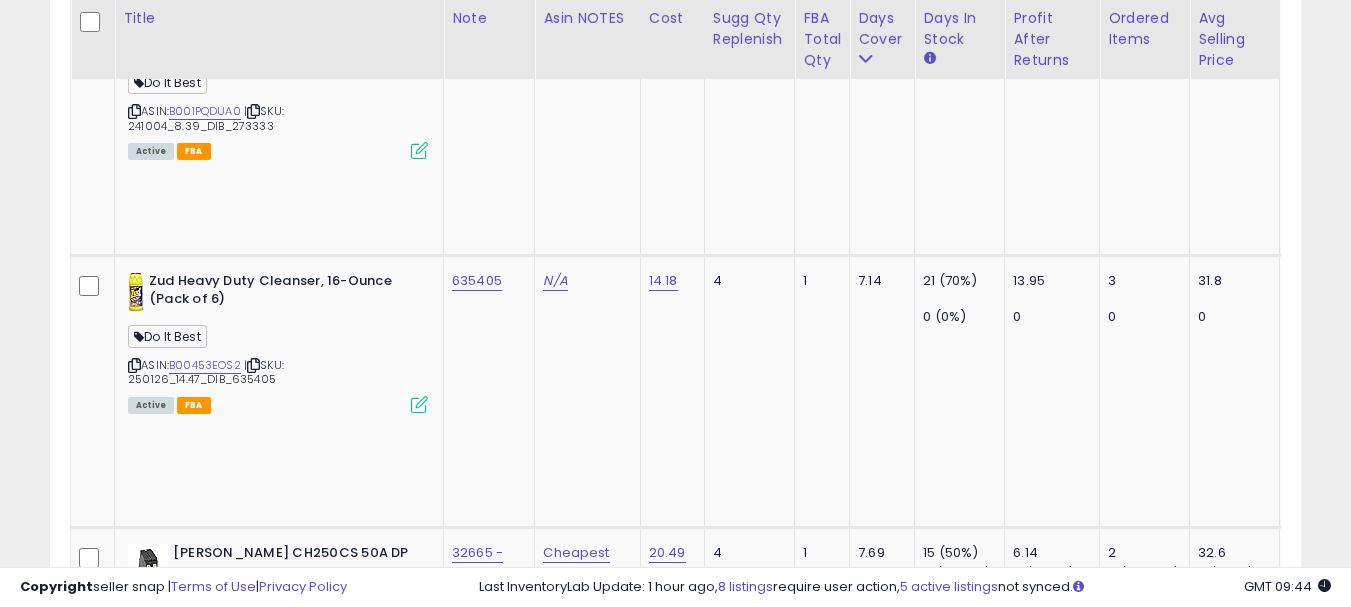 click at bounding box center (419, 3692) 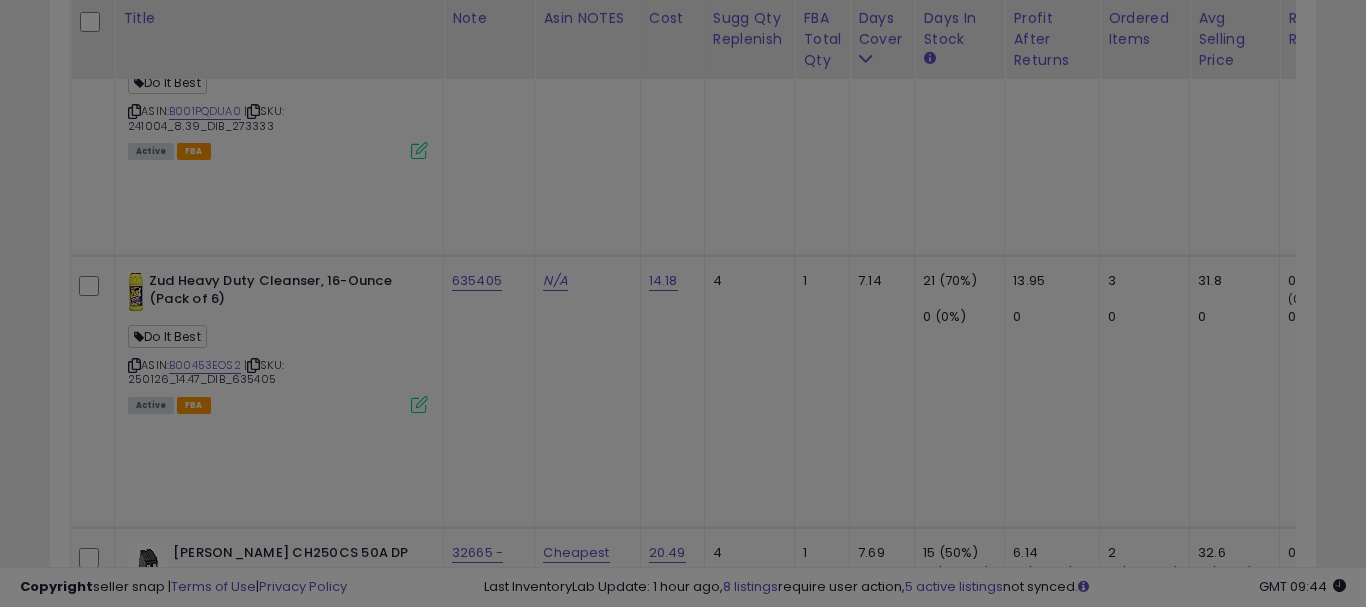 scroll, scrollTop: 999590, scrollLeft: 999267, axis: both 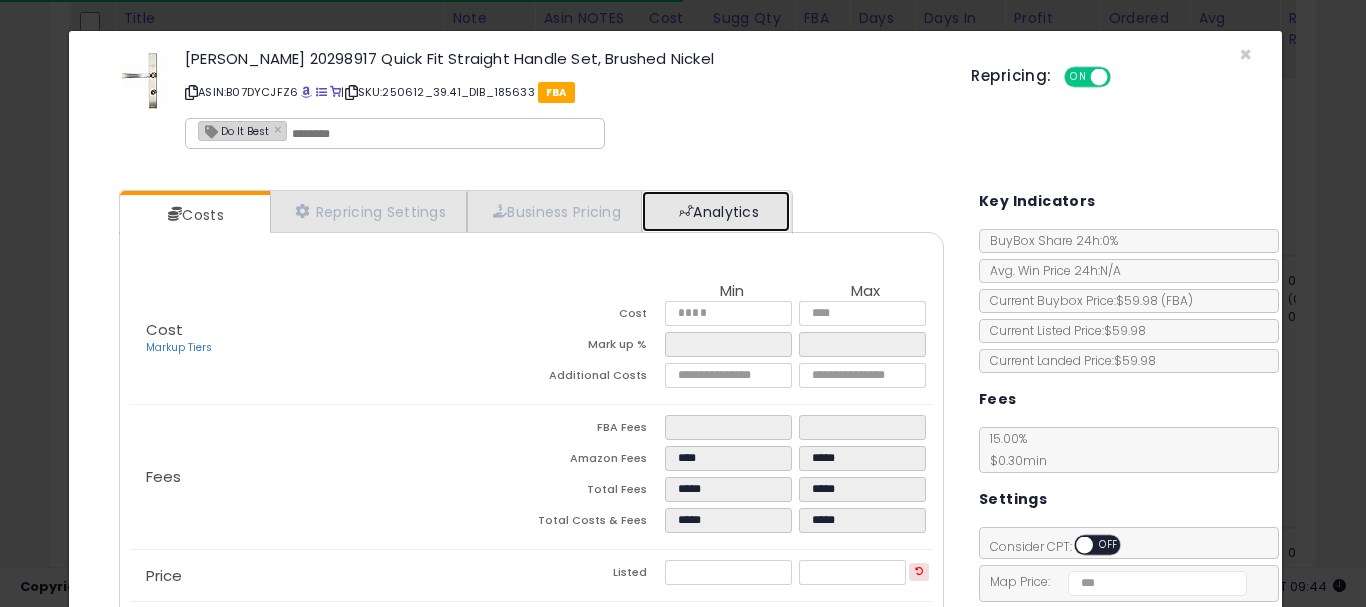 click on "Analytics" at bounding box center (716, 211) 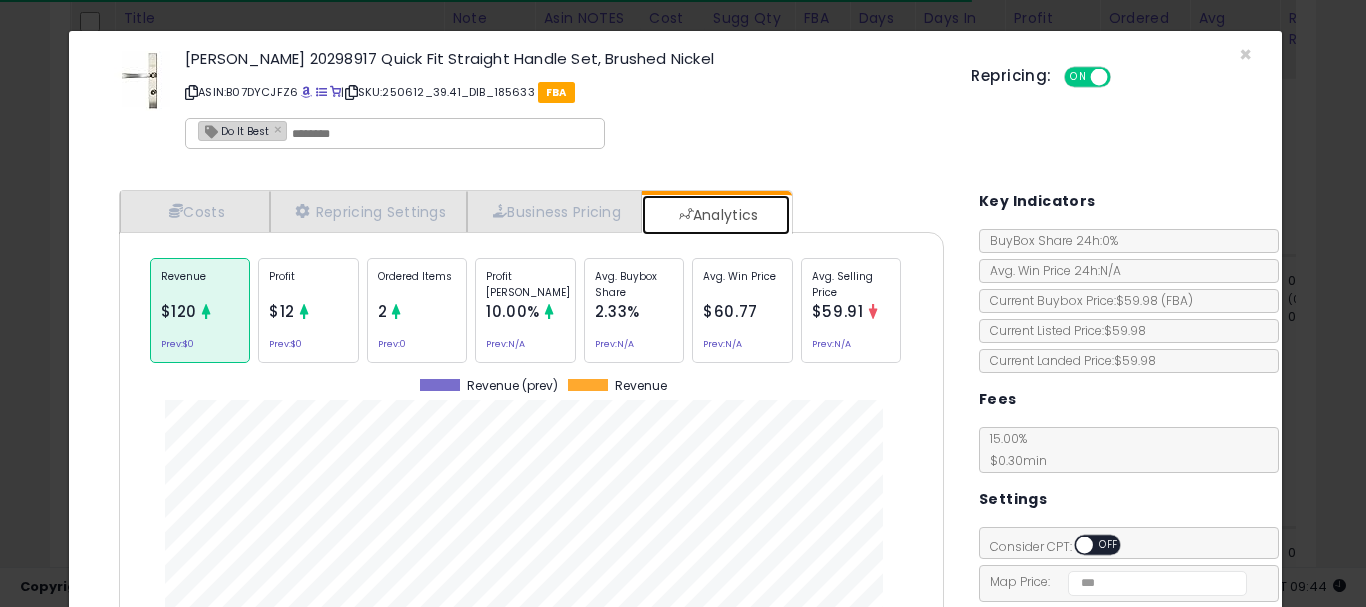 scroll, scrollTop: 999384, scrollLeft: 999145, axis: both 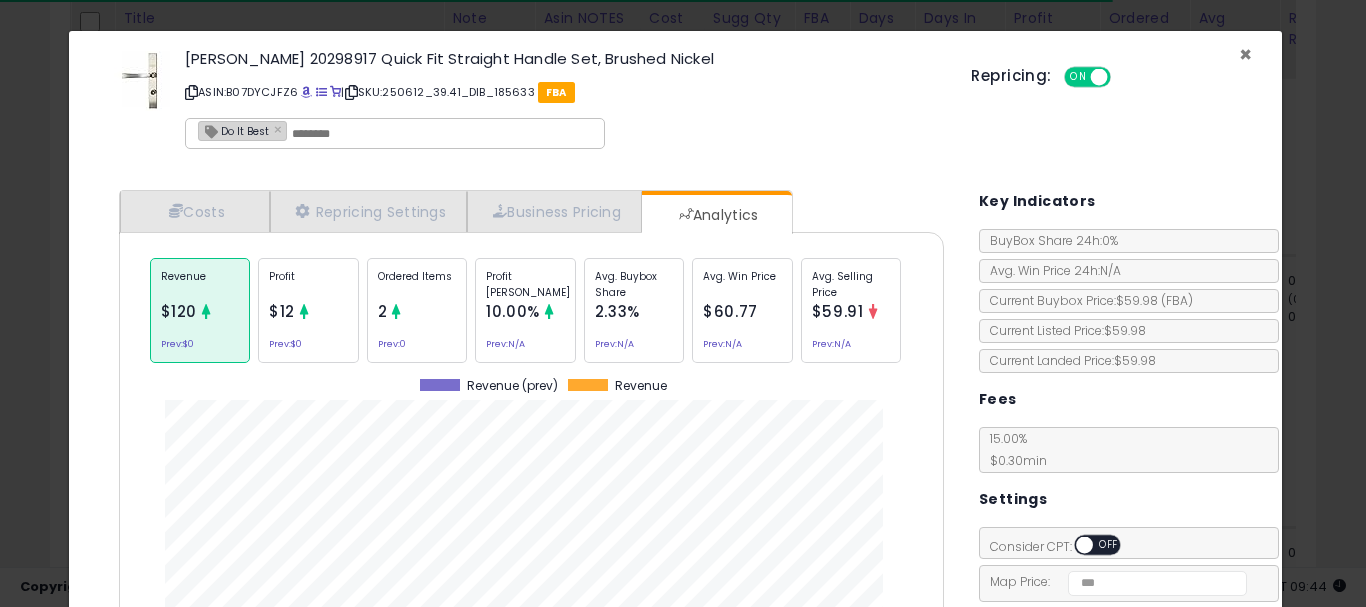 click on "×" at bounding box center [1245, 54] 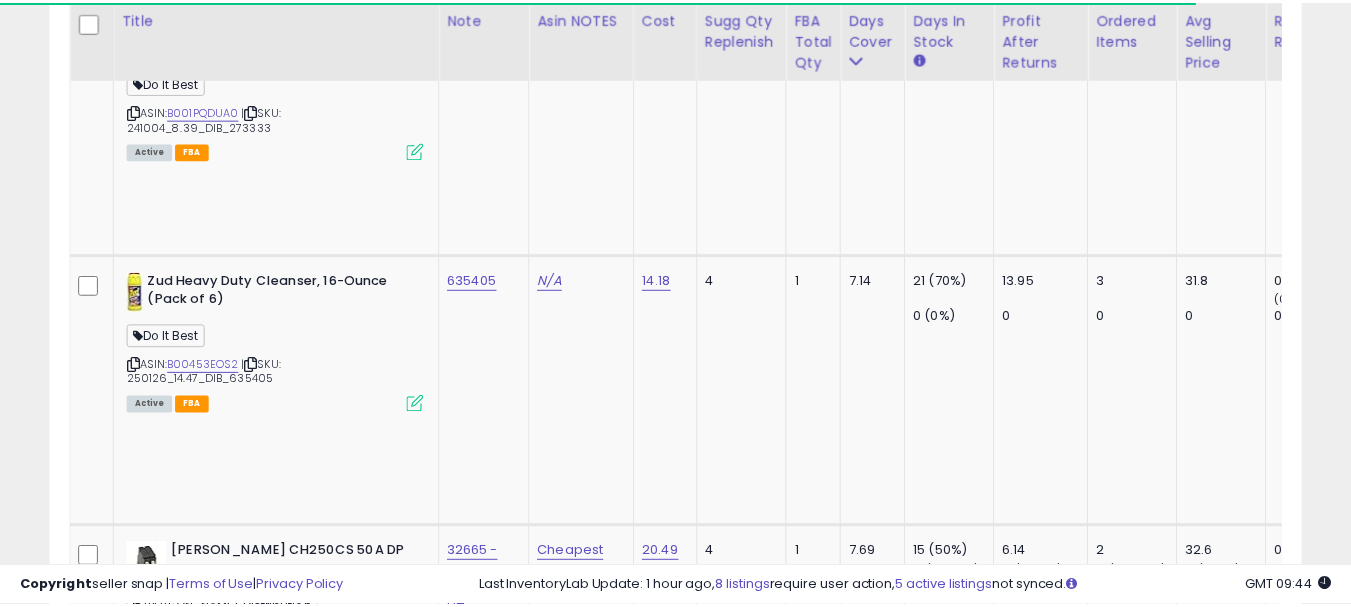 scroll, scrollTop: 410, scrollLeft: 724, axis: both 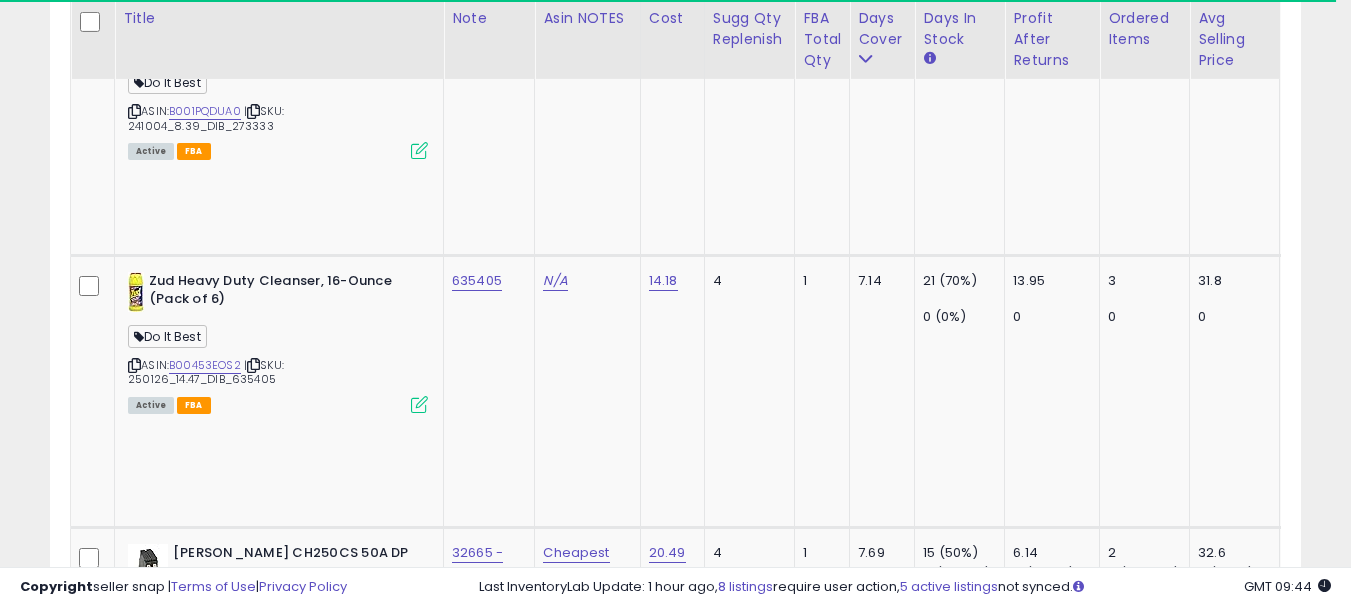click at bounding box center (134, 3653) 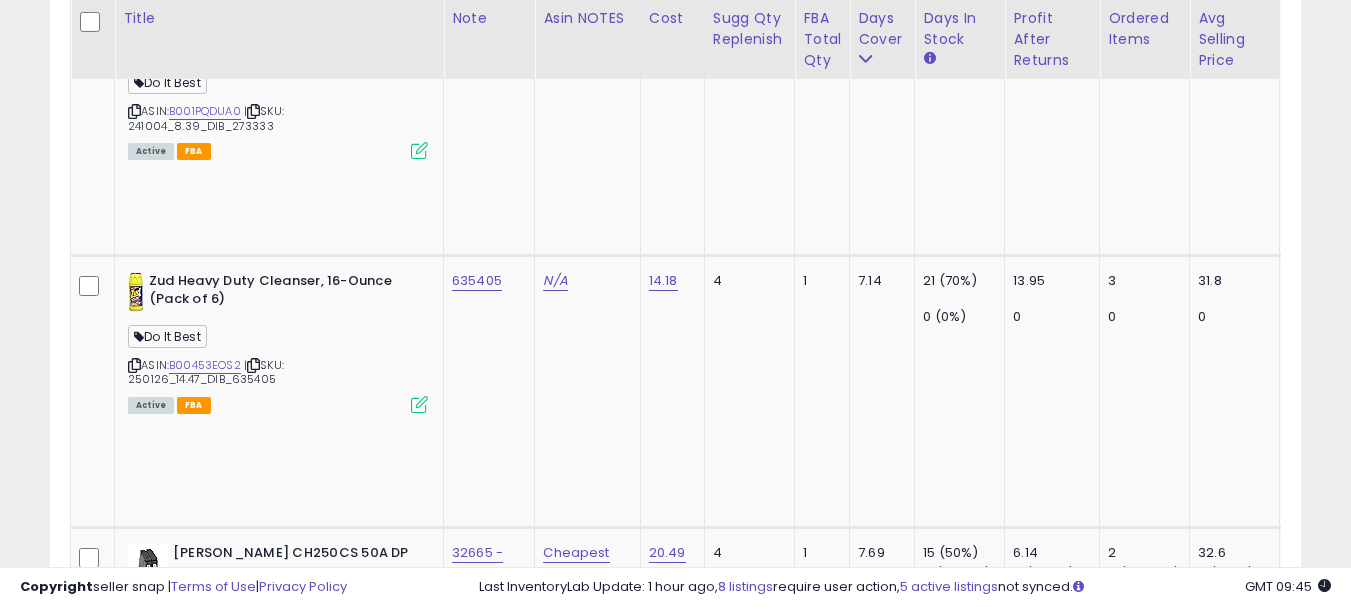 click on "619938" 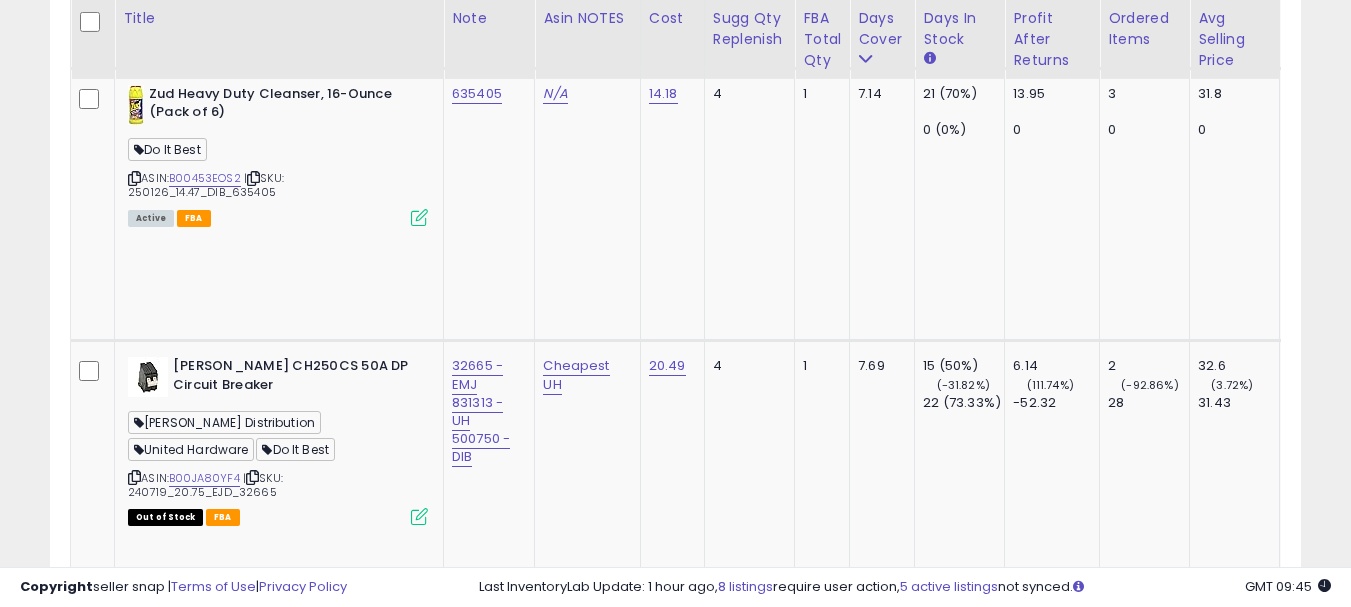 scroll, scrollTop: 8399, scrollLeft: 0, axis: vertical 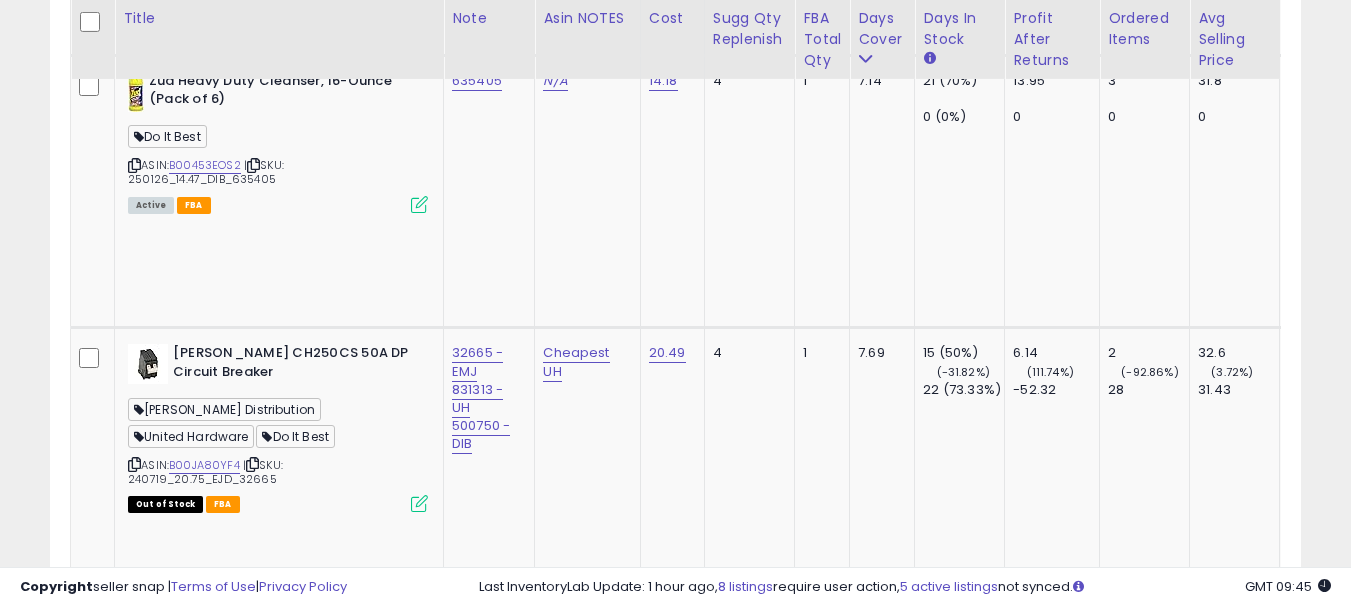 click at bounding box center [134, 4016] 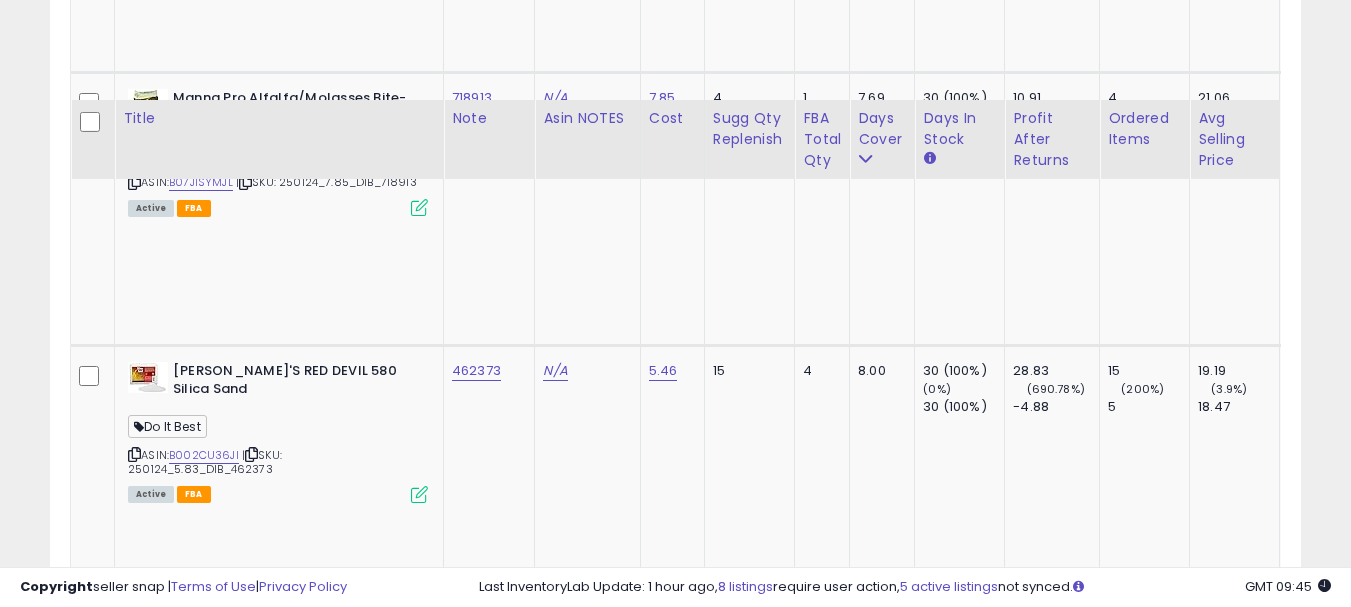 scroll, scrollTop: 9299, scrollLeft: 0, axis: vertical 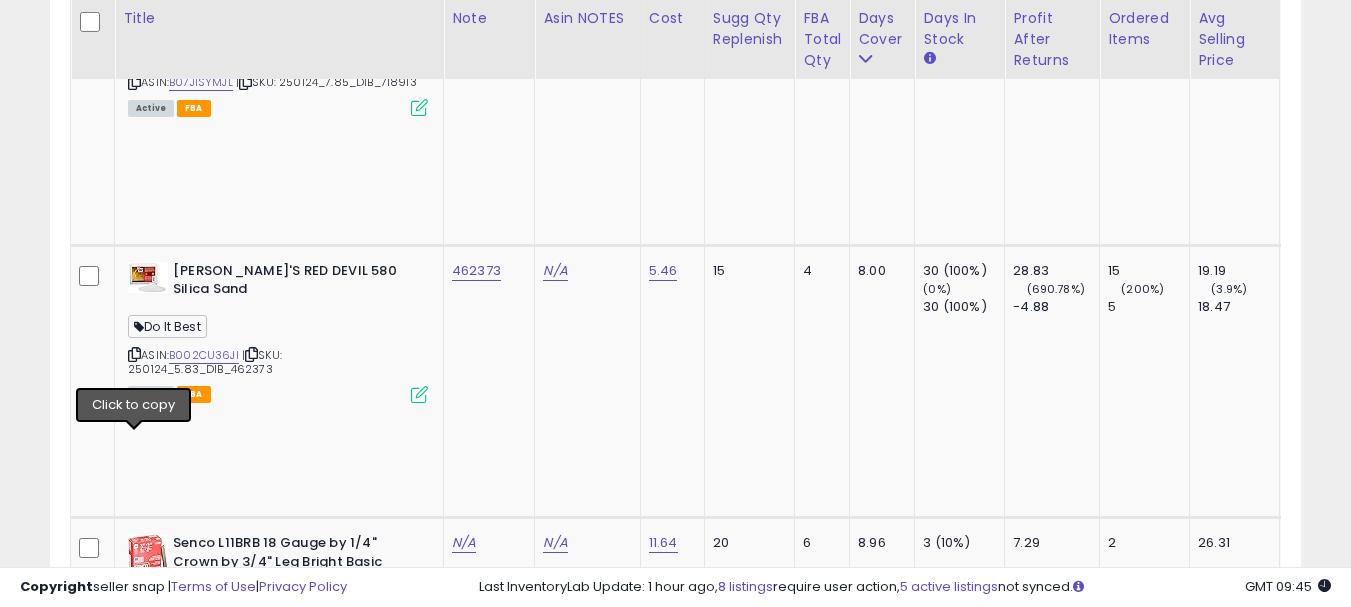 click at bounding box center (134, 4478) 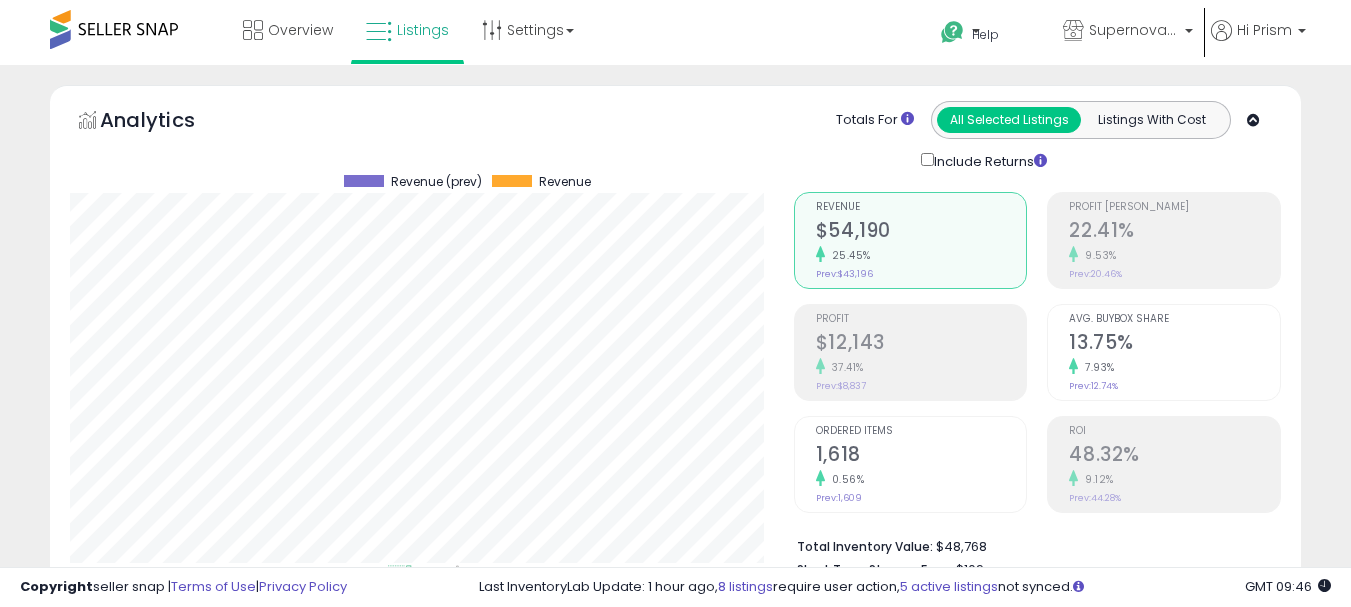 select on "**" 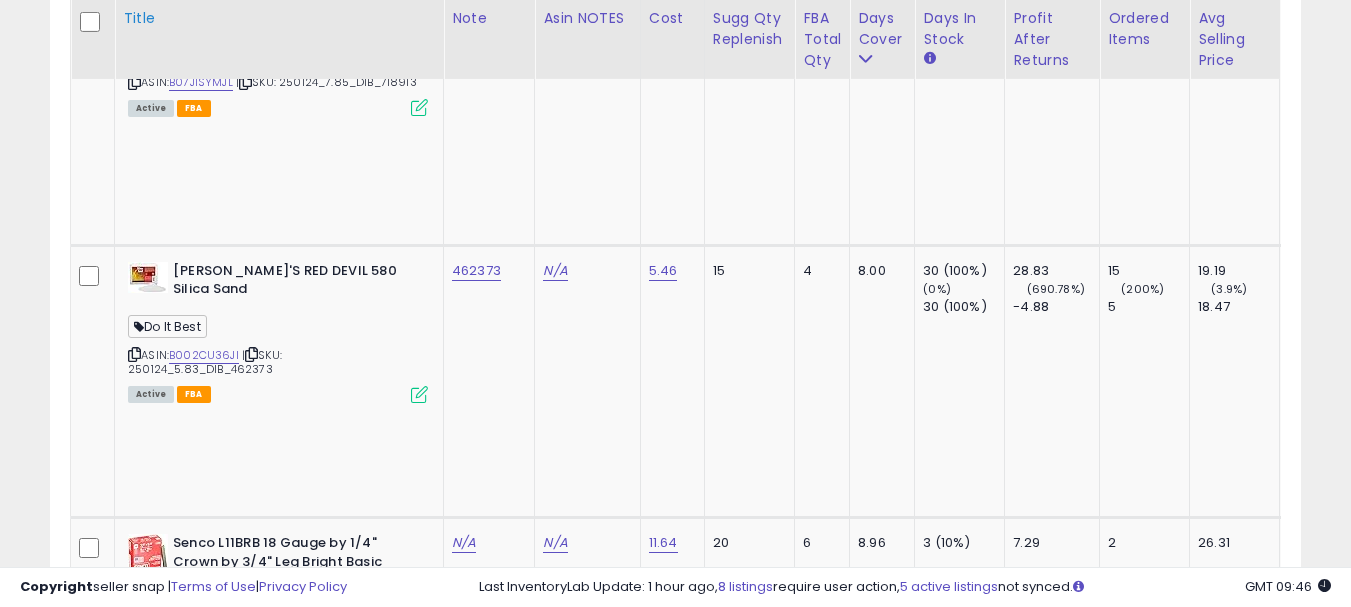 scroll, scrollTop: 9299, scrollLeft: 0, axis: vertical 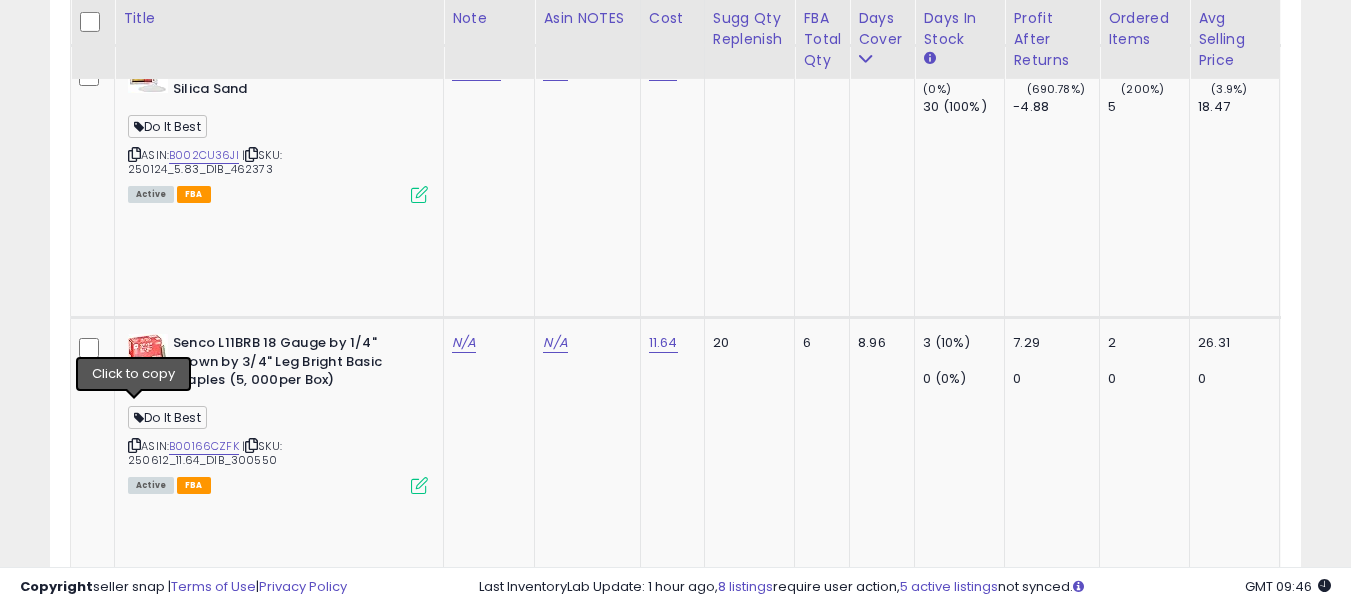 click at bounding box center (134, 4513) 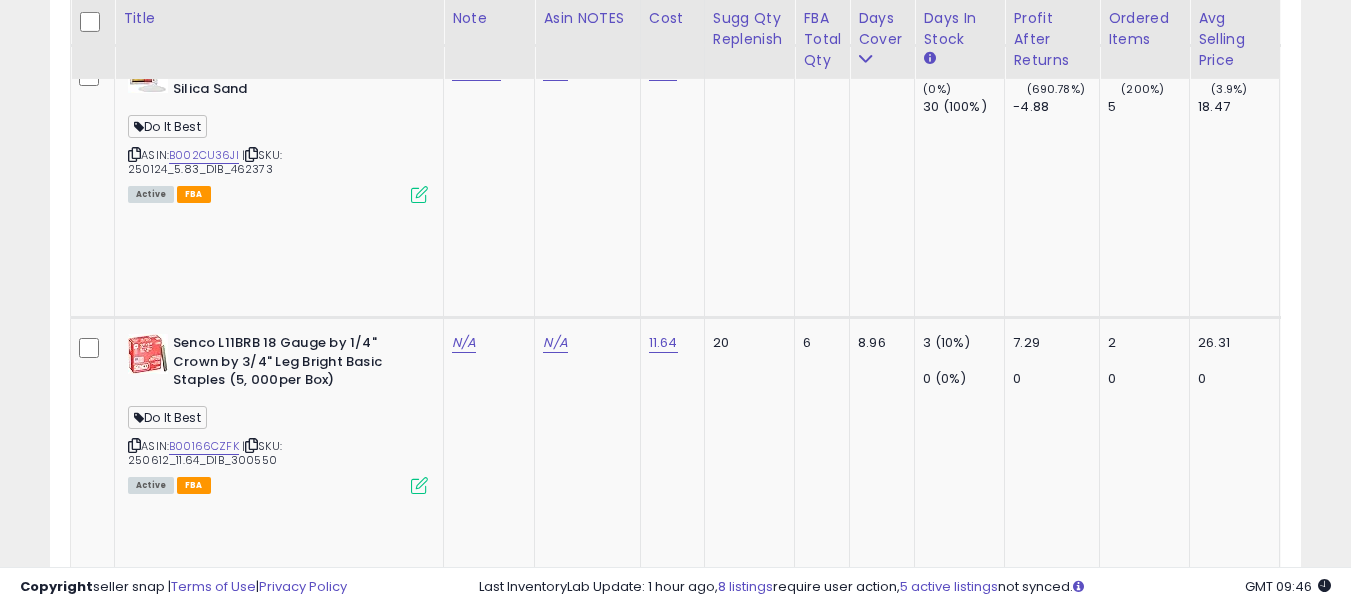 click on "N/A" at bounding box center (555, -8375) 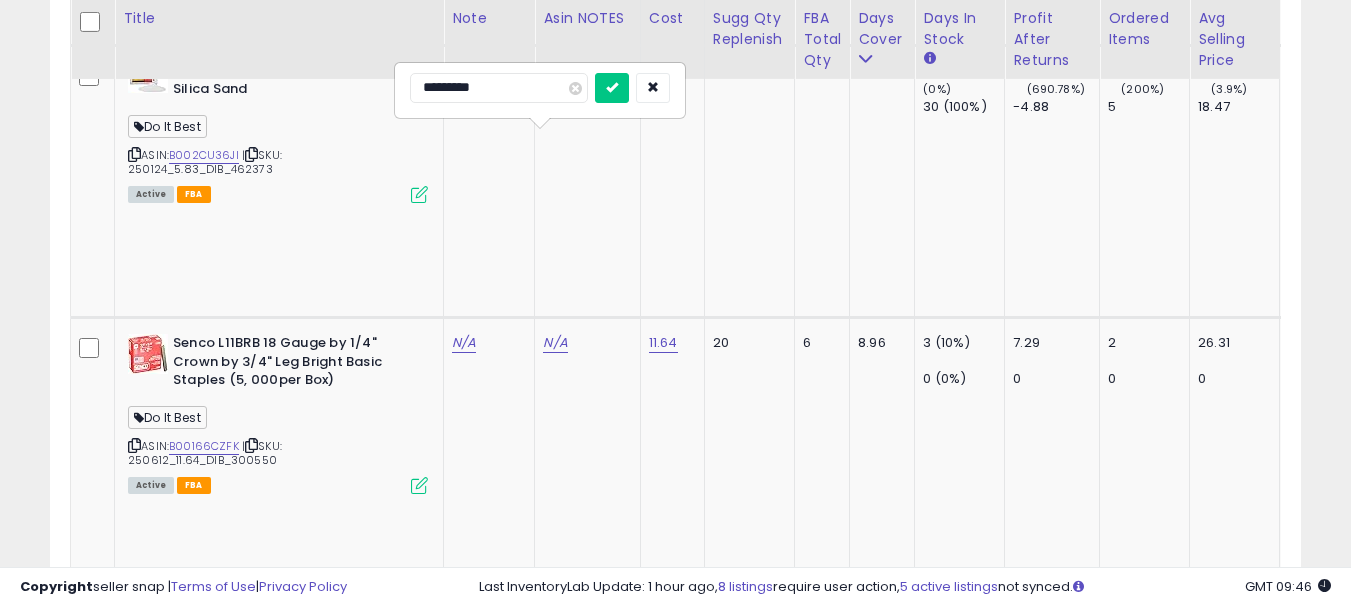 type on "**********" 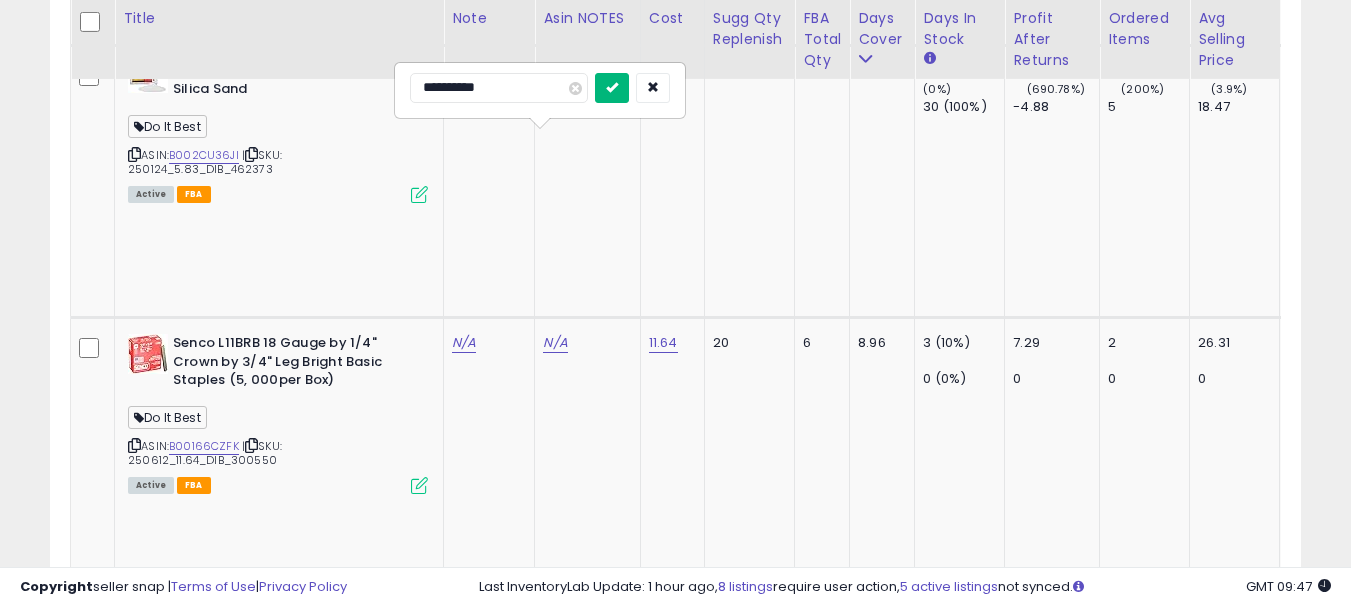 click at bounding box center (612, 88) 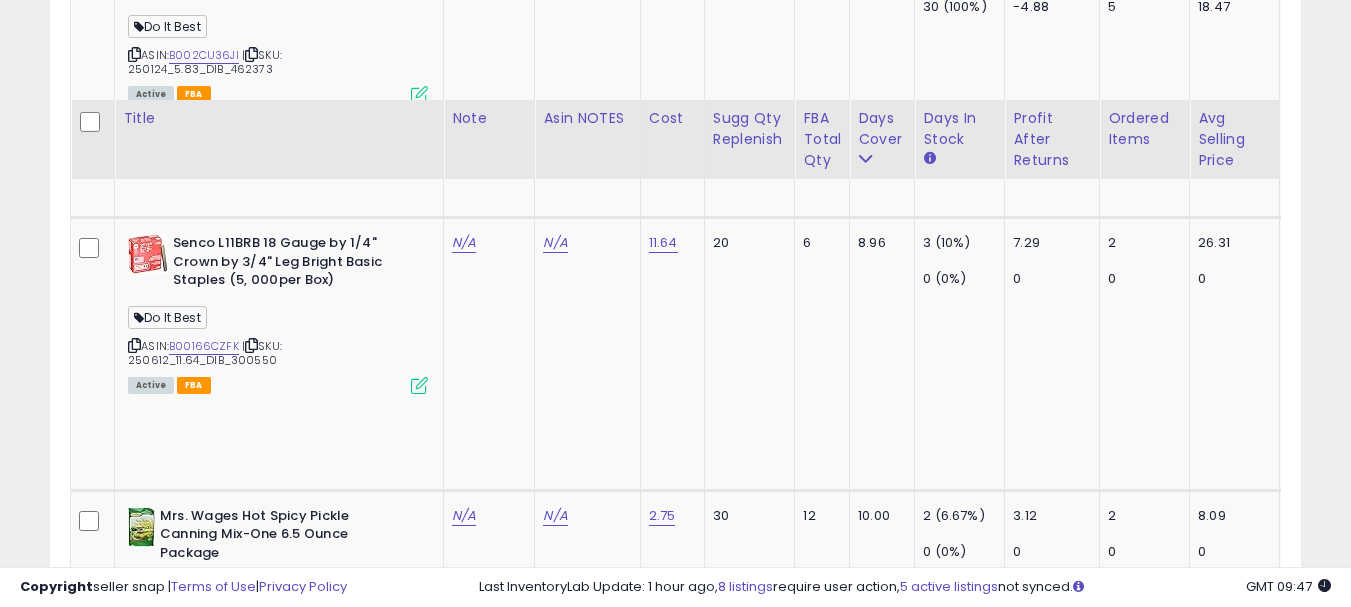 scroll, scrollTop: 9699, scrollLeft: 0, axis: vertical 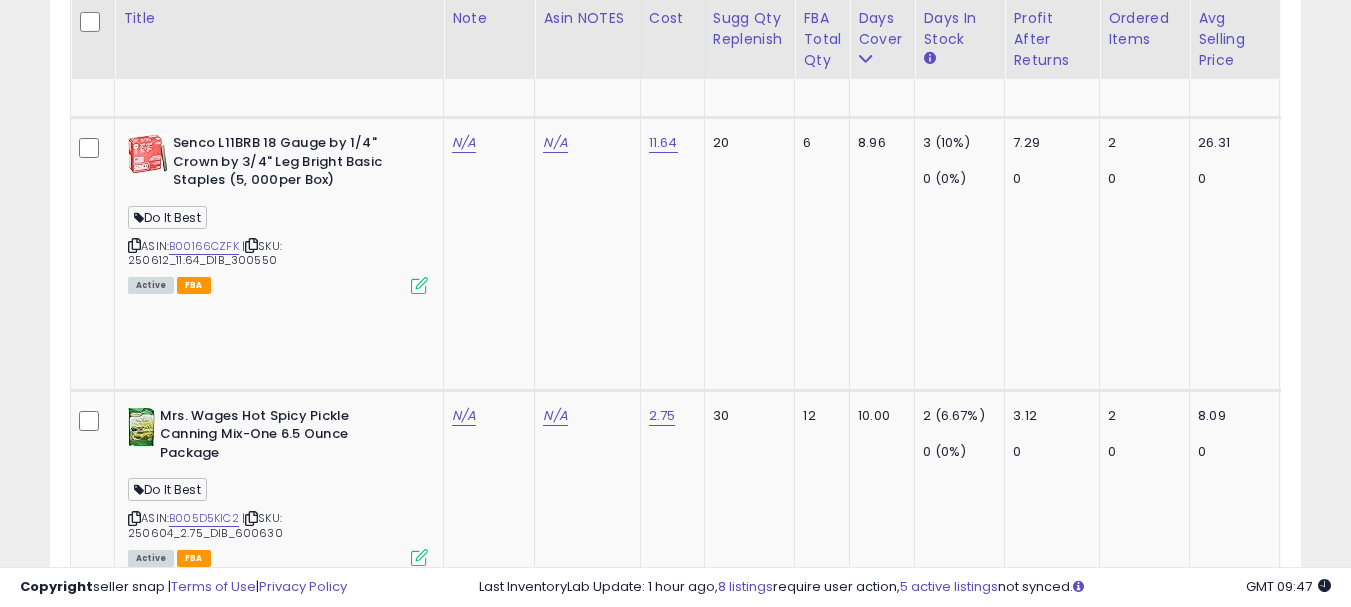 click on "782933" 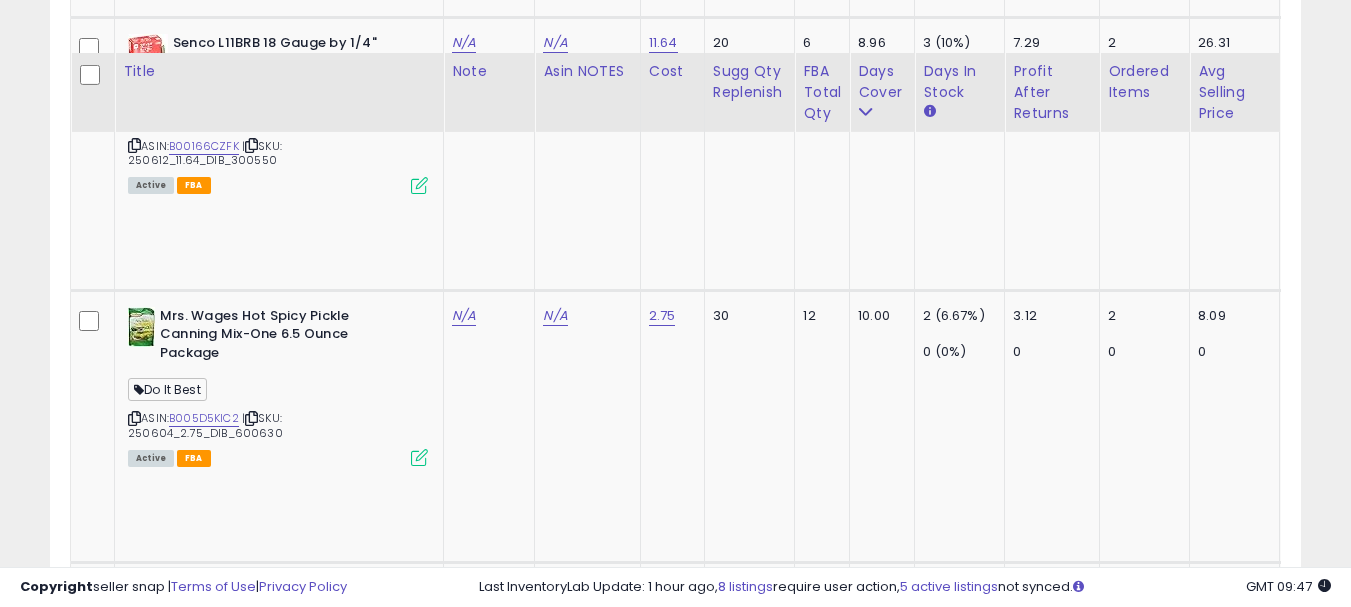 scroll, scrollTop: 9857, scrollLeft: 0, axis: vertical 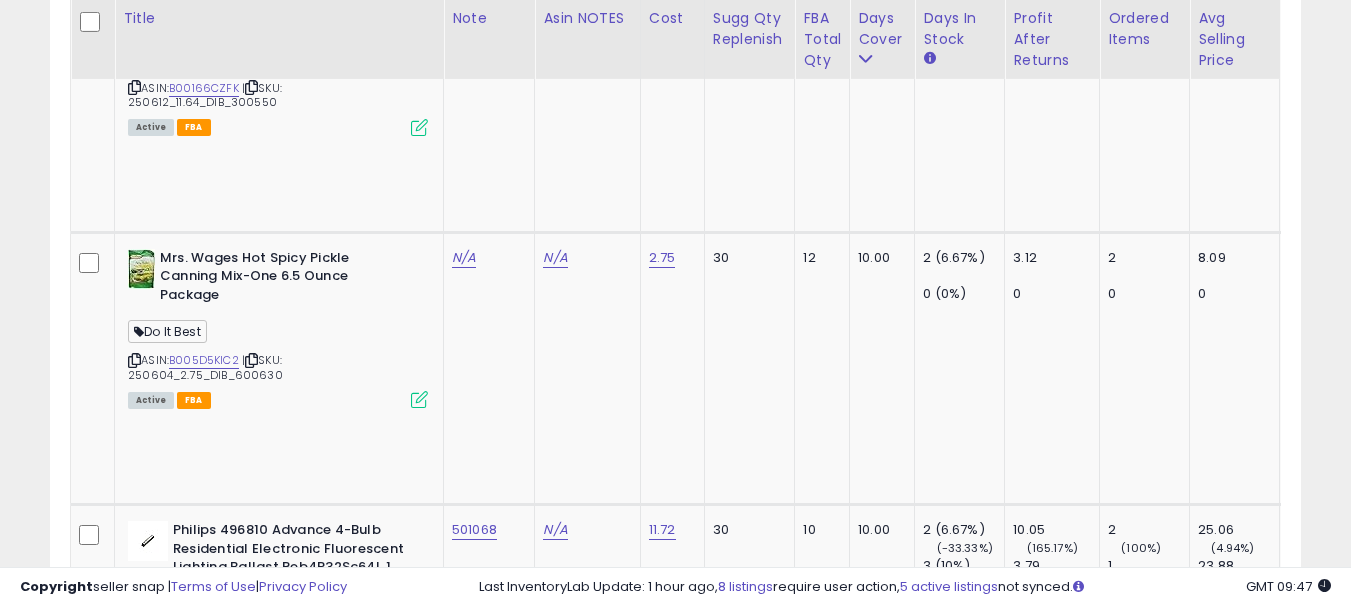 click on "4" 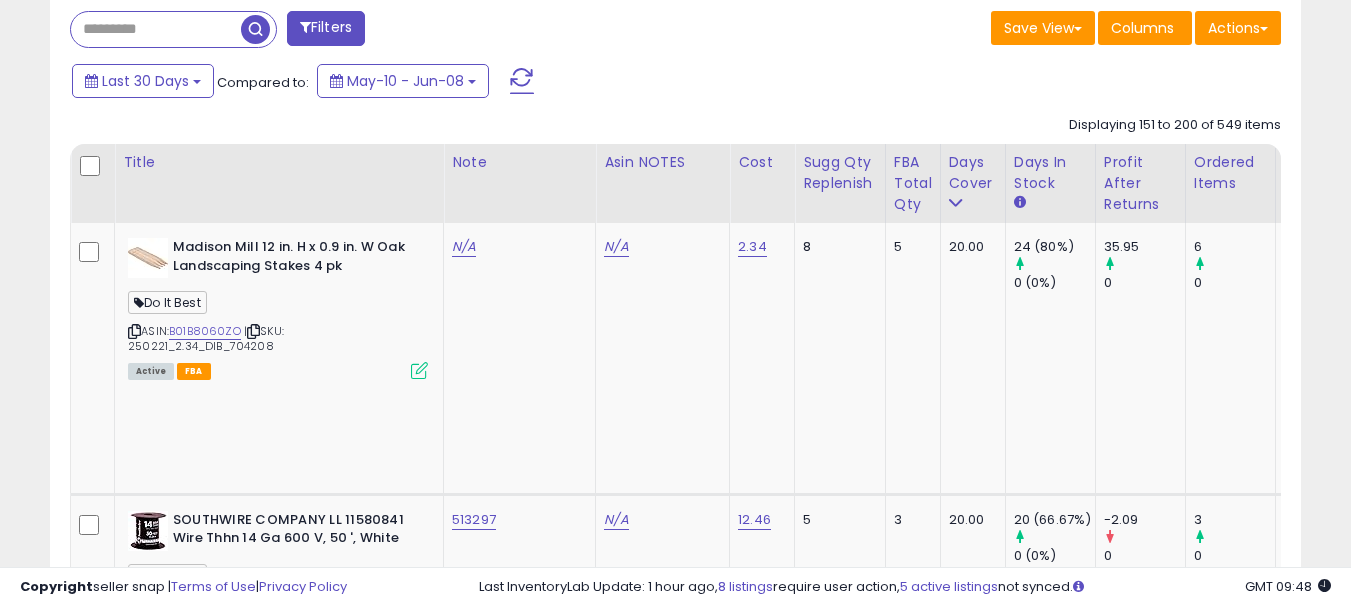 scroll, scrollTop: 883, scrollLeft: 0, axis: vertical 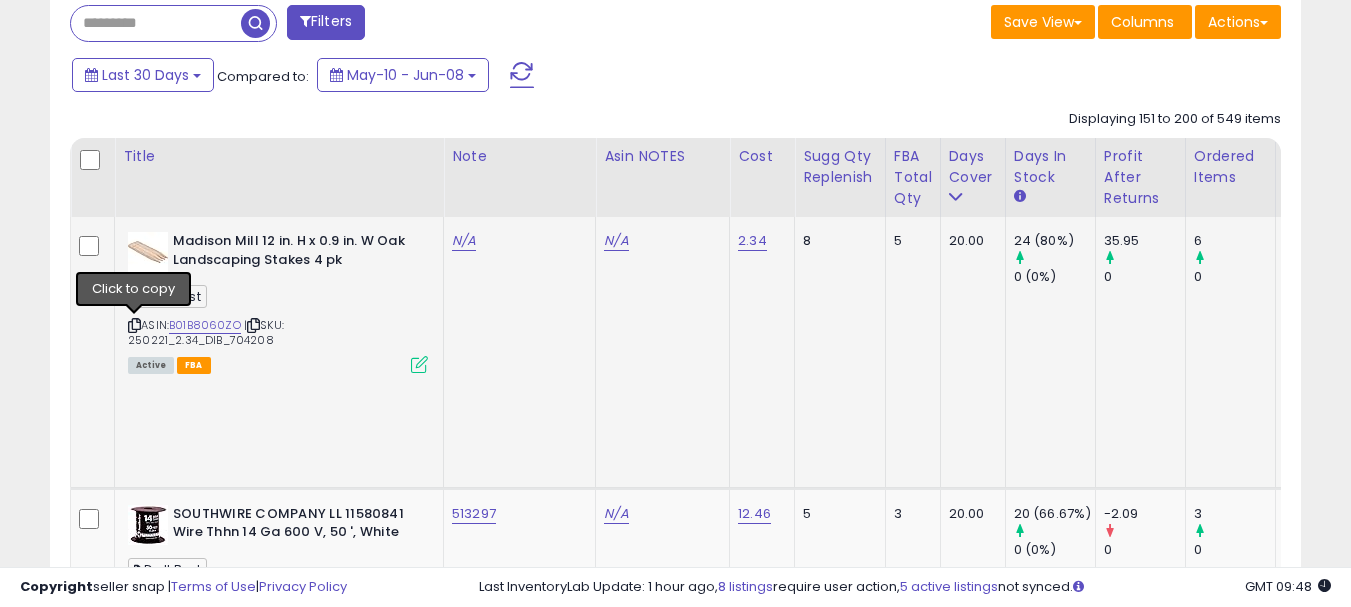 click at bounding box center (134, 325) 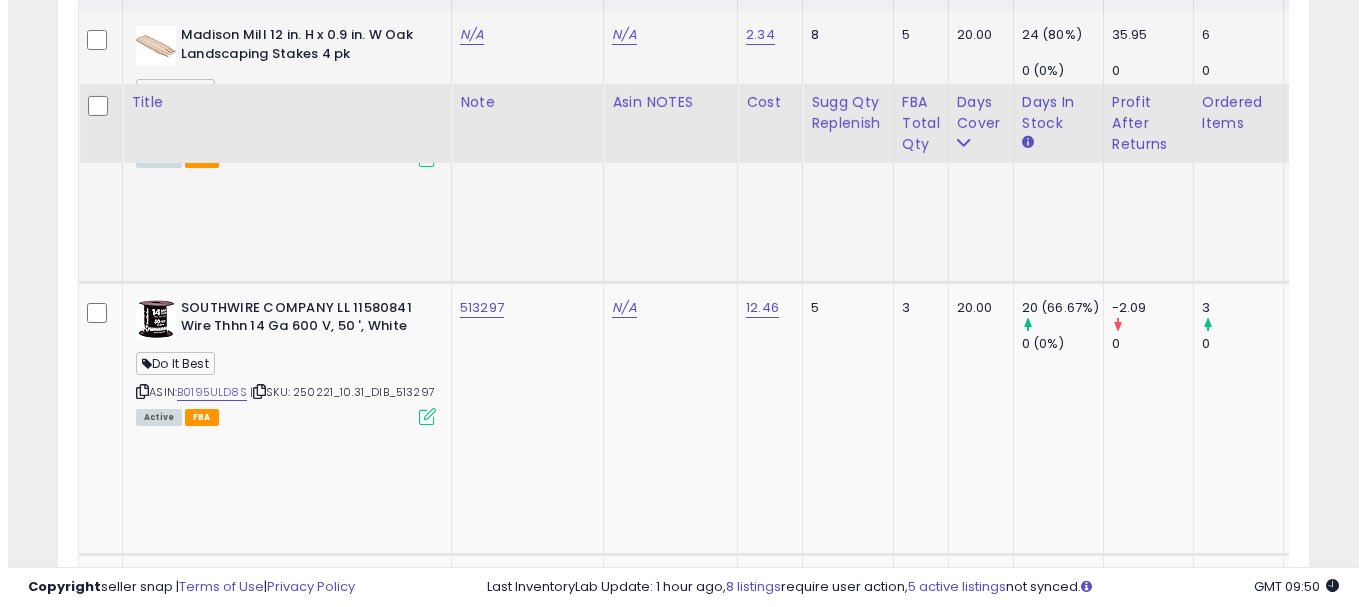 scroll, scrollTop: 1183, scrollLeft: 0, axis: vertical 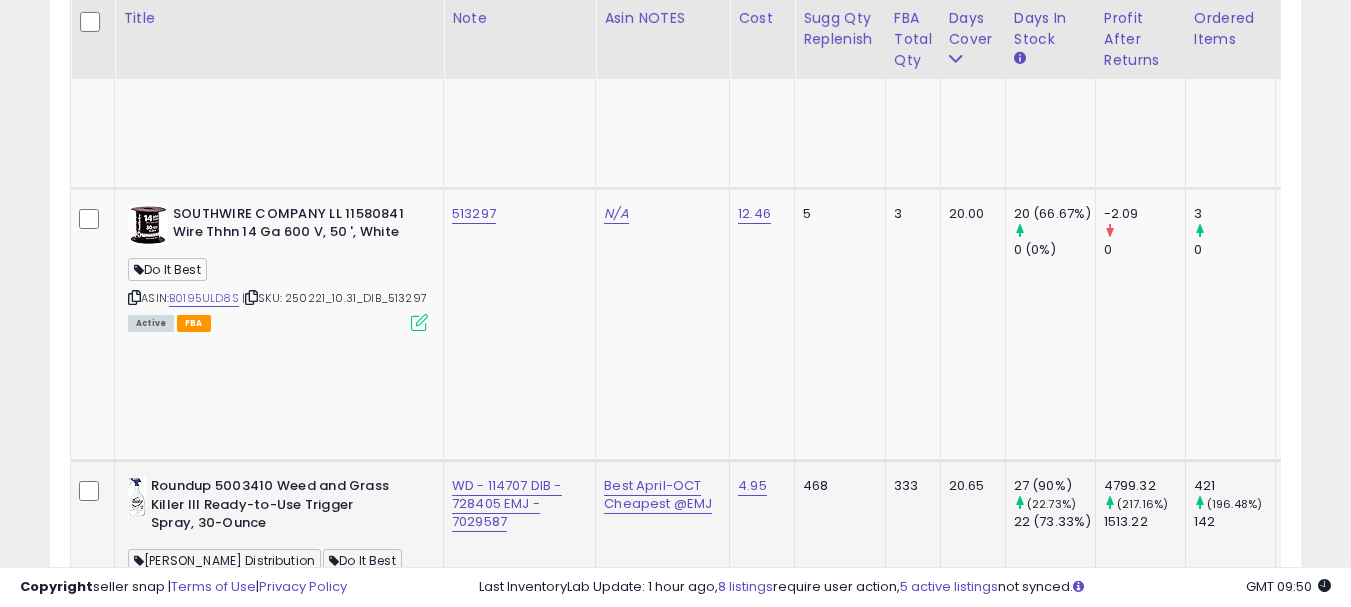 click at bounding box center (419, 667) 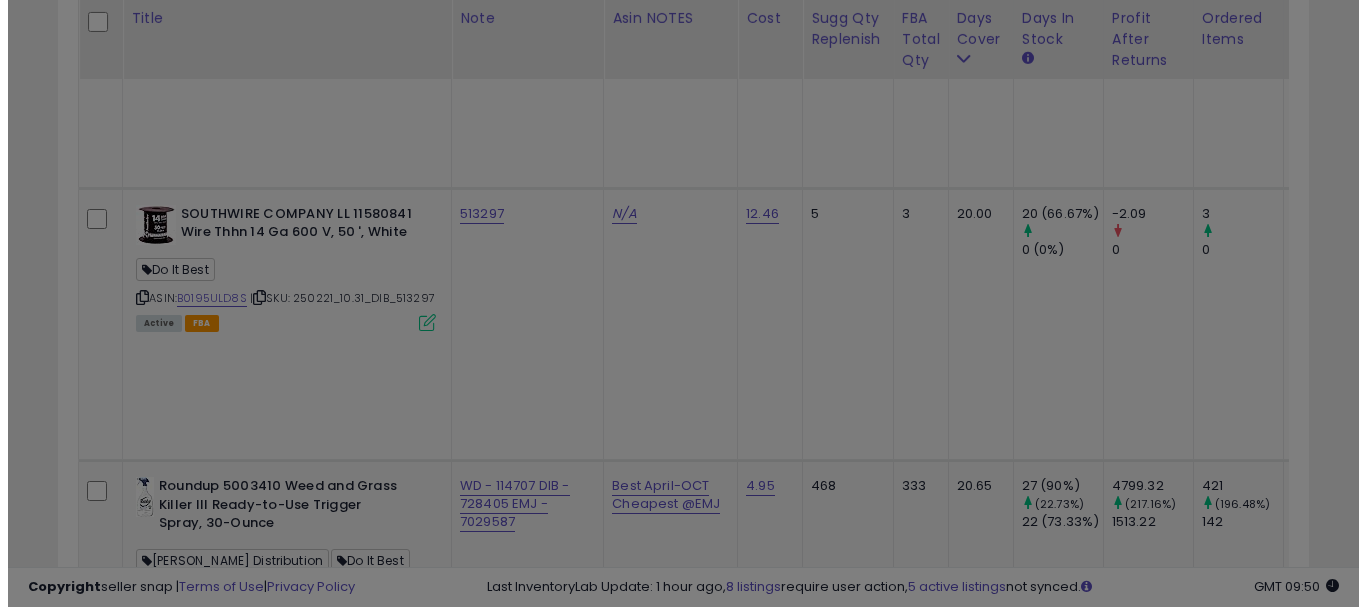 scroll, scrollTop: 999590, scrollLeft: 999267, axis: both 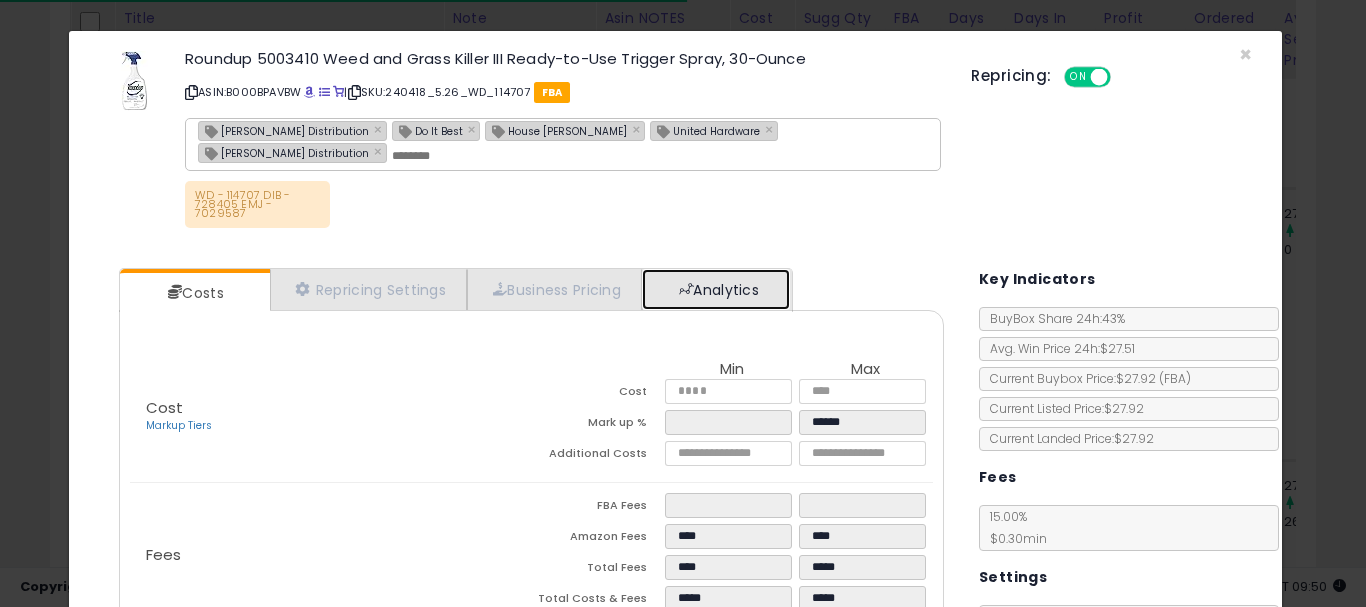 click on "Analytics" at bounding box center [716, 289] 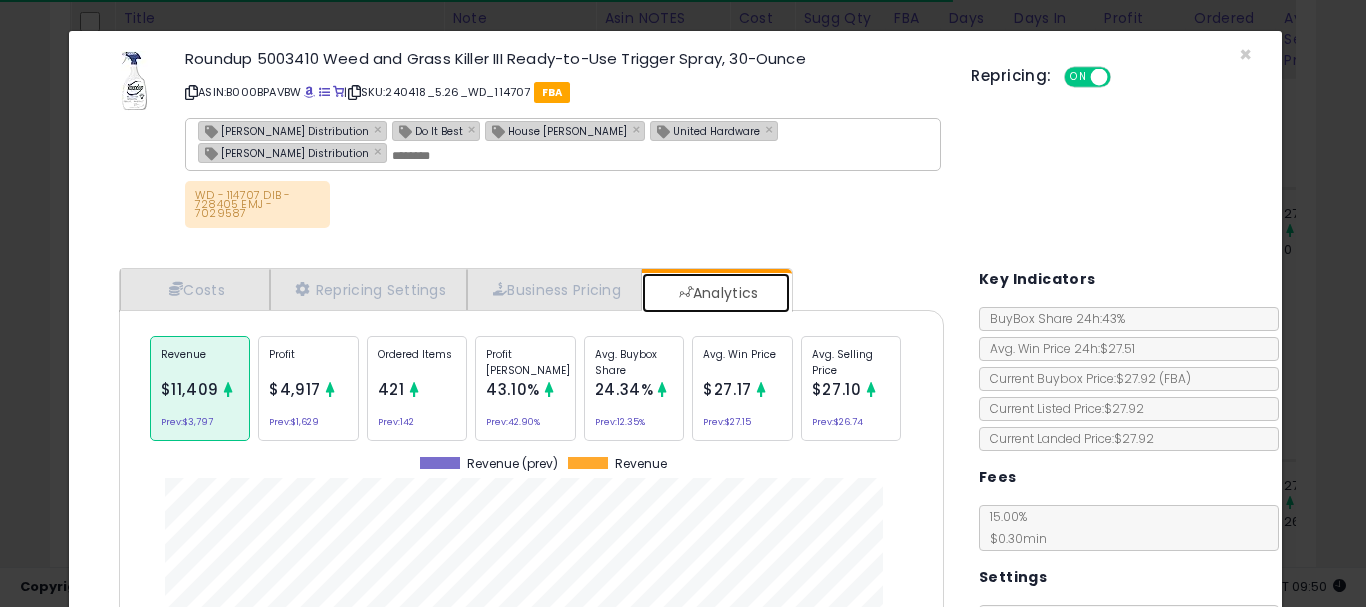 scroll, scrollTop: 999384, scrollLeft: 999145, axis: both 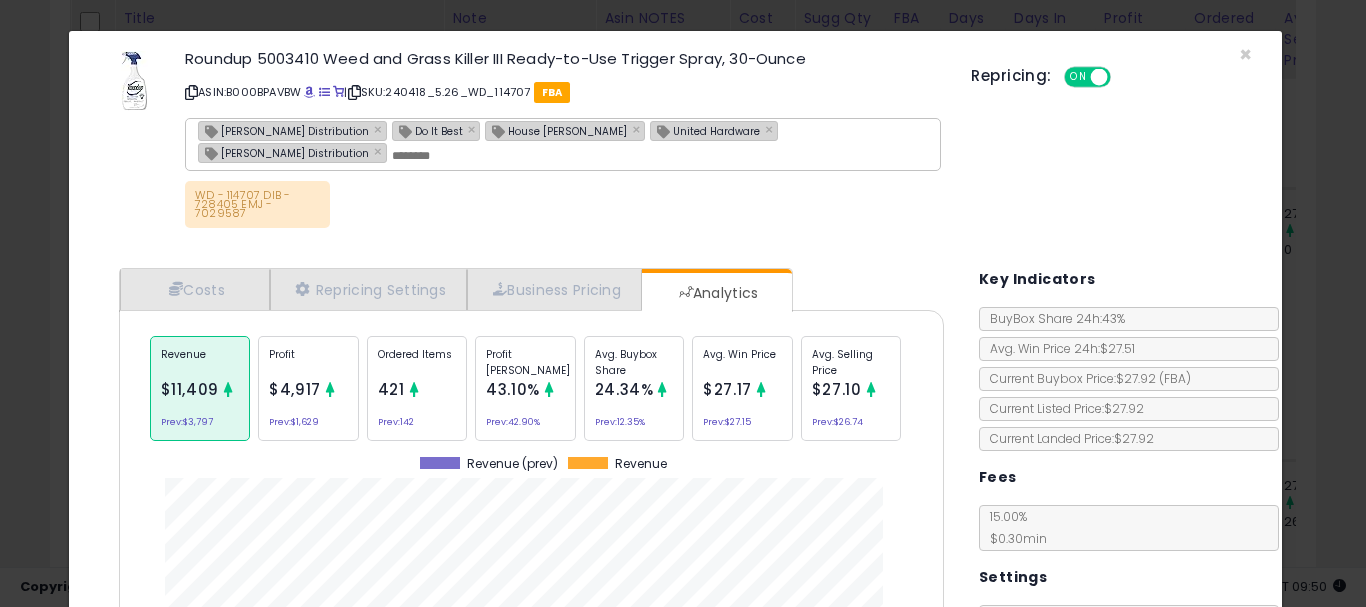 click on "Repricing:
ON   OFF" at bounding box center [1111, 74] 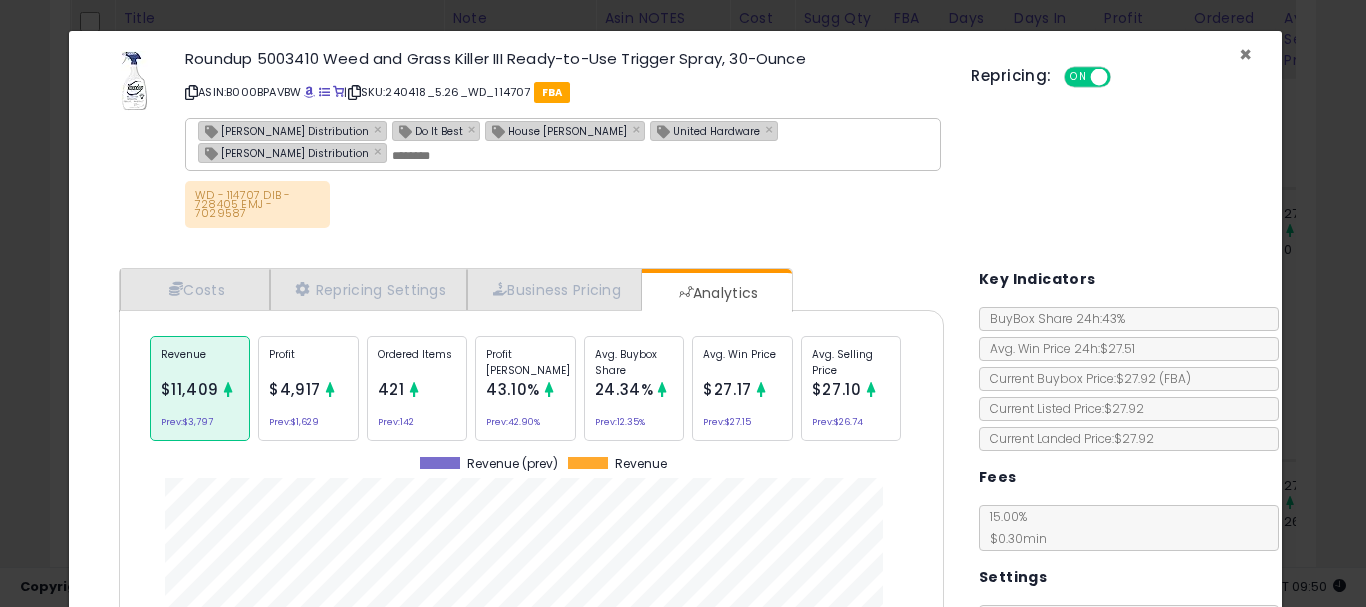 click on "×" at bounding box center [1245, 54] 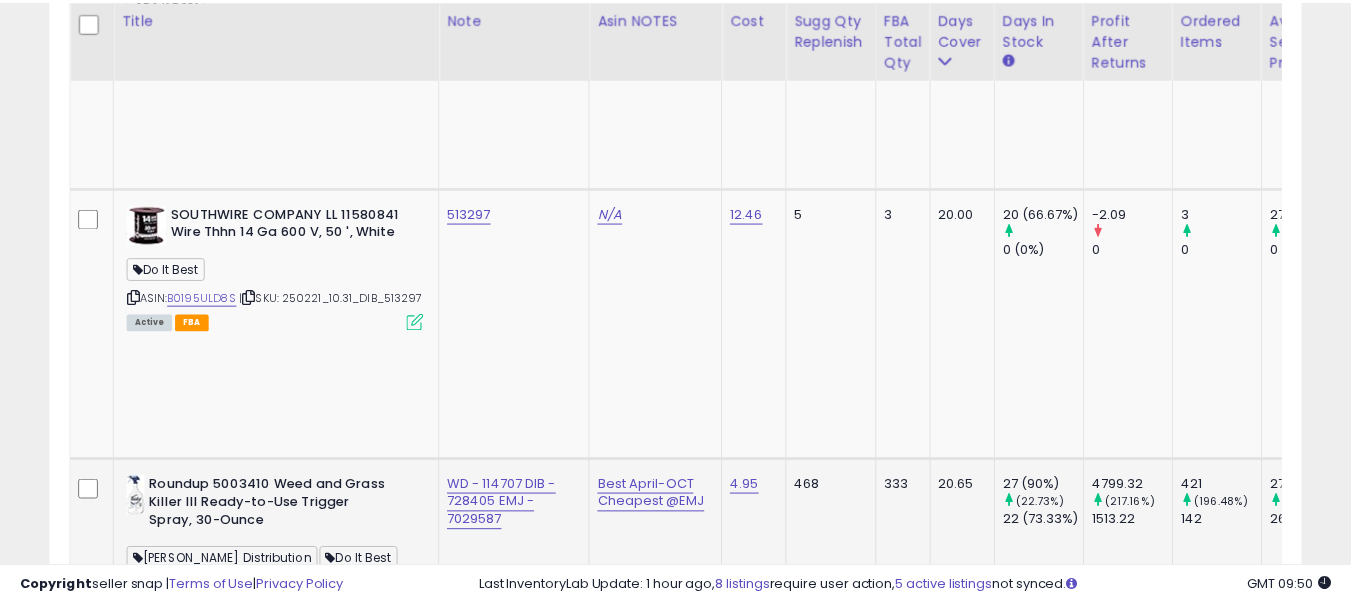 scroll, scrollTop: 410, scrollLeft: 724, axis: both 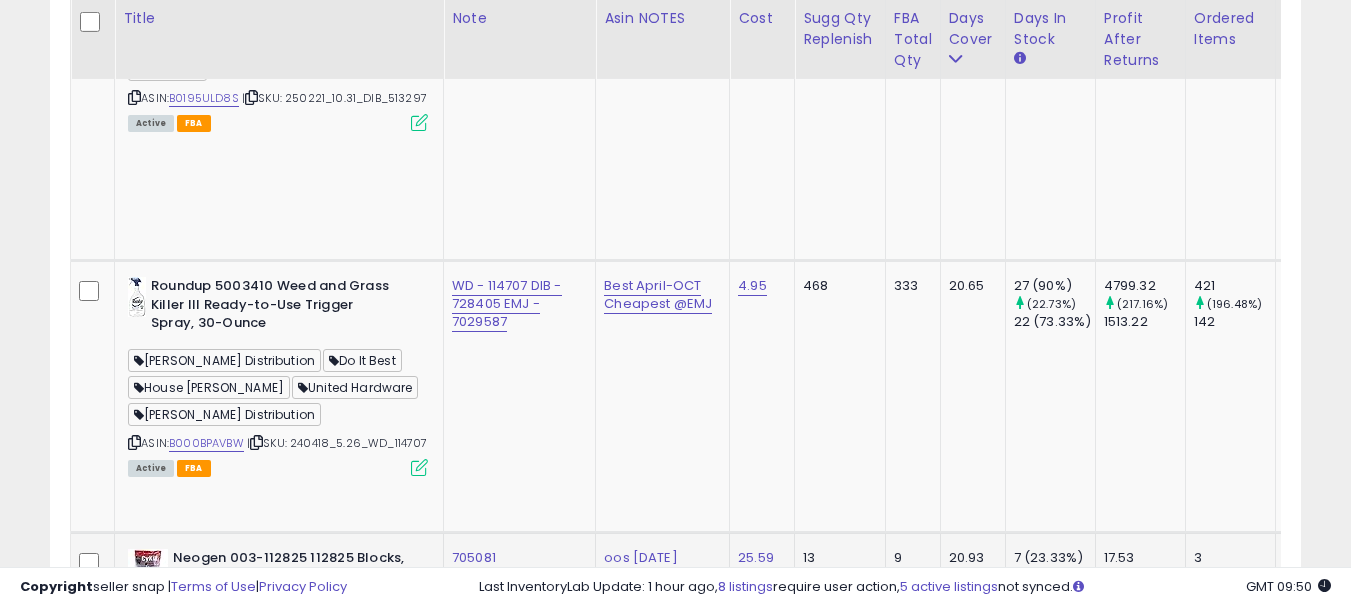 click on "705081" 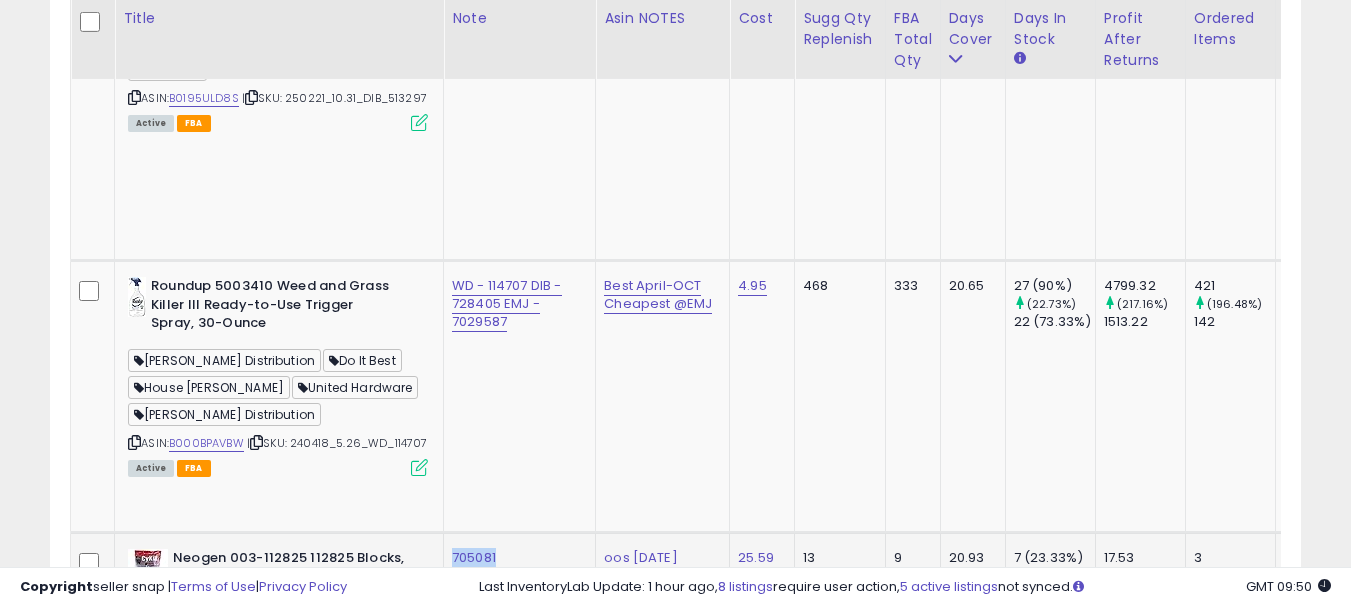 copy on "705081" 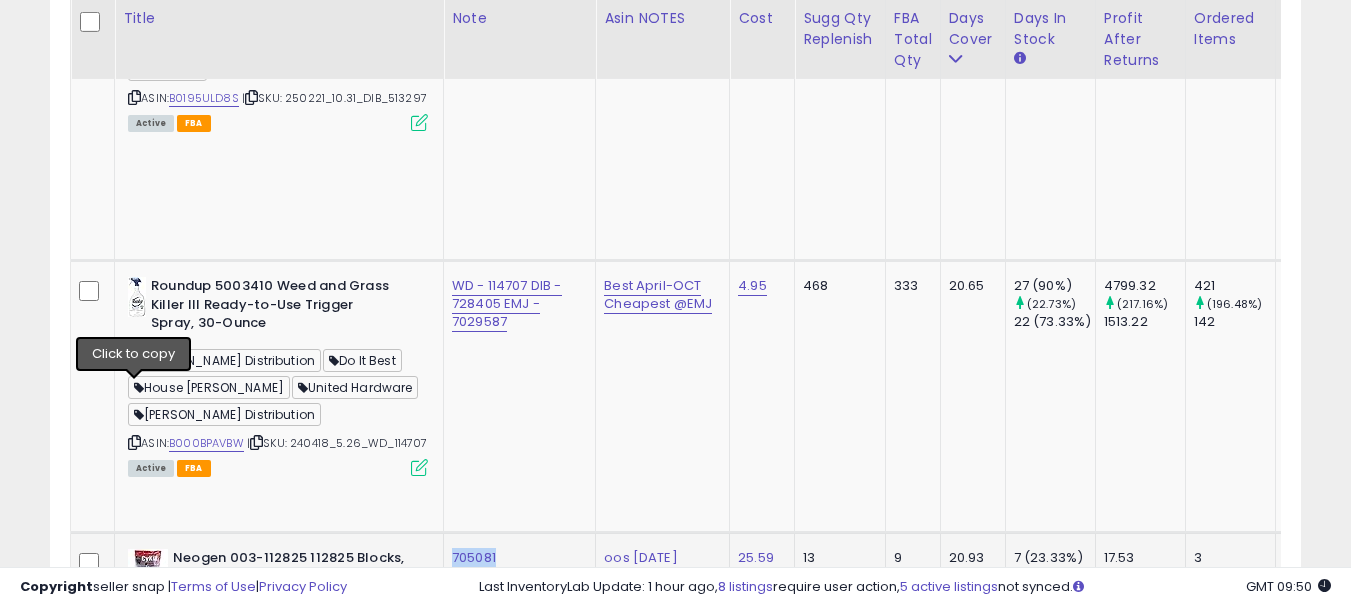 click at bounding box center (134, 642) 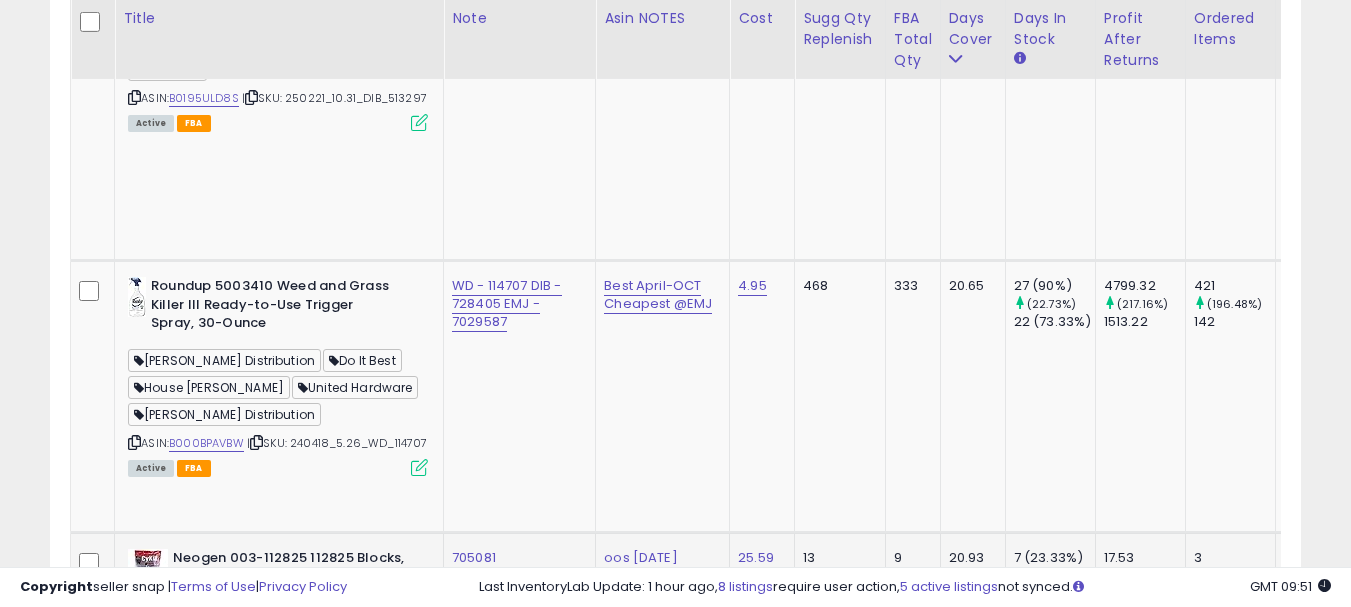 scroll, scrollTop: 1483, scrollLeft: 0, axis: vertical 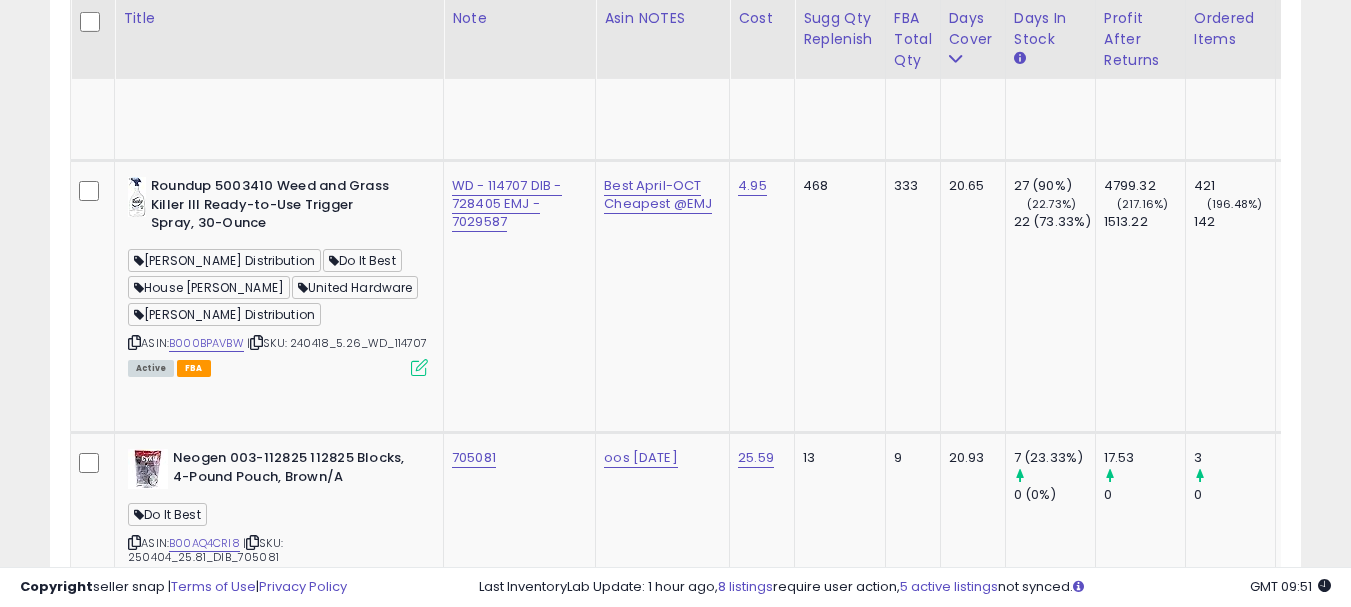 click on "363944" 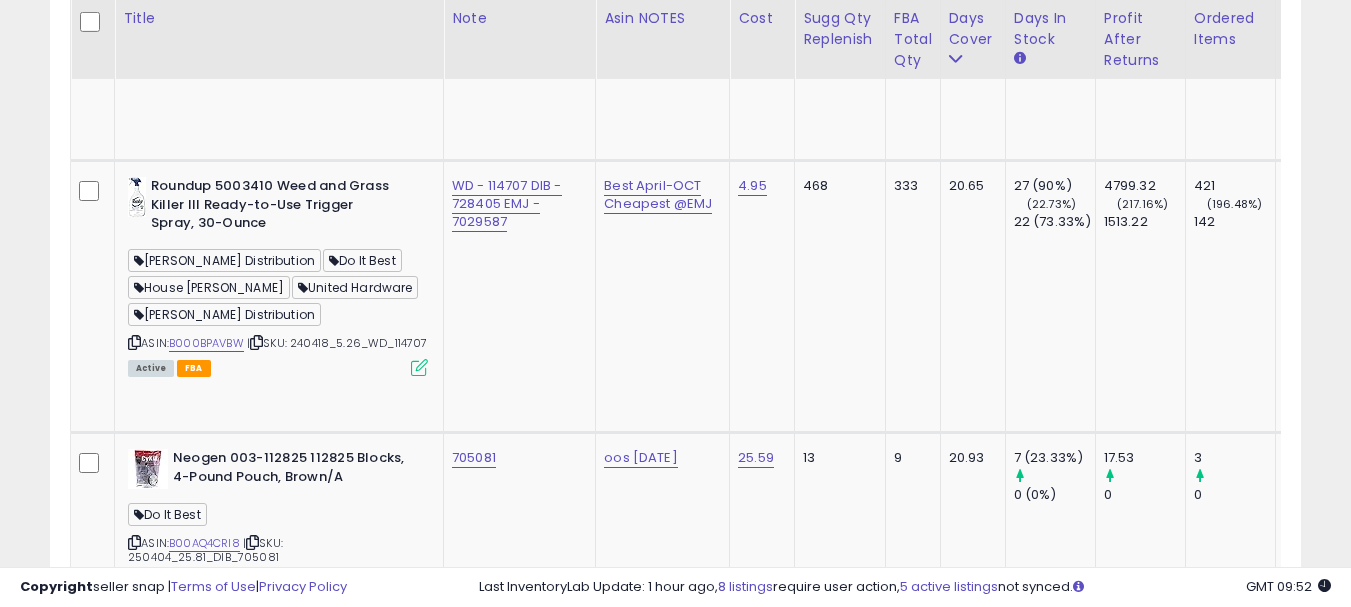 scroll, scrollTop: 0, scrollLeft: 415, axis: horizontal 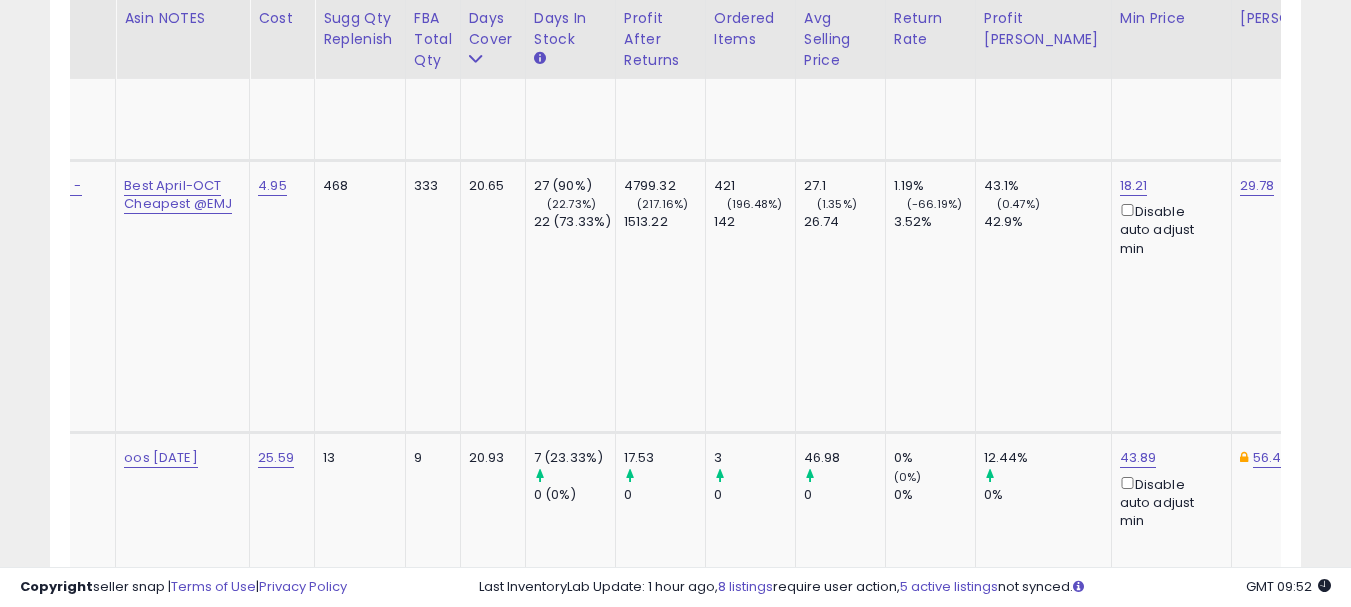 click on "22.87" at bounding box center [1136, -359] 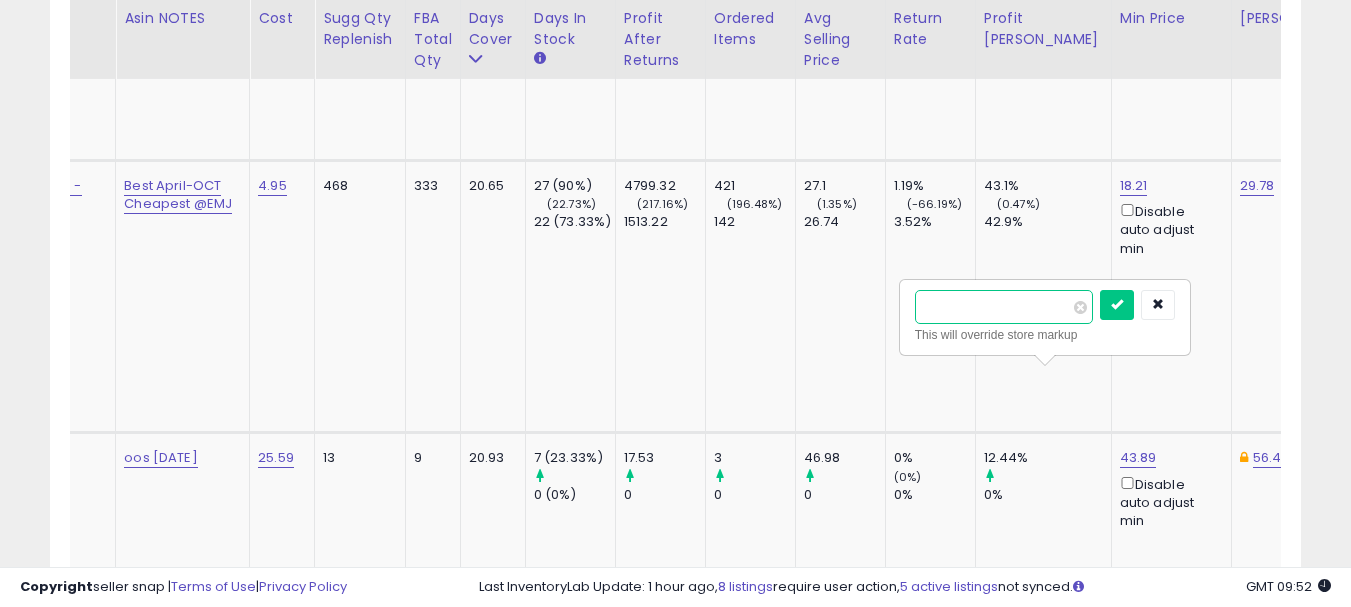 click on "*****" at bounding box center (1004, 307) 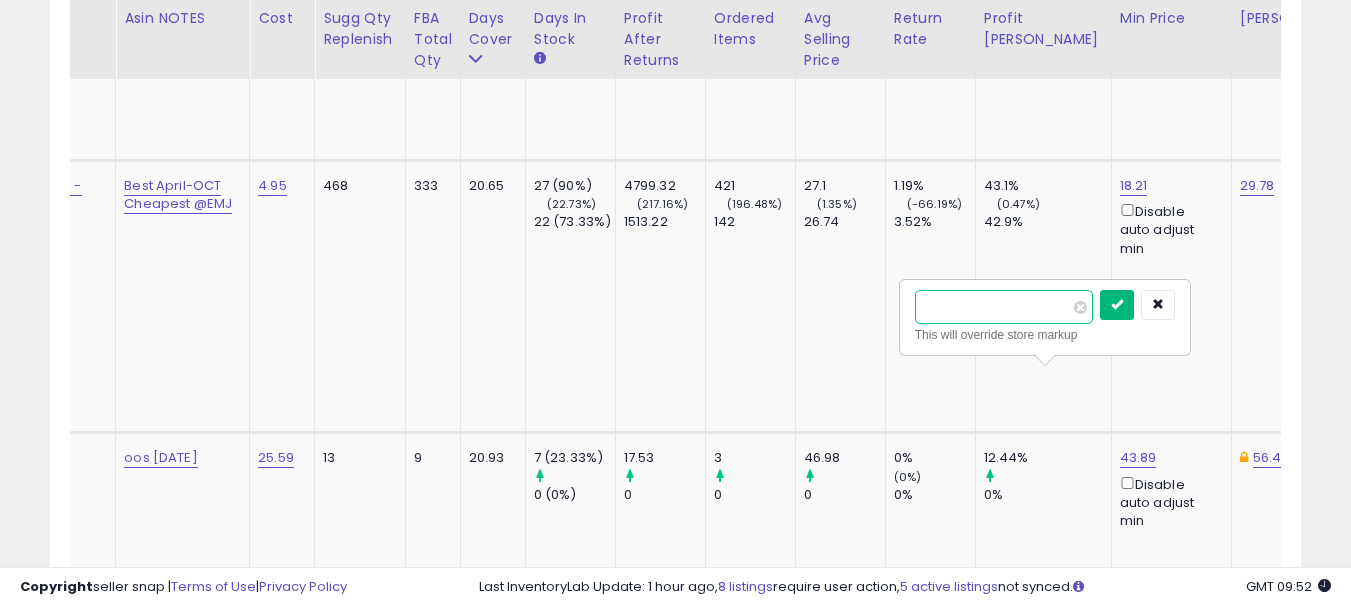 type on "**" 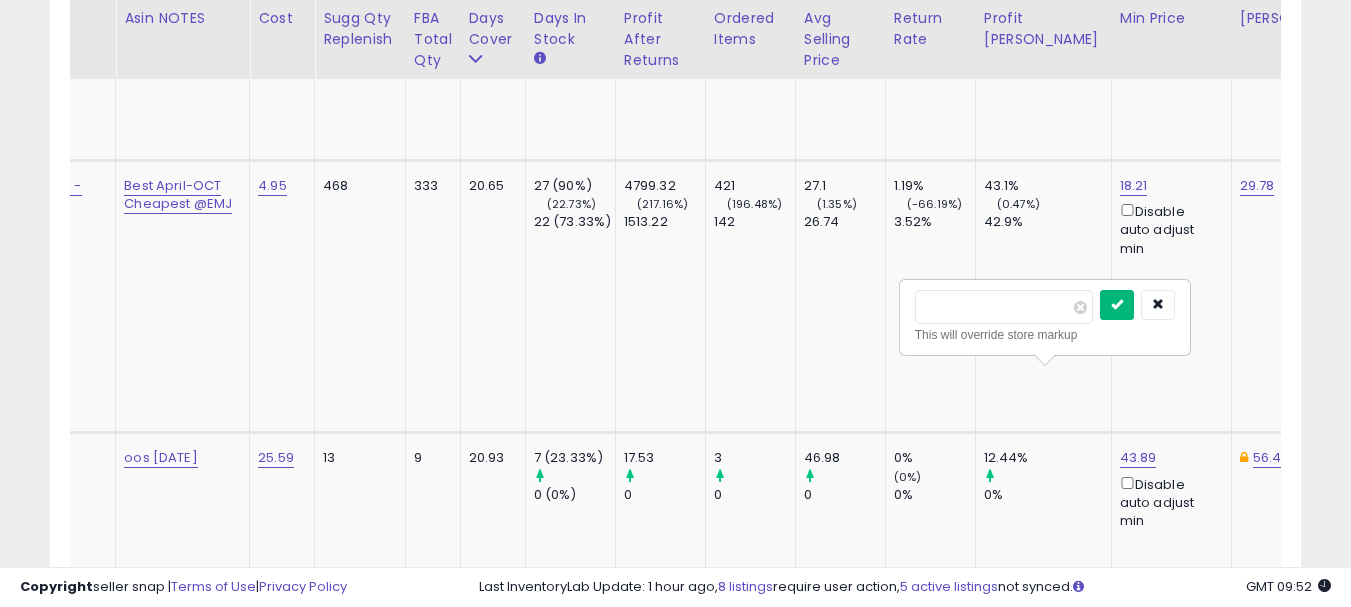 click at bounding box center (1117, 305) 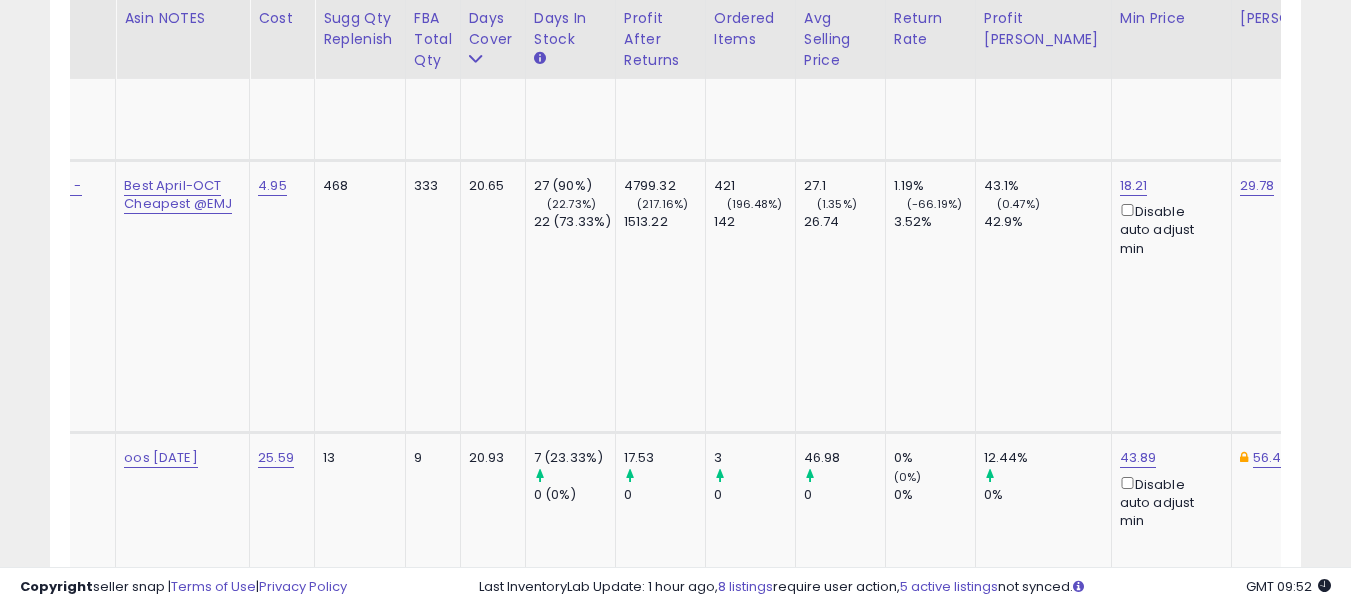 scroll, scrollTop: 0, scrollLeft: 296, axis: horizontal 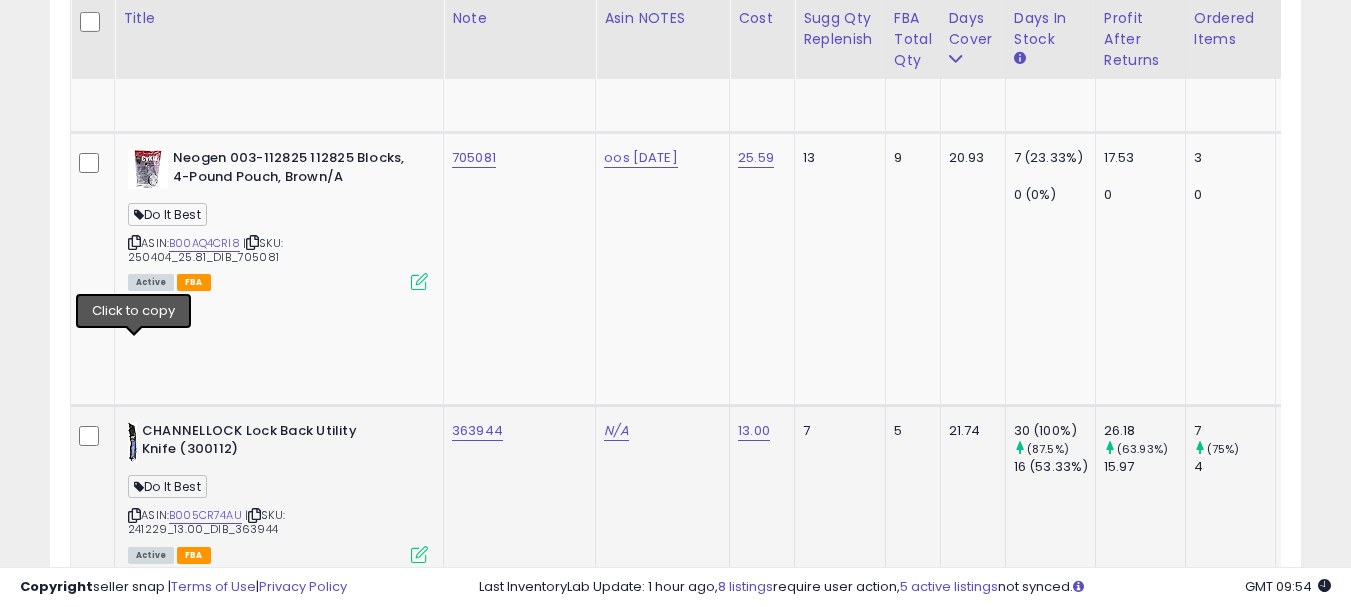 click at bounding box center (134, 806) 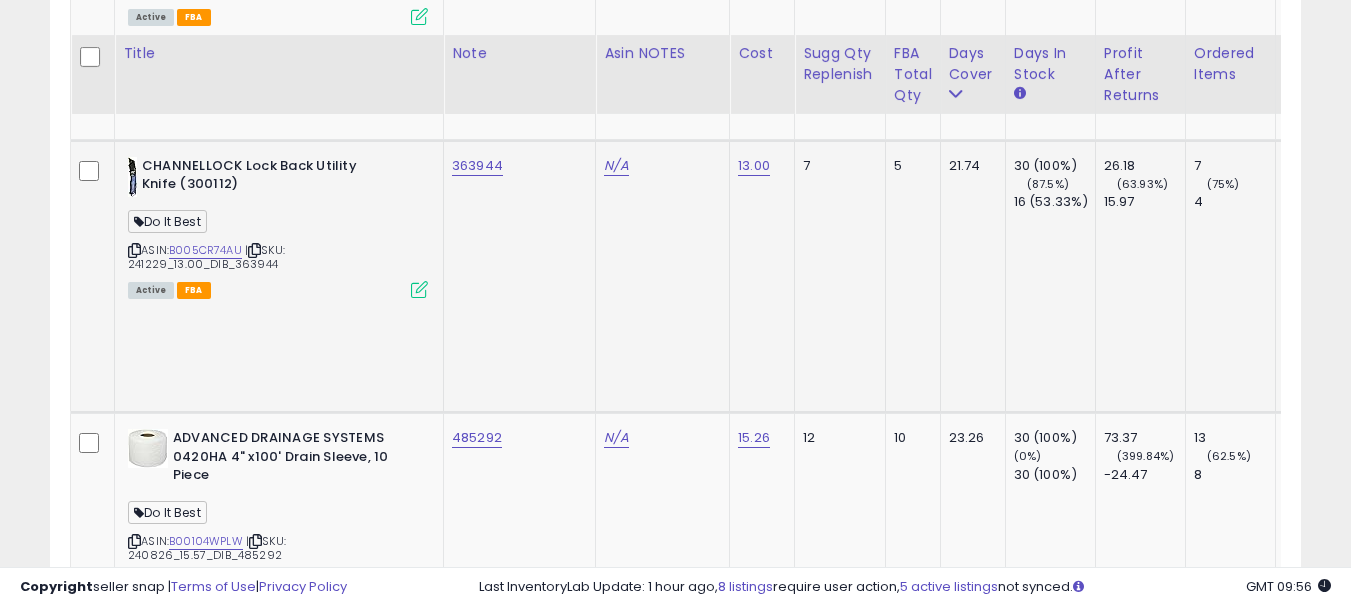 scroll, scrollTop: 2083, scrollLeft: 0, axis: vertical 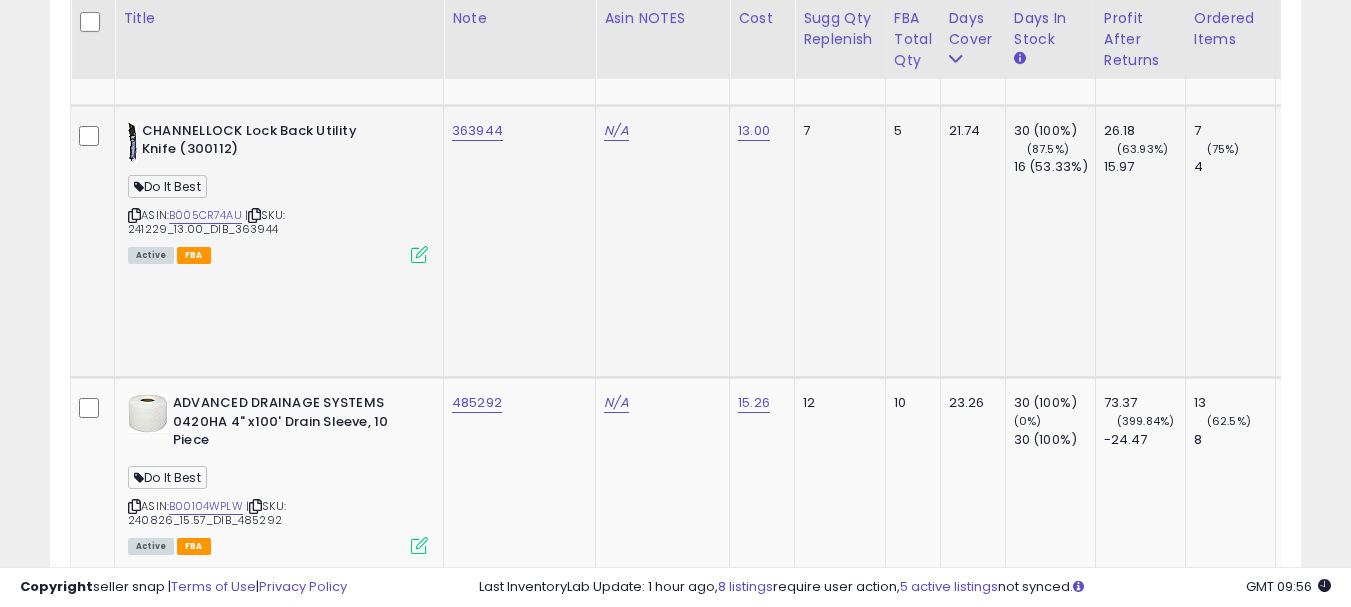 click at bounding box center (134, 760) 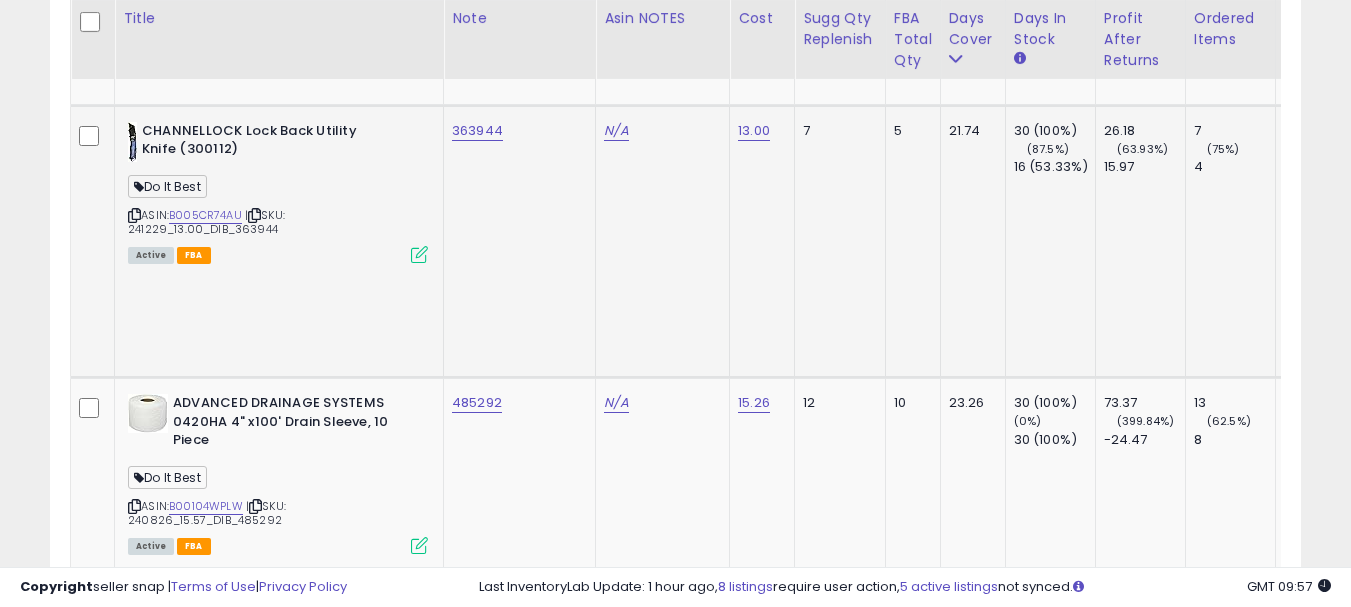click on "120166" 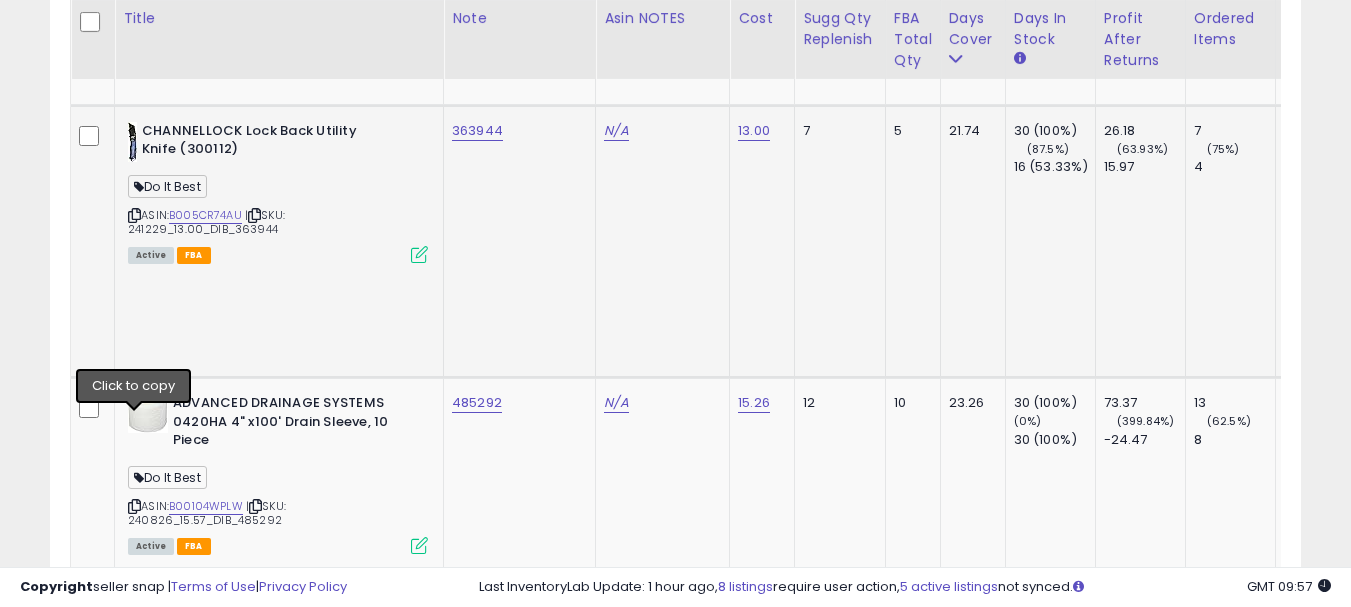 click at bounding box center (134, 1088) 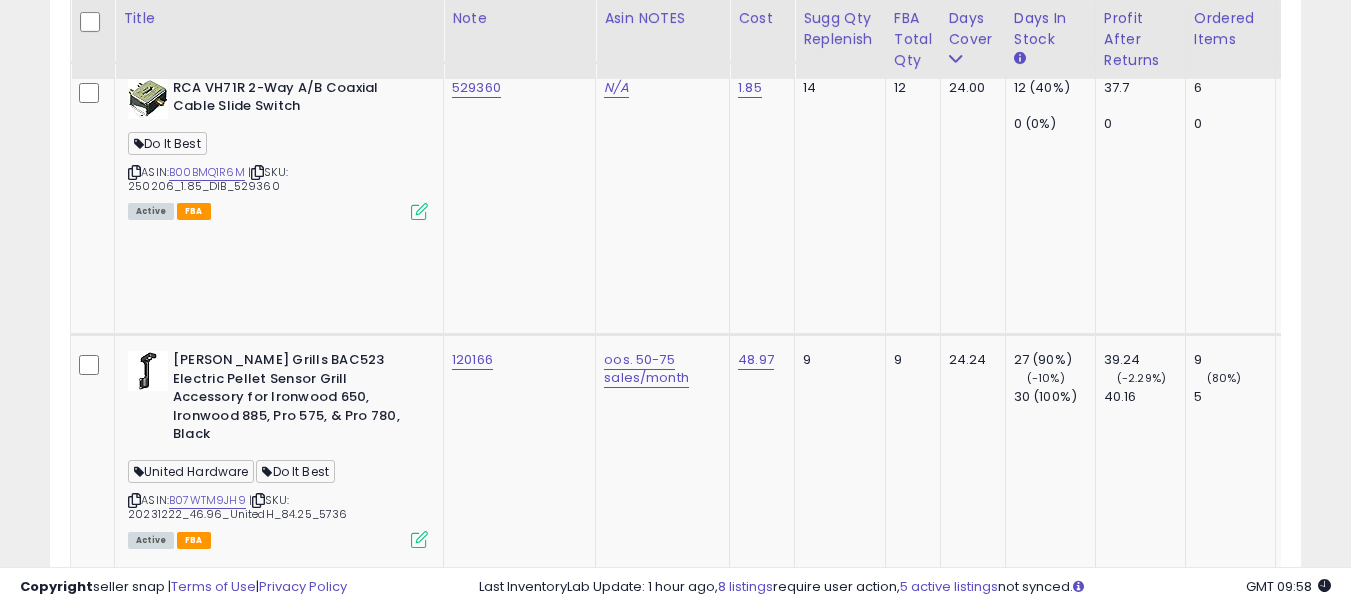 scroll, scrollTop: 2683, scrollLeft: 0, axis: vertical 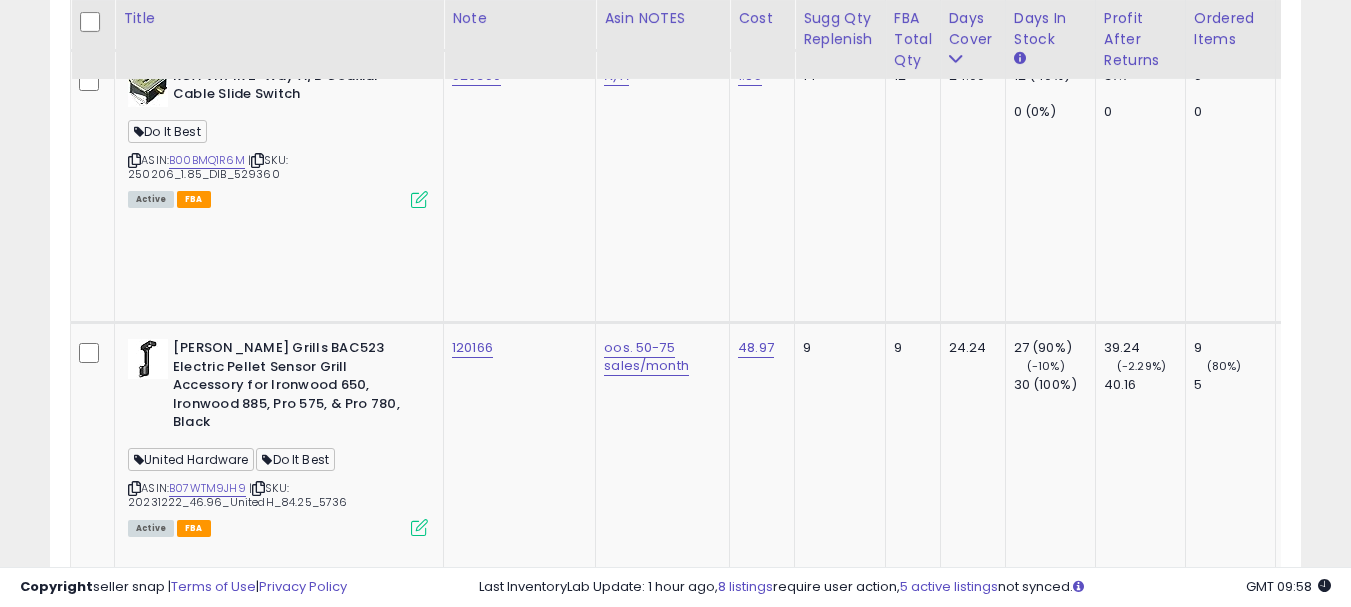 click on "334030" 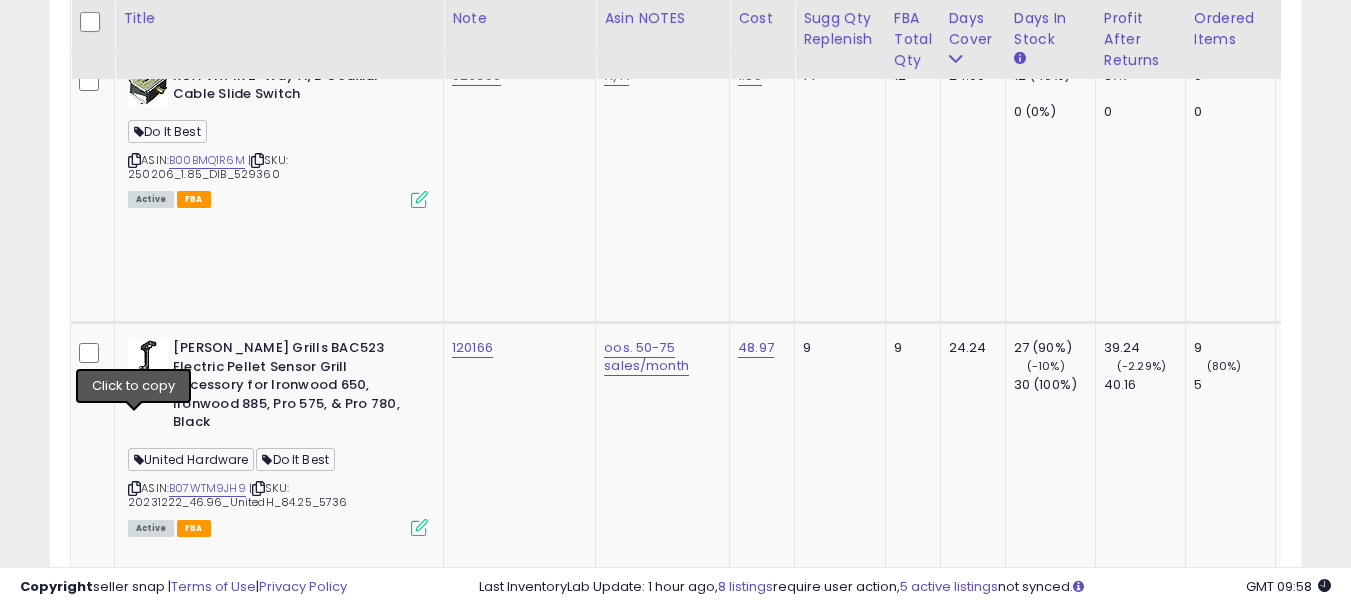 click at bounding box center (134, 1268) 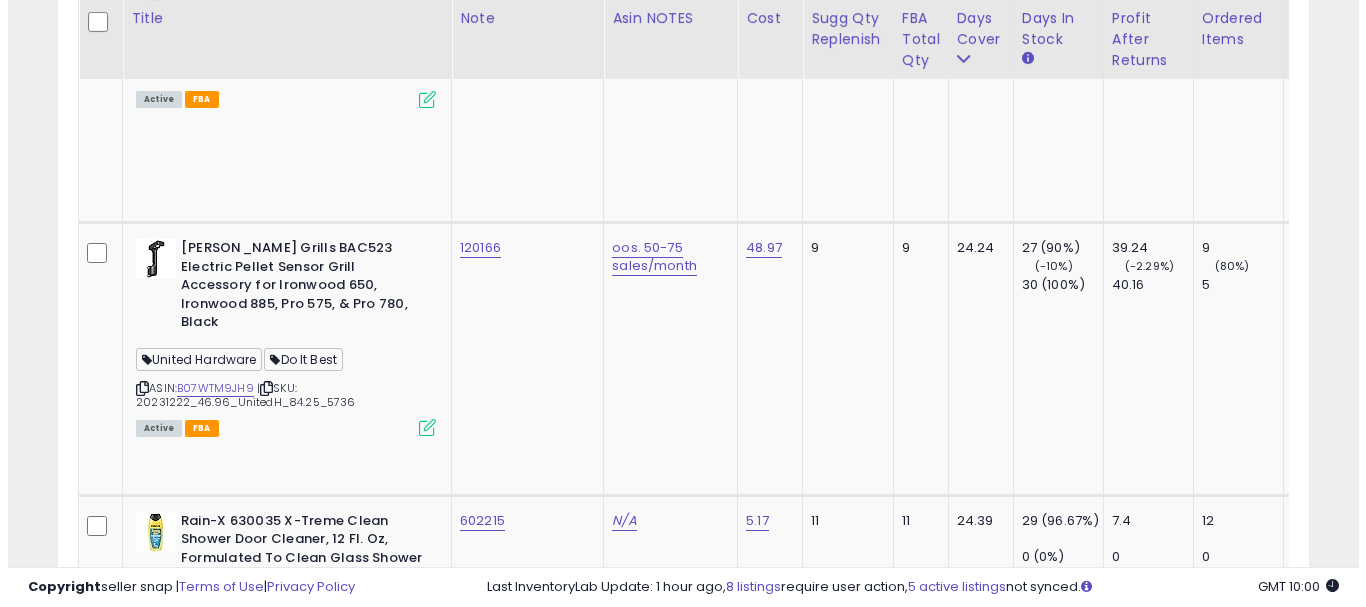 scroll, scrollTop: 2883, scrollLeft: 0, axis: vertical 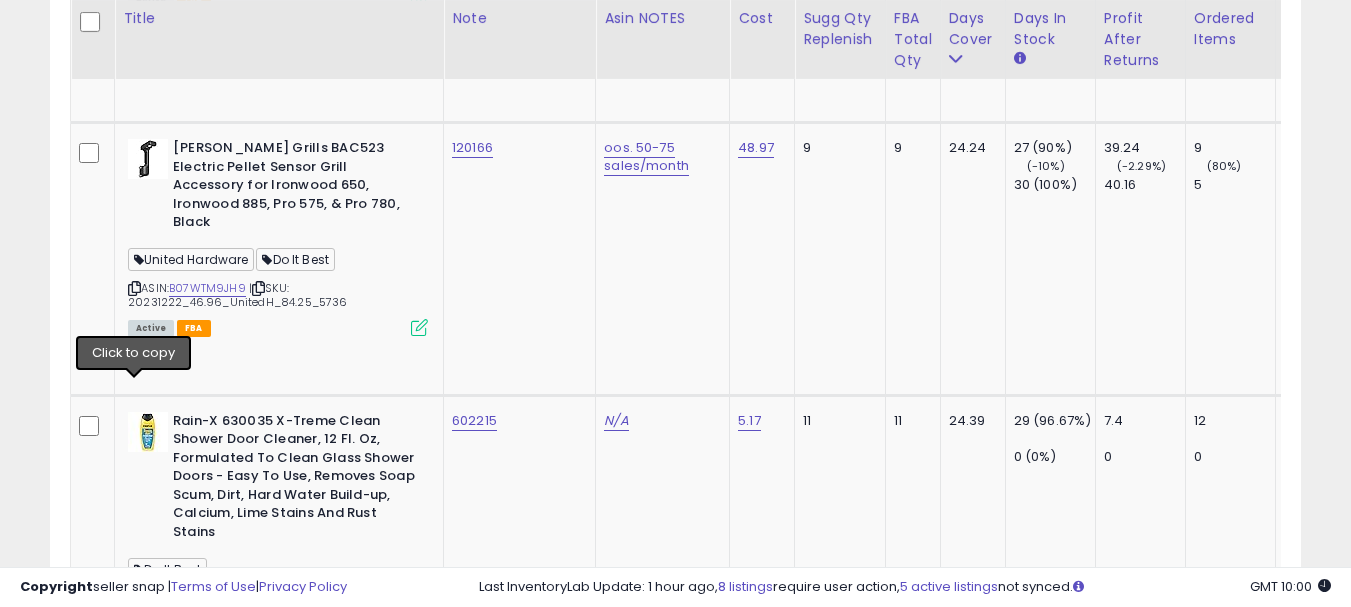 click at bounding box center (134, 1320) 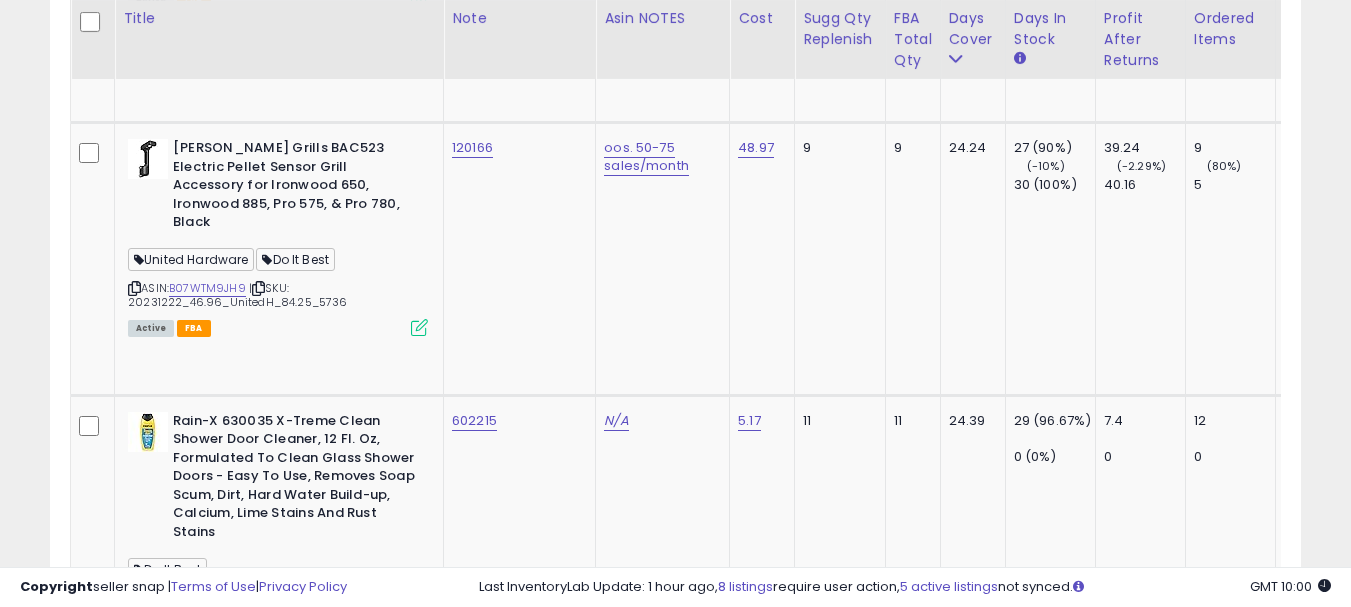 click at bounding box center [134, 1320] 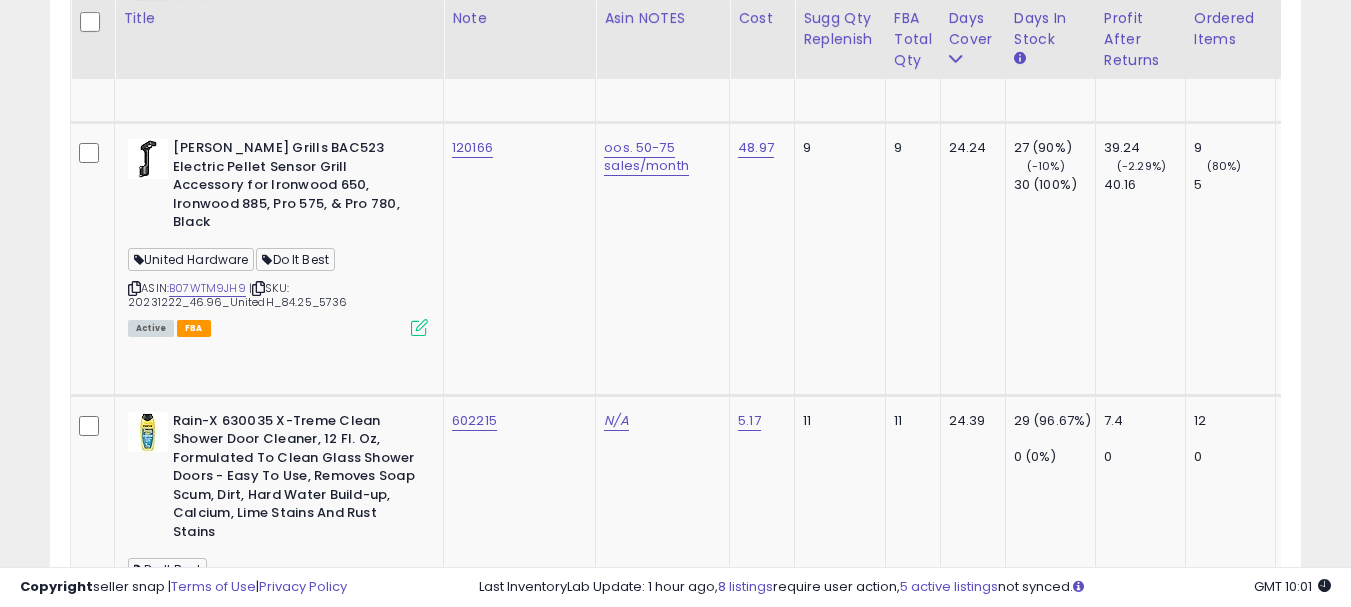 click at bounding box center (419, 1345) 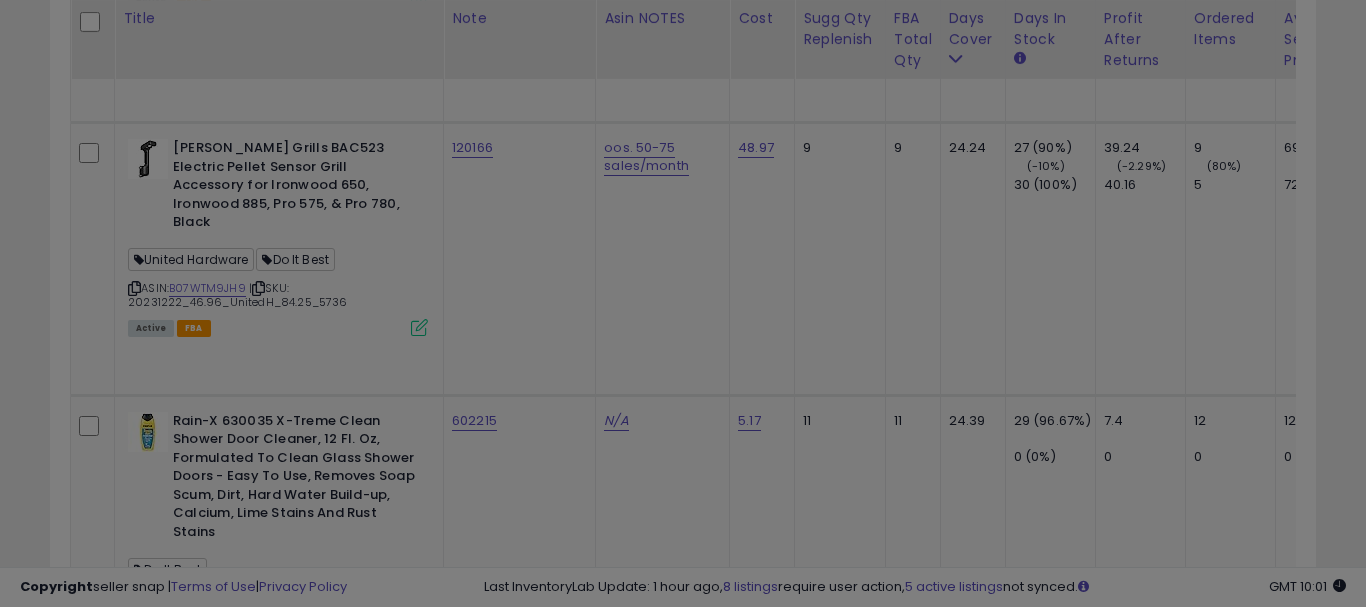 scroll, scrollTop: 999590, scrollLeft: 999267, axis: both 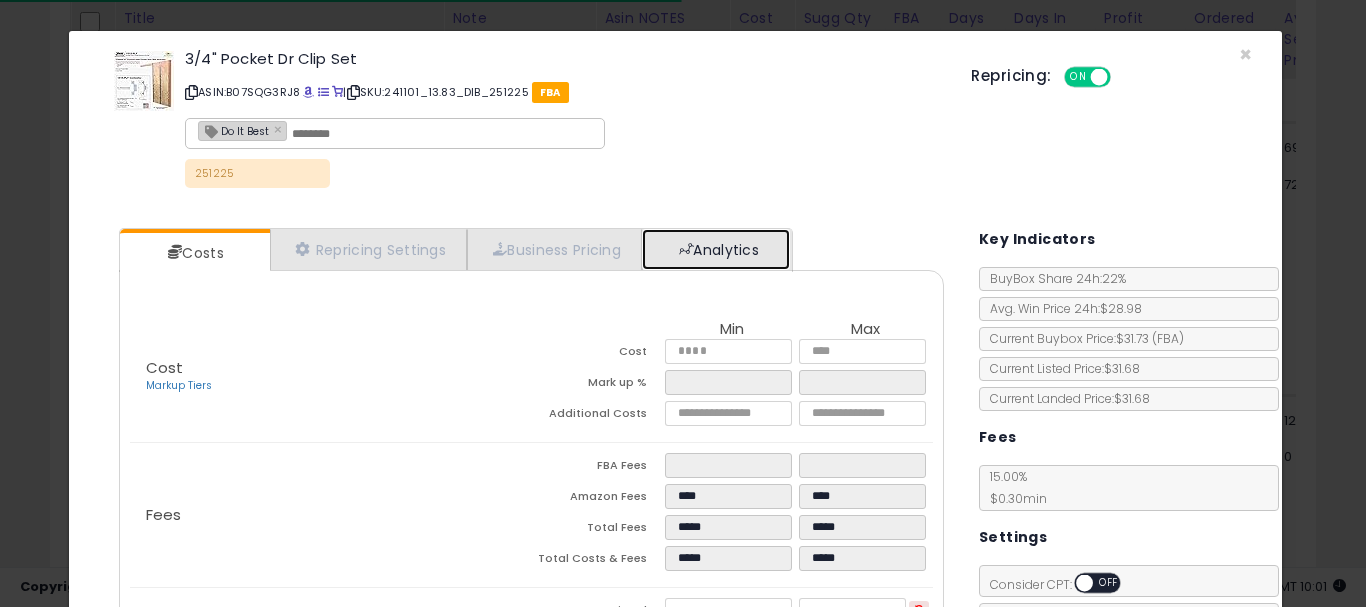 click on "Analytics" at bounding box center [716, 249] 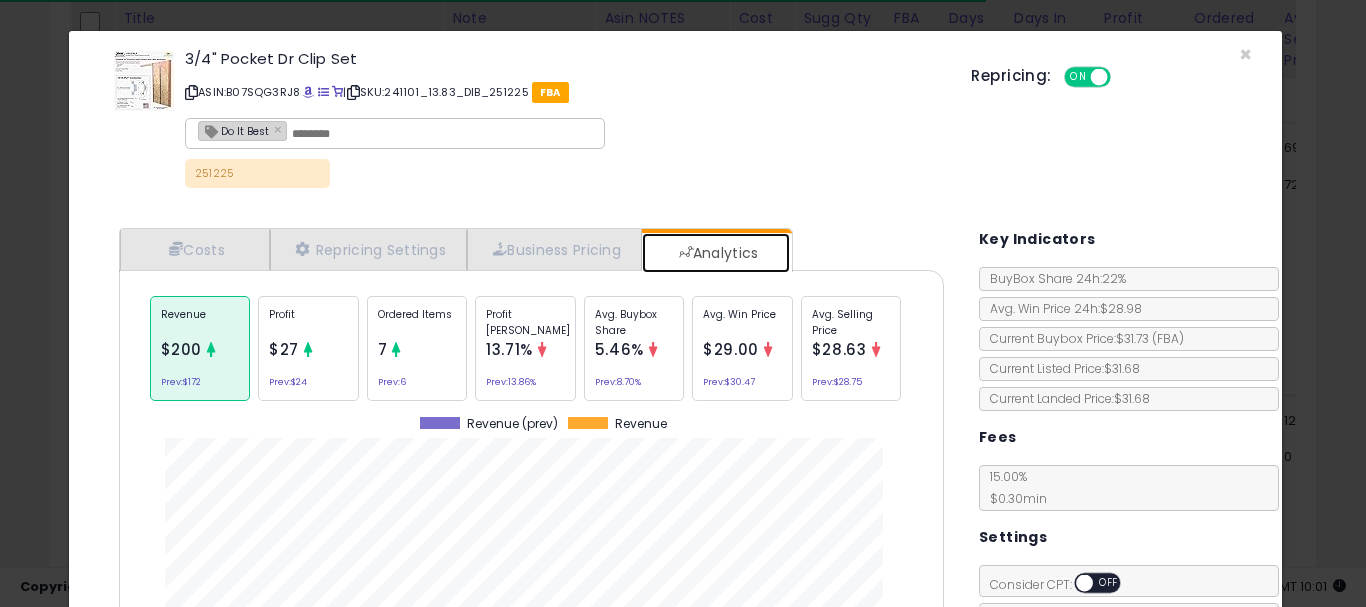 scroll, scrollTop: 999384, scrollLeft: 999145, axis: both 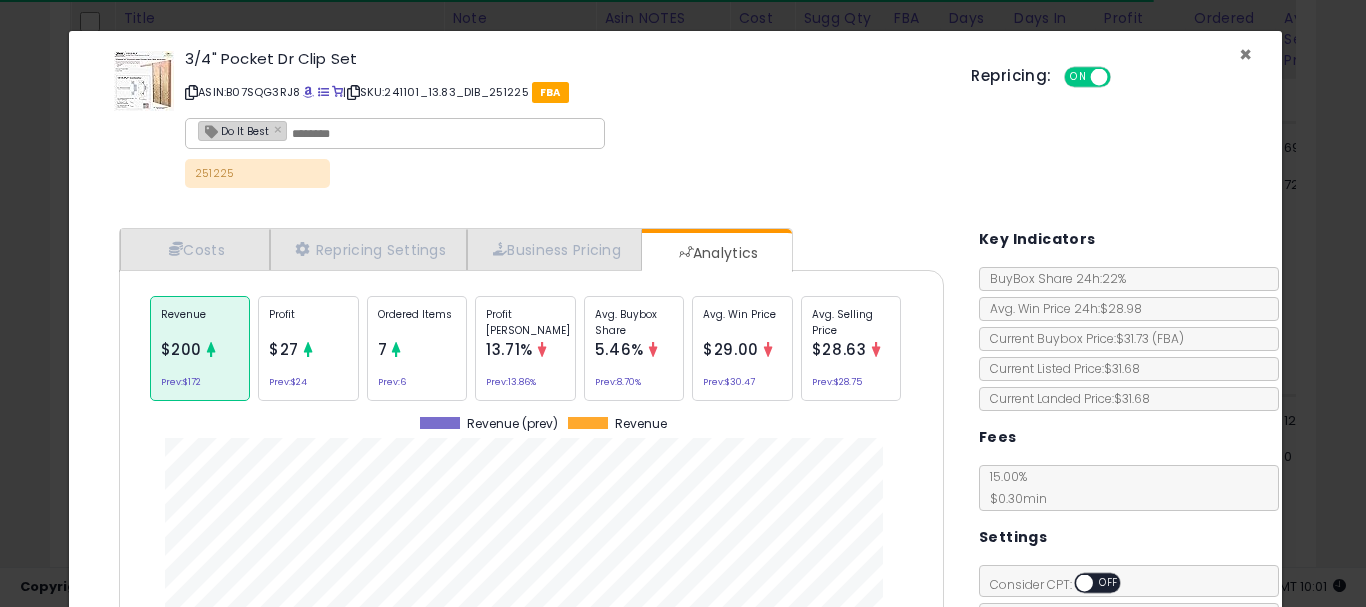 click on "×" at bounding box center (1245, 54) 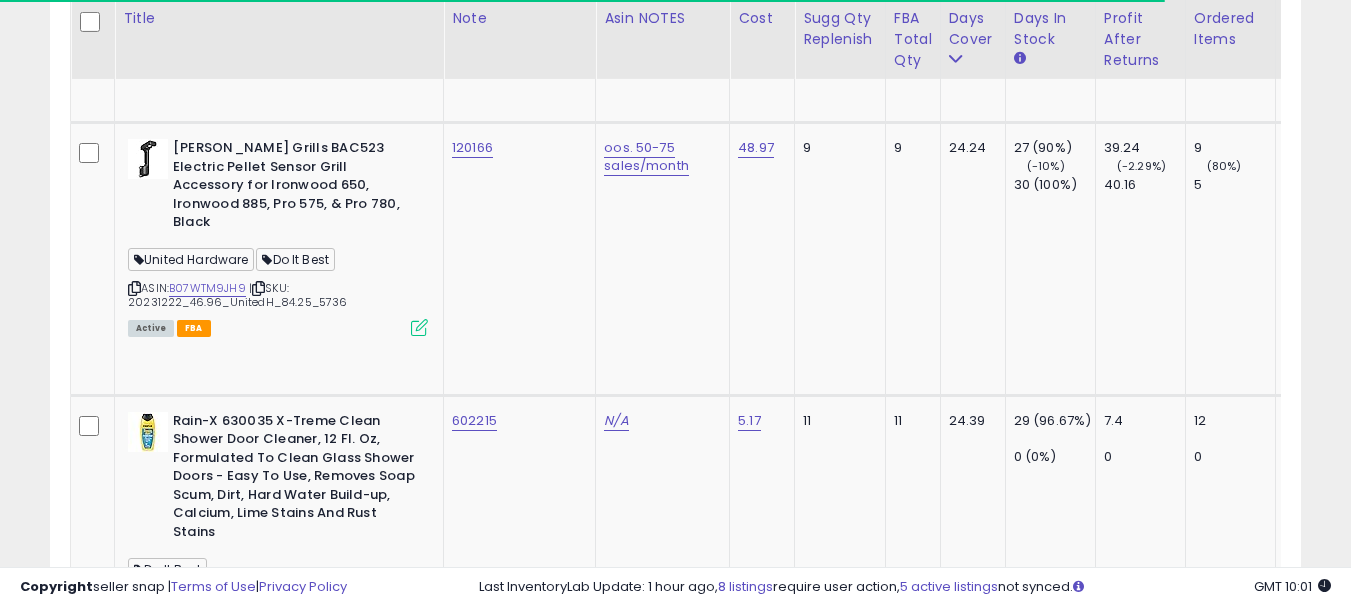 scroll, scrollTop: 410, scrollLeft: 724, axis: both 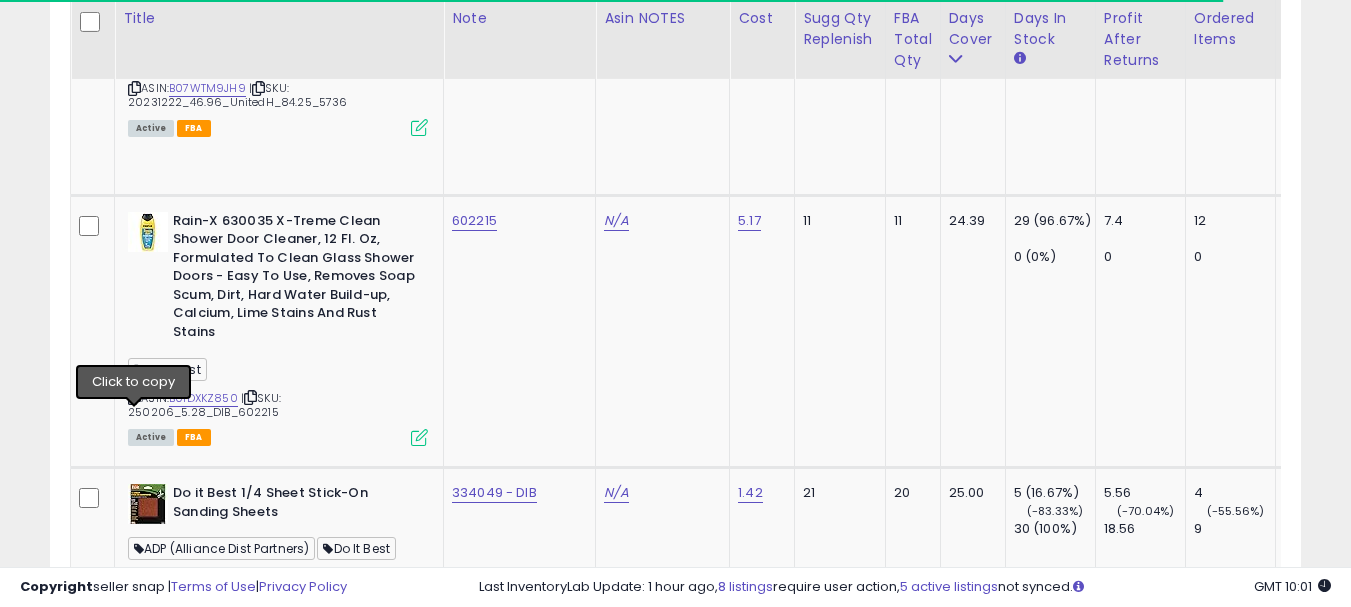 click at bounding box center [134, 1468] 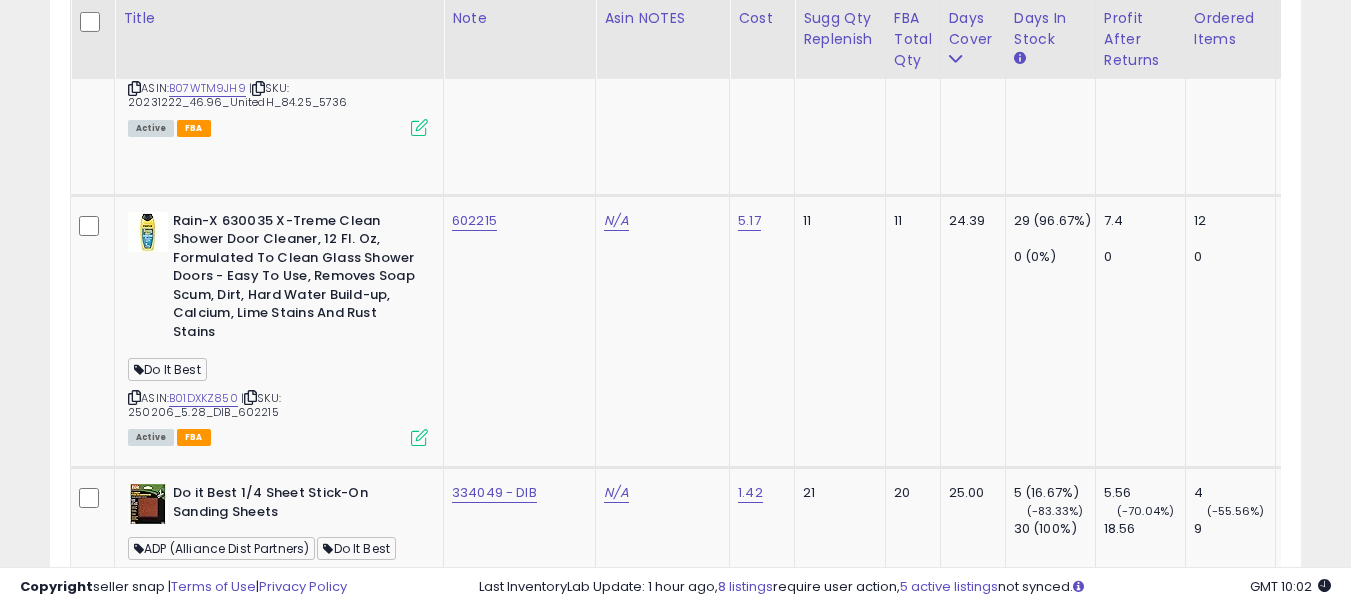 click at bounding box center [419, 1508] 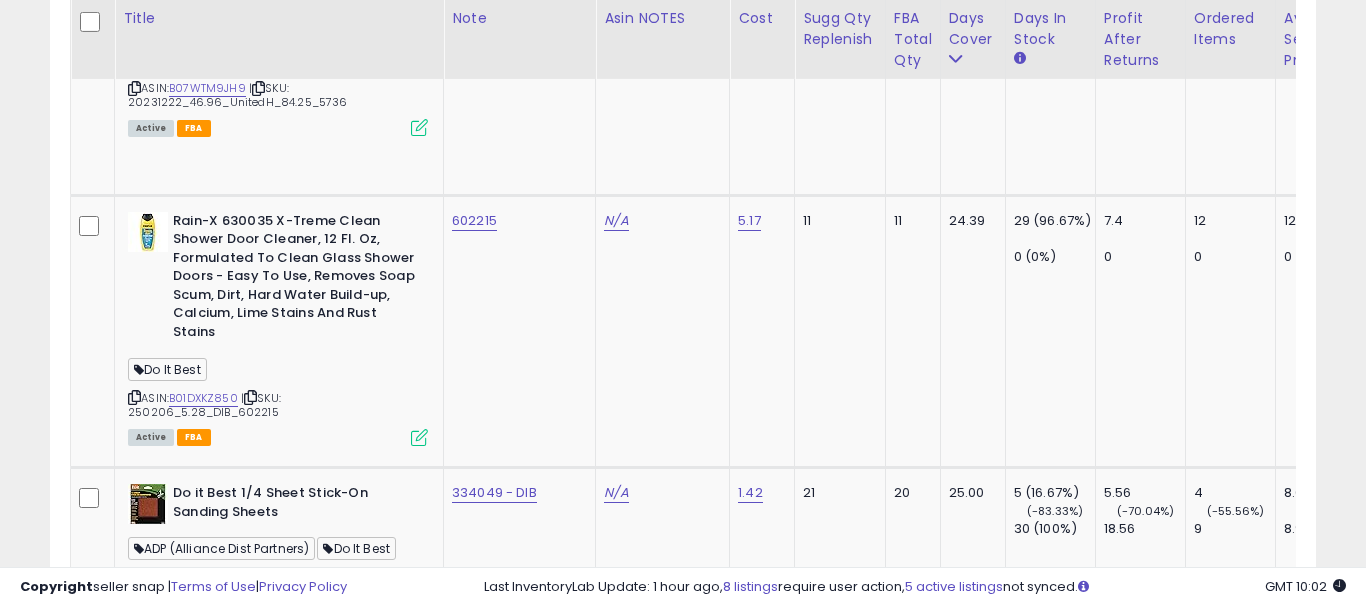 scroll, scrollTop: 999590, scrollLeft: 999267, axis: both 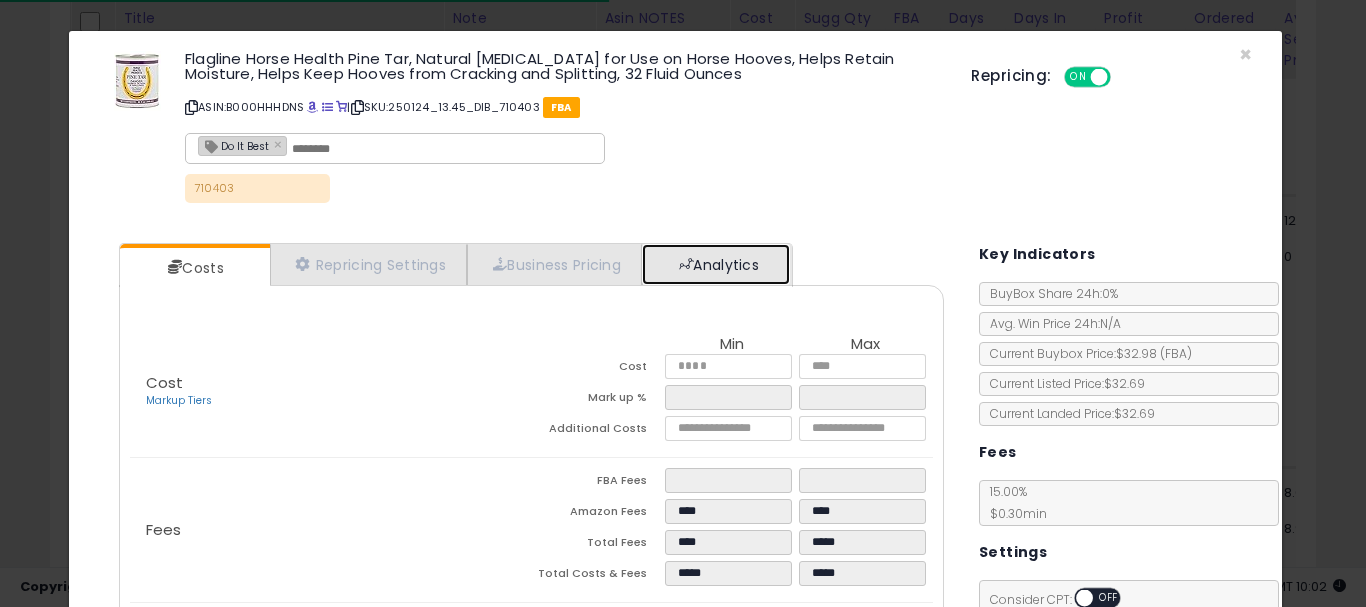 click on "Analytics" at bounding box center (716, 264) 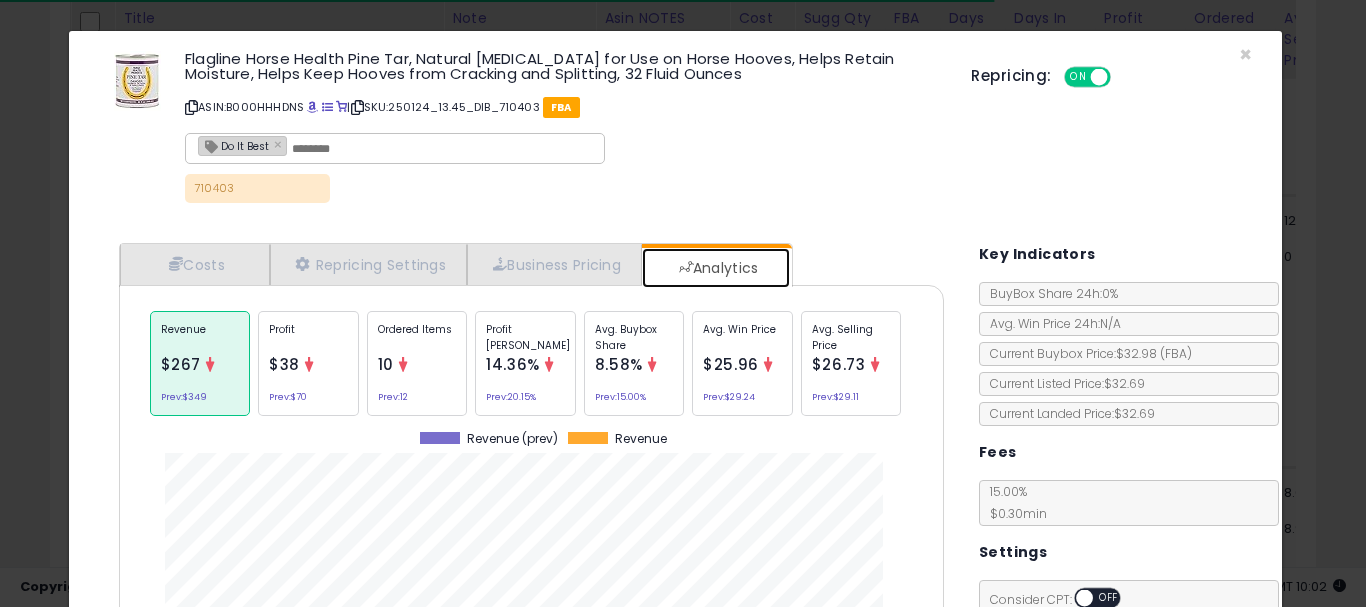 scroll, scrollTop: 999384, scrollLeft: 999145, axis: both 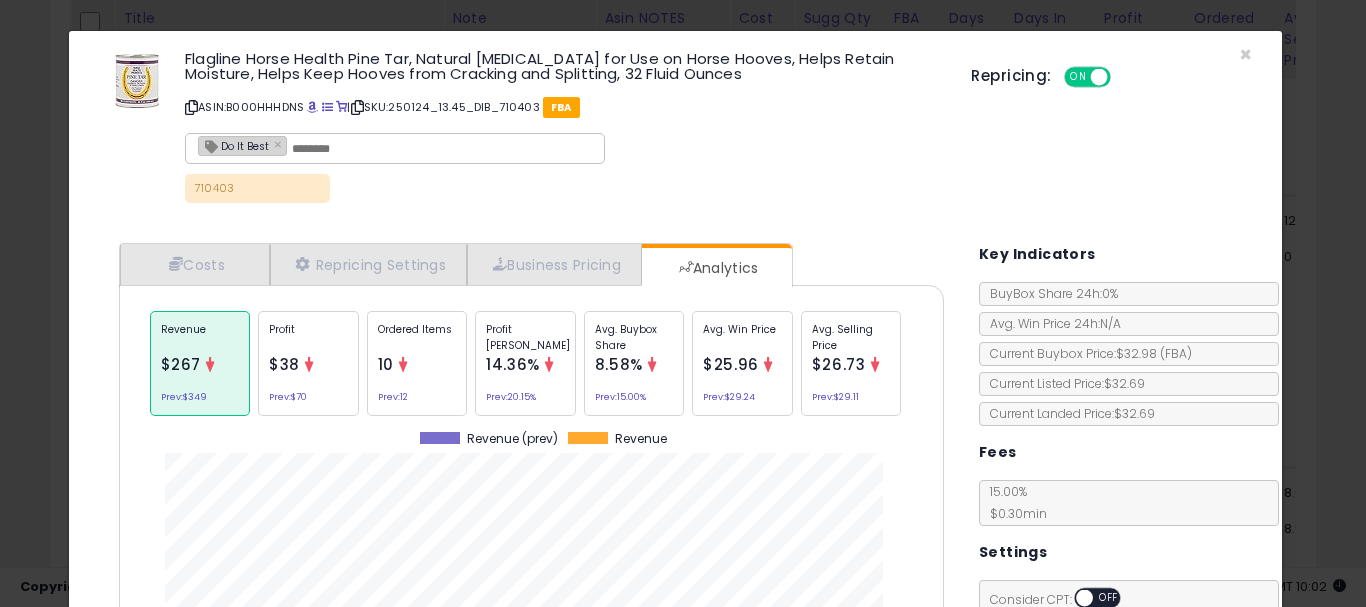 click on "Repricing:
ON   OFF" at bounding box center [1111, 74] 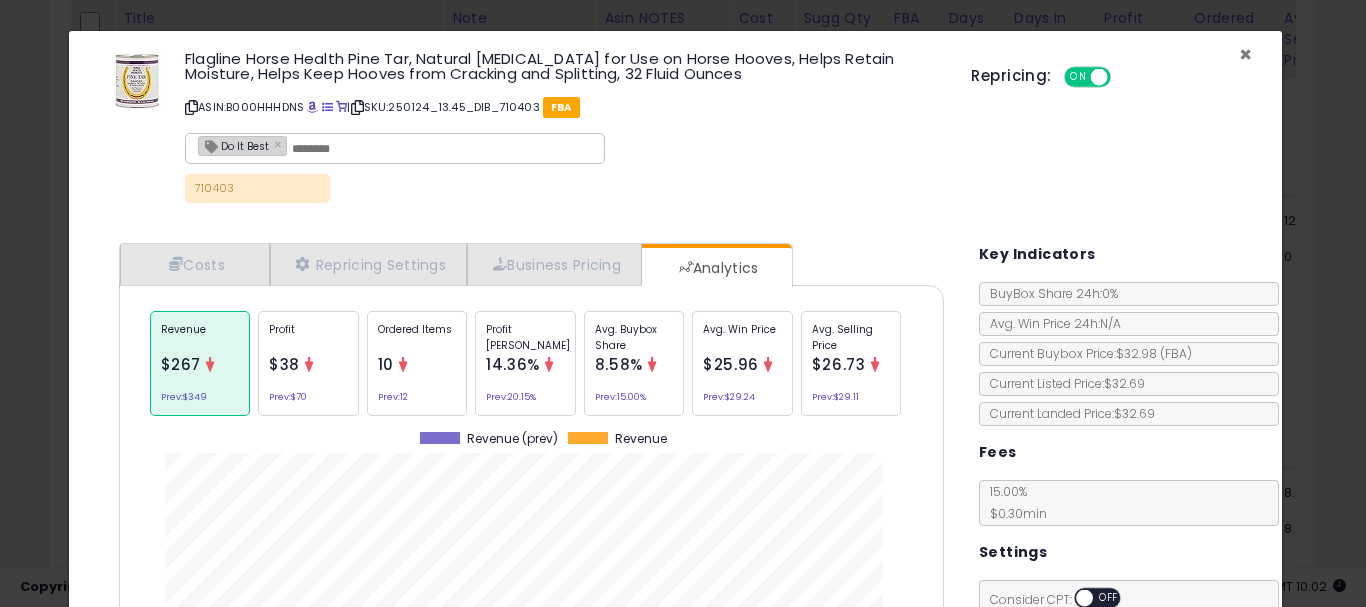 click on "×" at bounding box center [1245, 54] 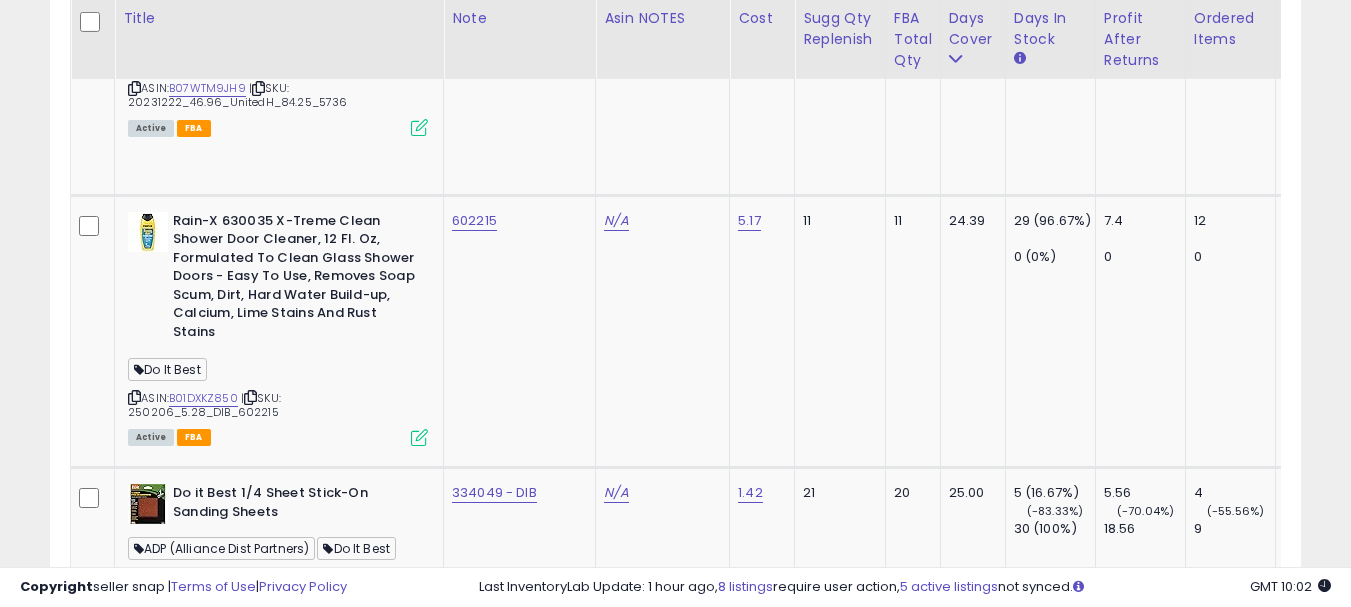 scroll, scrollTop: 410, scrollLeft: 724, axis: both 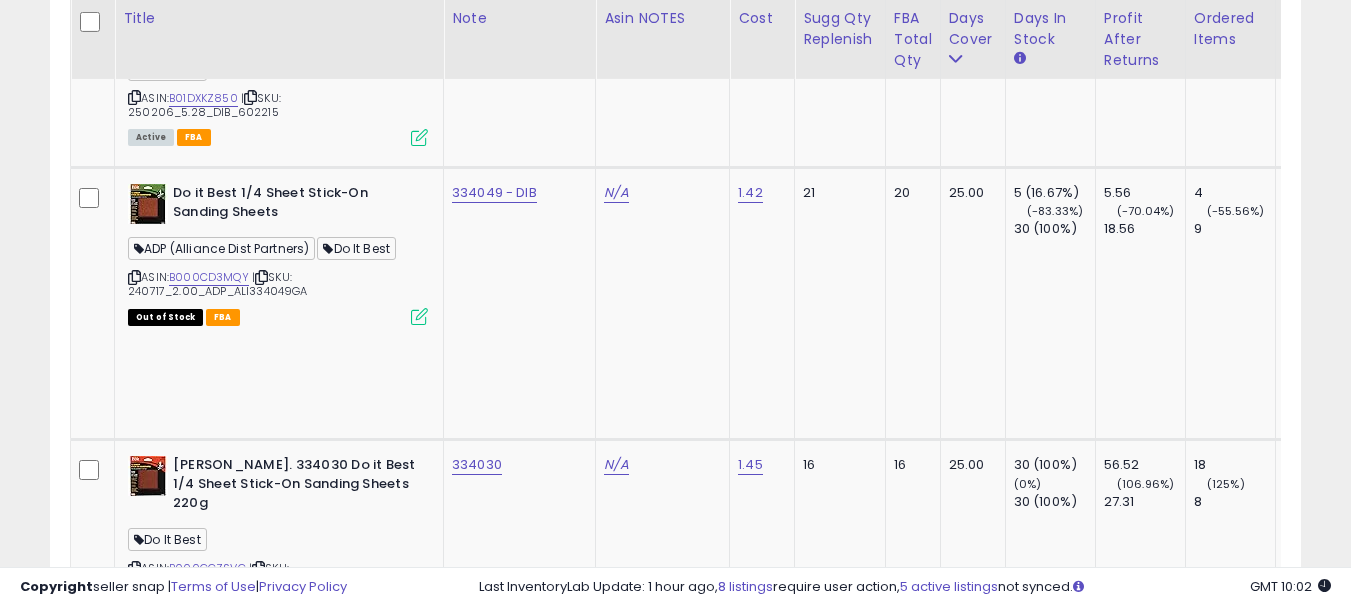 click at bounding box center [134, 1385] 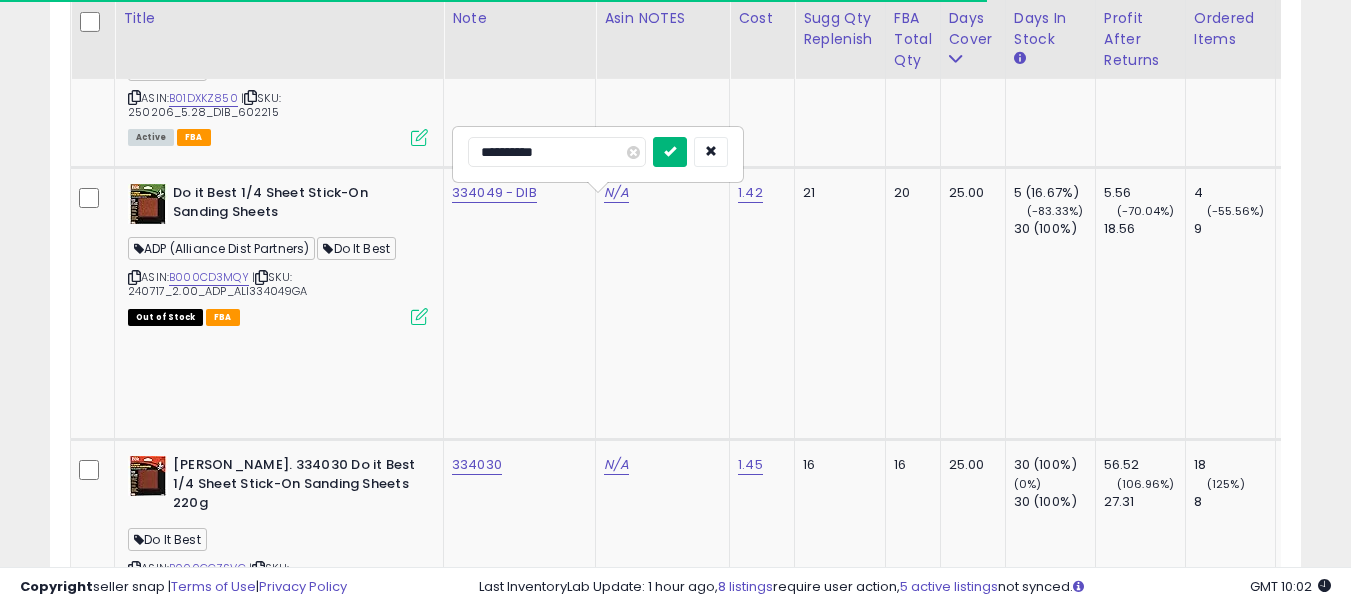 type on "**********" 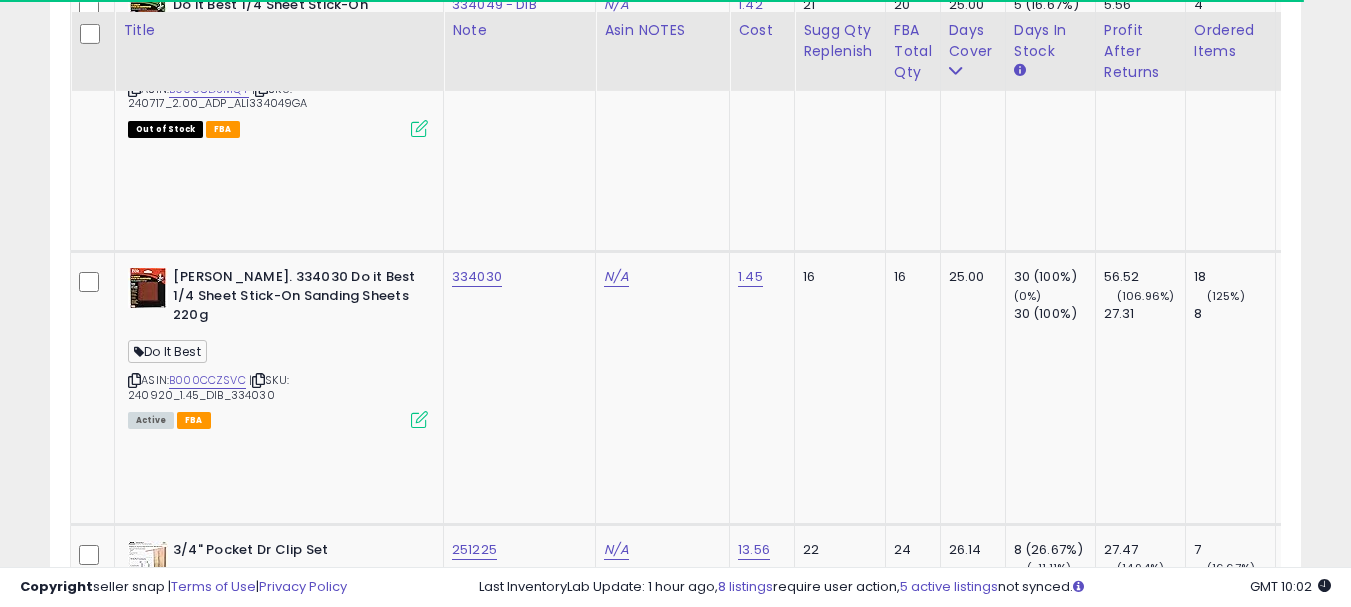 scroll, scrollTop: 3583, scrollLeft: 0, axis: vertical 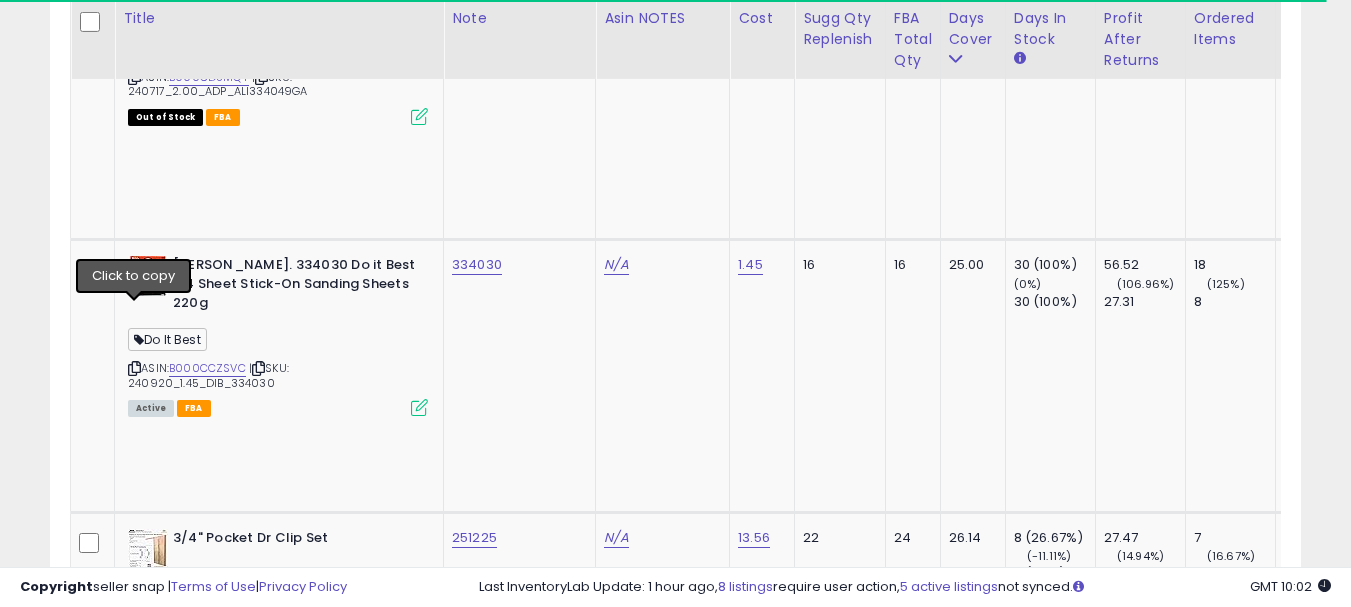 click at bounding box center (134, 1476) 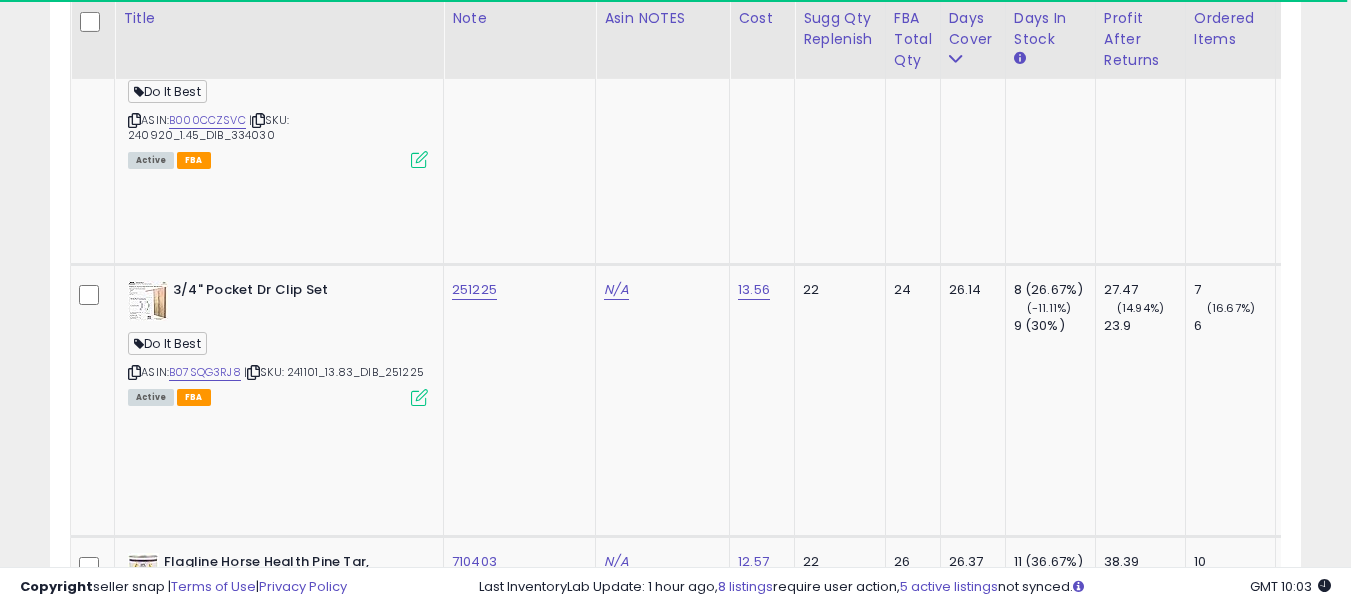 scroll, scrollTop: 3883, scrollLeft: 0, axis: vertical 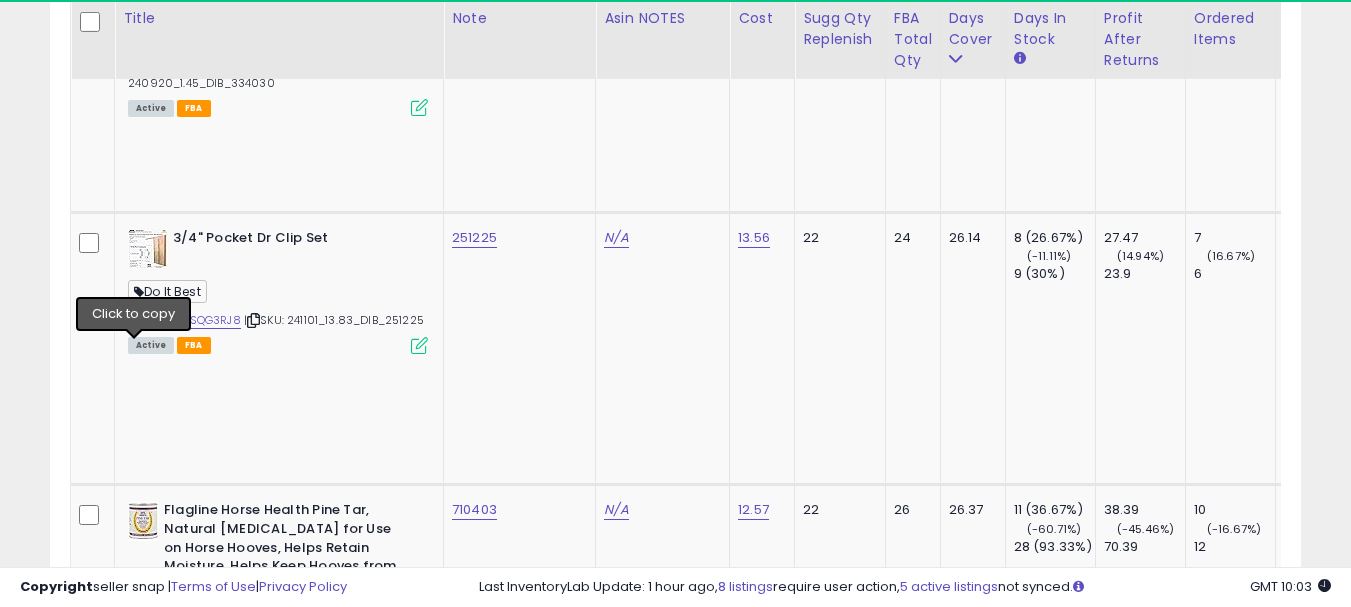 click at bounding box center (134, 1684) 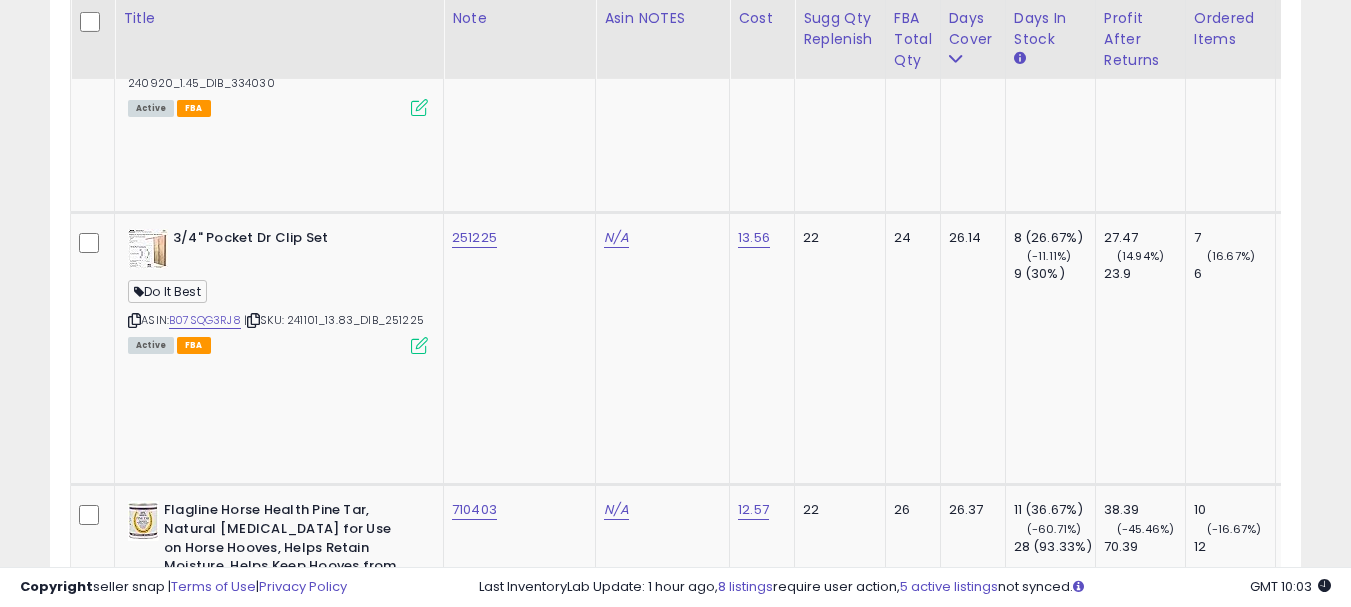 click on "B01FT2F7O2" at bounding box center (201, 1684) 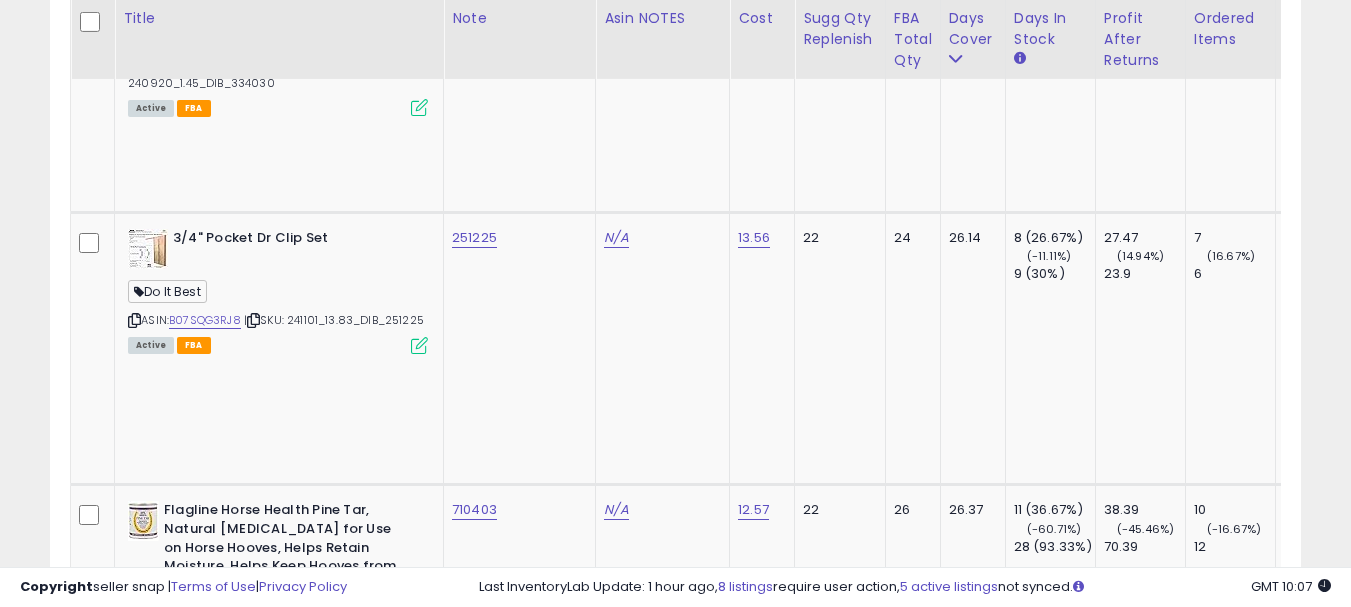 click on "N/A" at bounding box center [464, -2759] 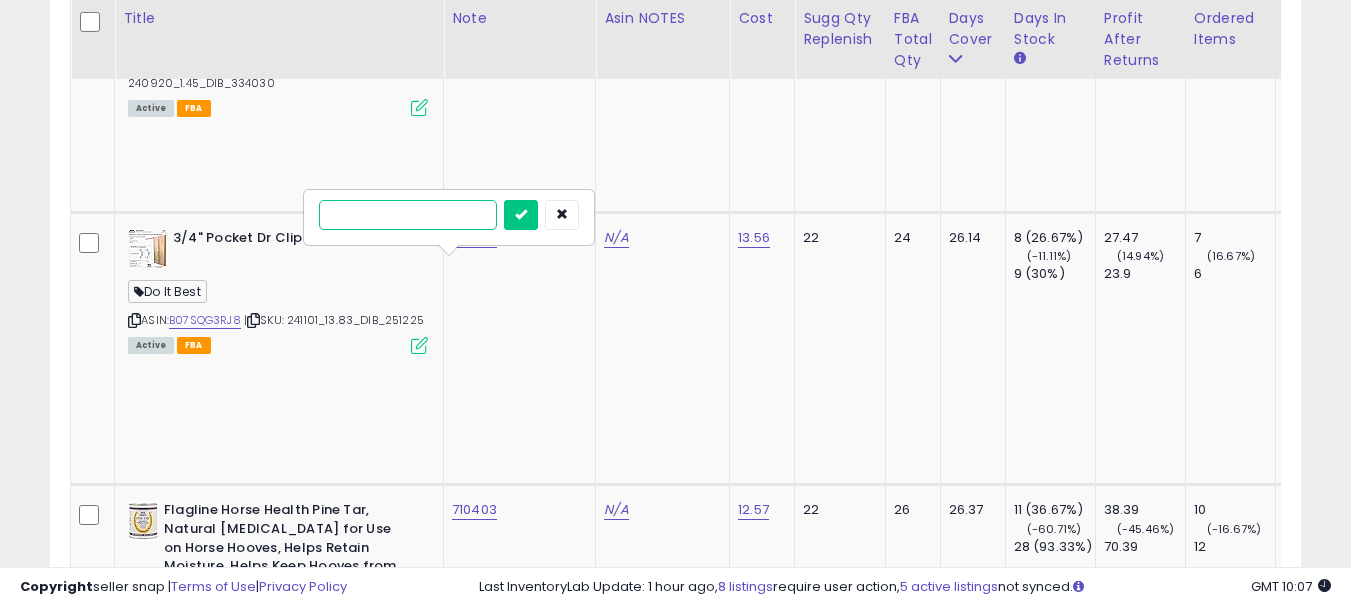 paste on "******" 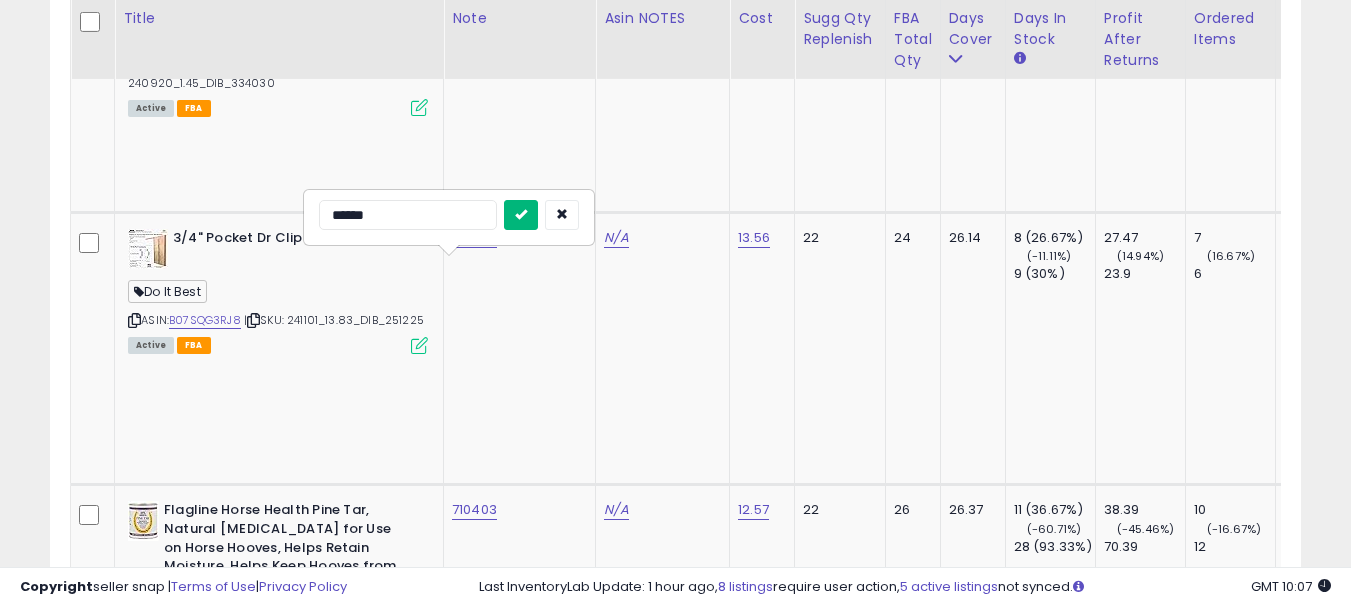 click at bounding box center (521, 215) 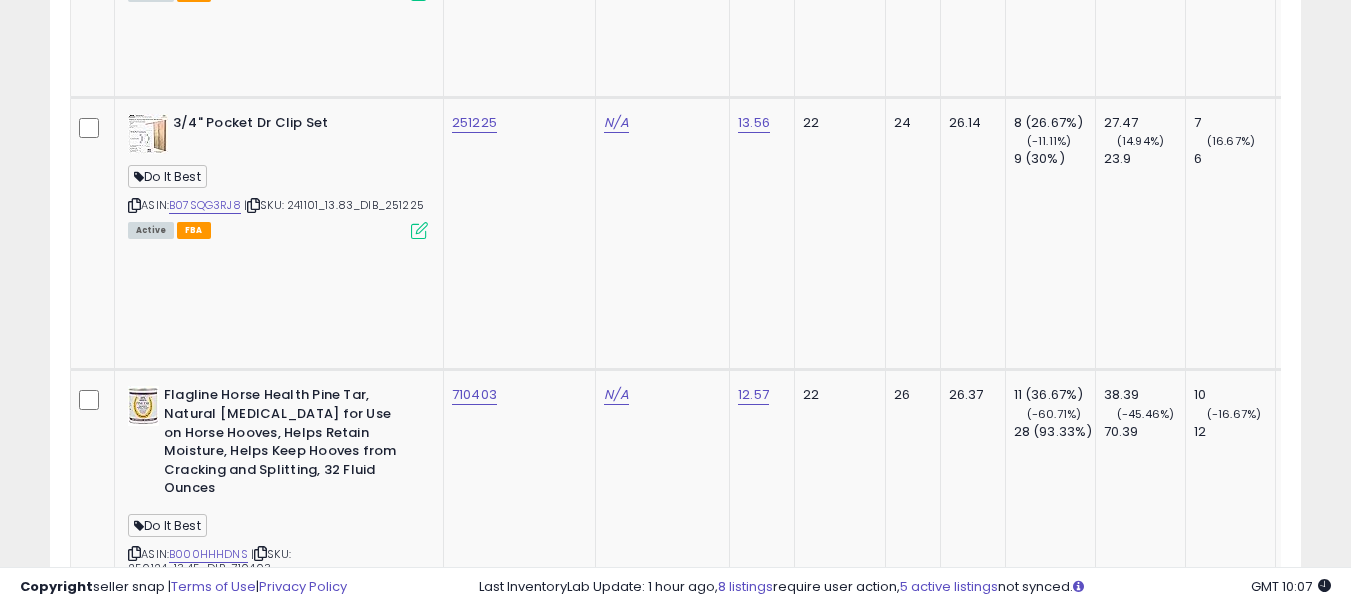 scroll, scrollTop: 4083, scrollLeft: 0, axis: vertical 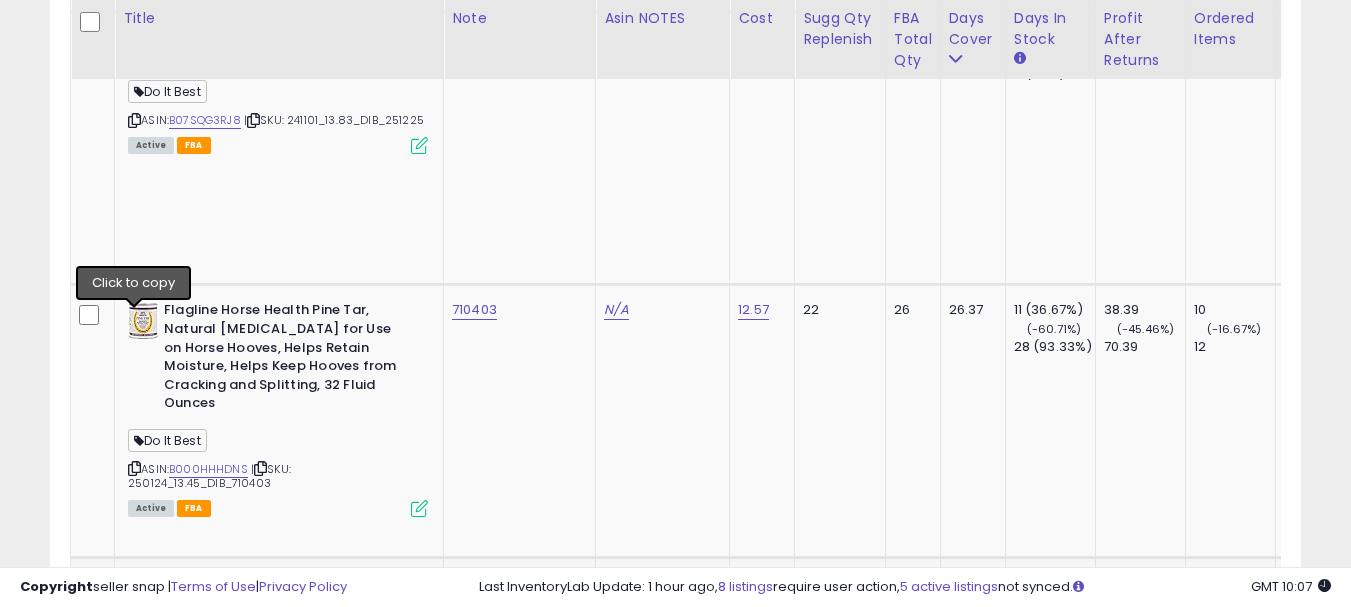 click at bounding box center [134, 1756] 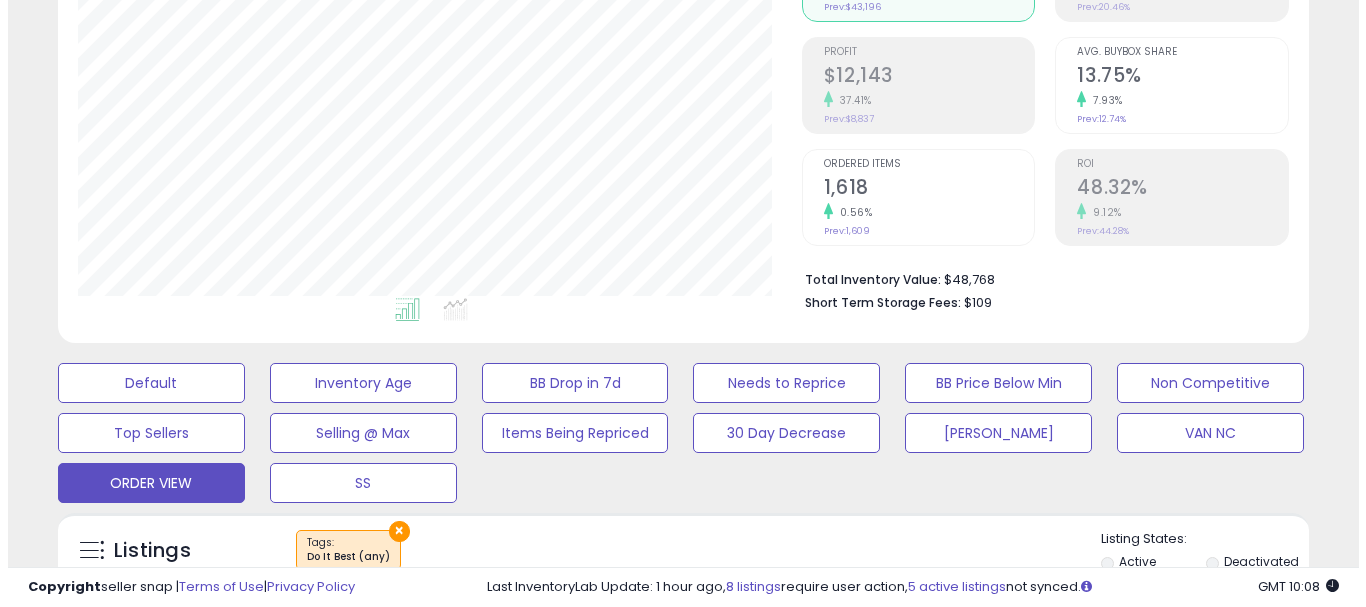 scroll, scrollTop: 300, scrollLeft: 0, axis: vertical 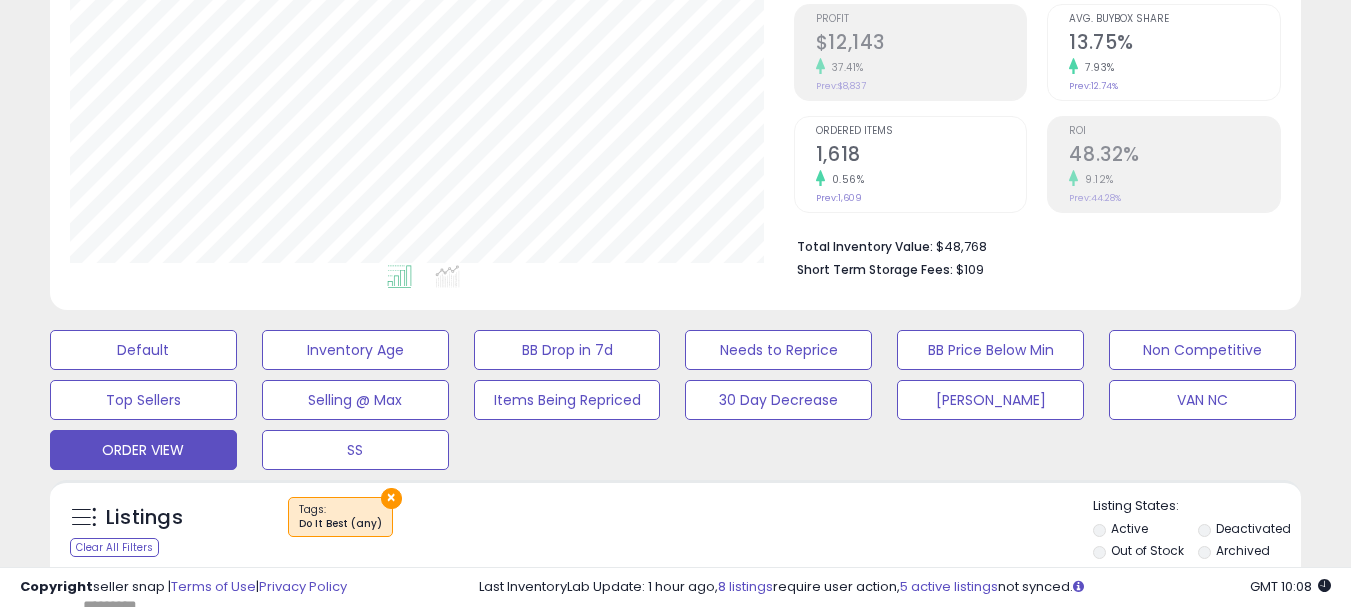 click on "×" at bounding box center (391, 498) 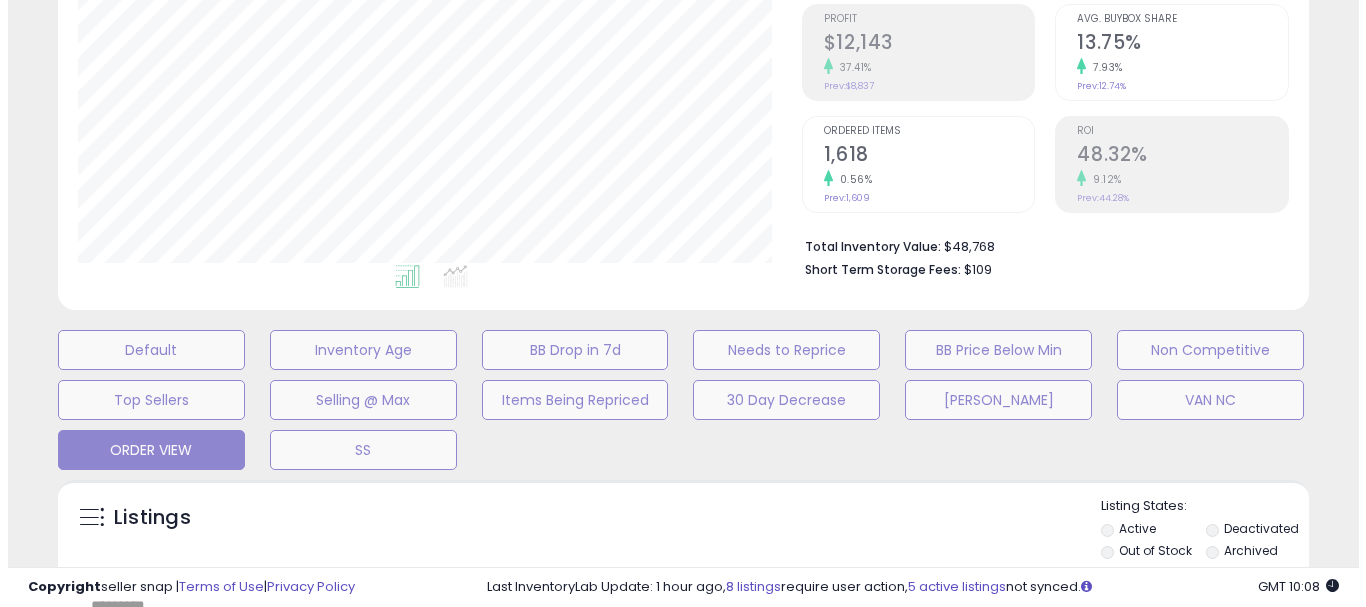 scroll, scrollTop: 999590, scrollLeft: 999267, axis: both 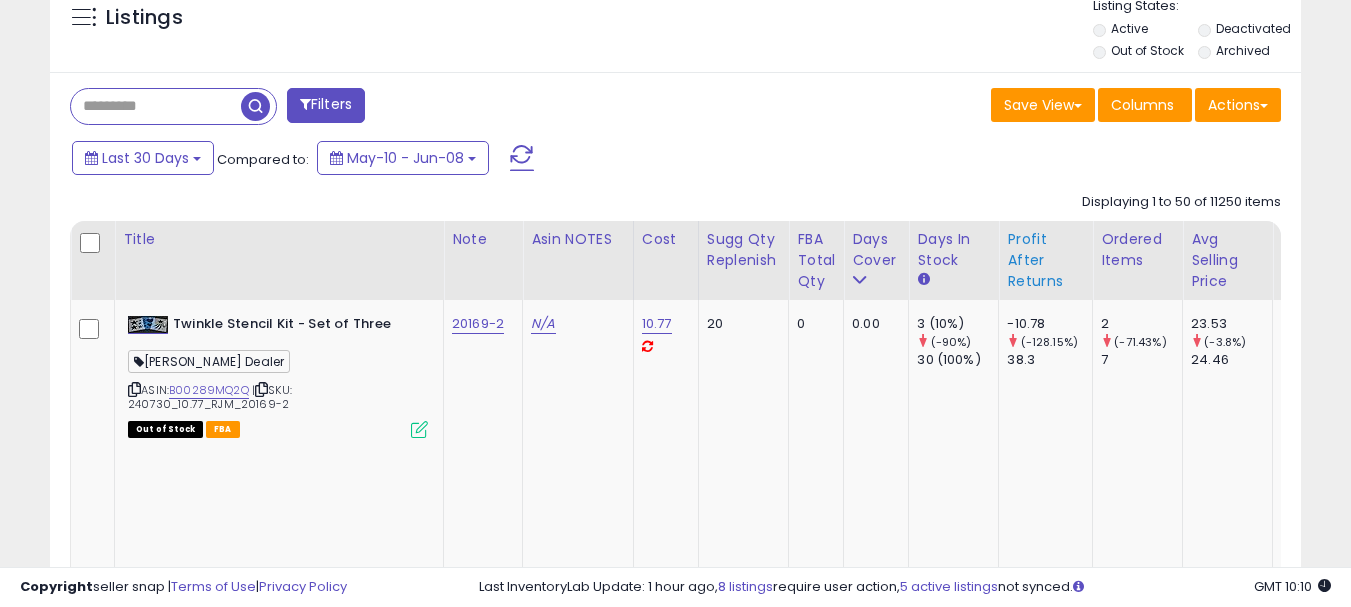 click on "Profit After Returns" at bounding box center (1045, 260) 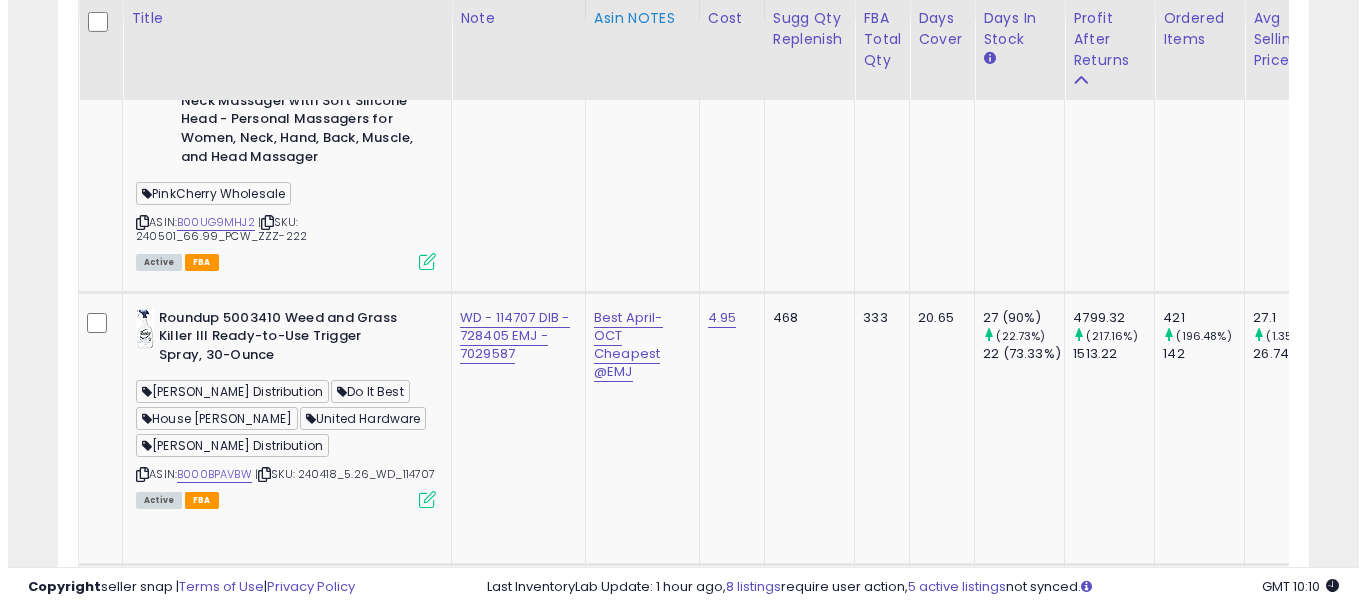 scroll, scrollTop: 1200, scrollLeft: 0, axis: vertical 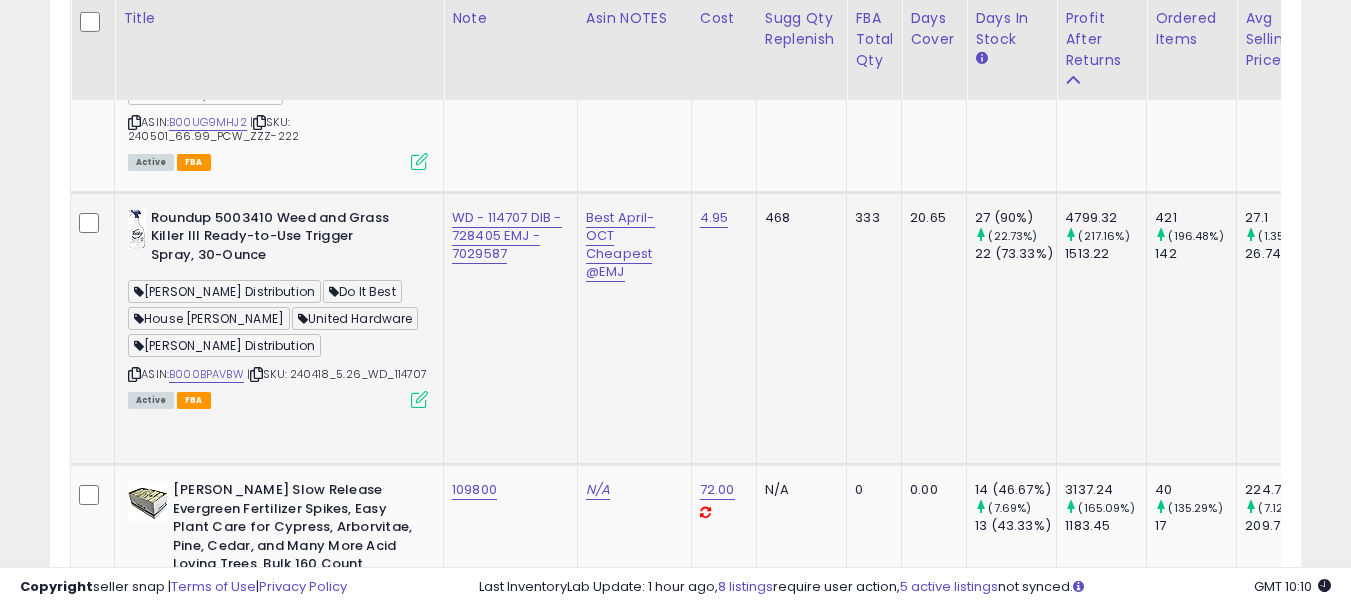click at bounding box center (419, 399) 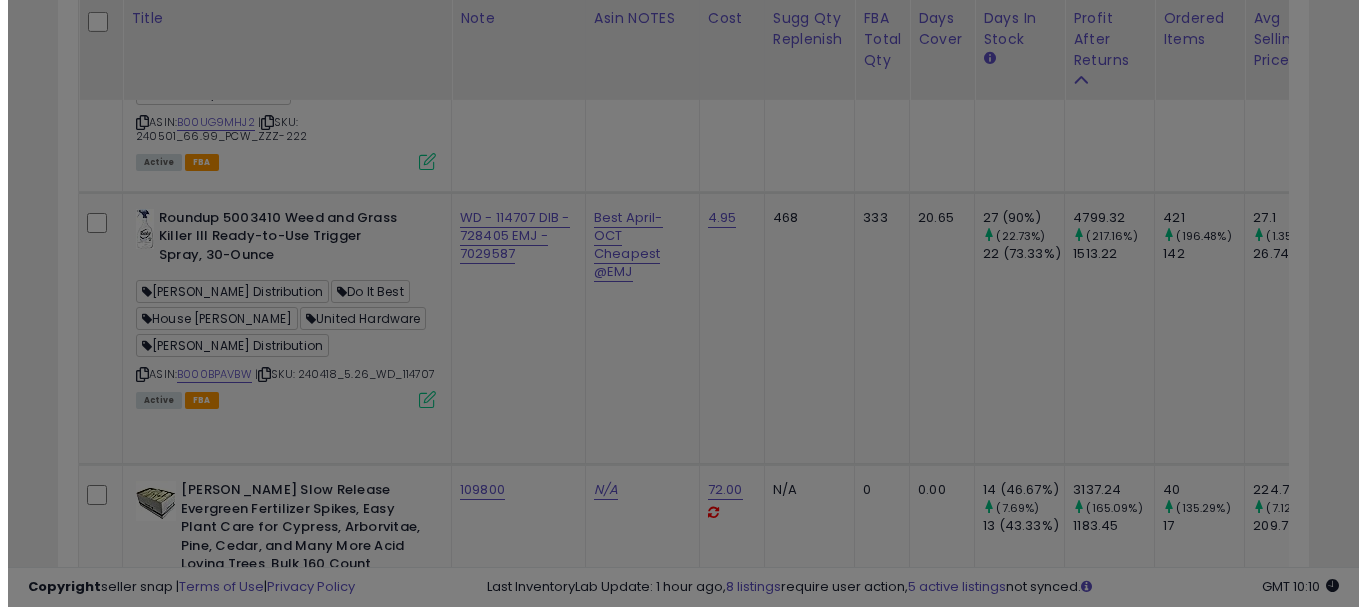 scroll, scrollTop: 999590, scrollLeft: 999267, axis: both 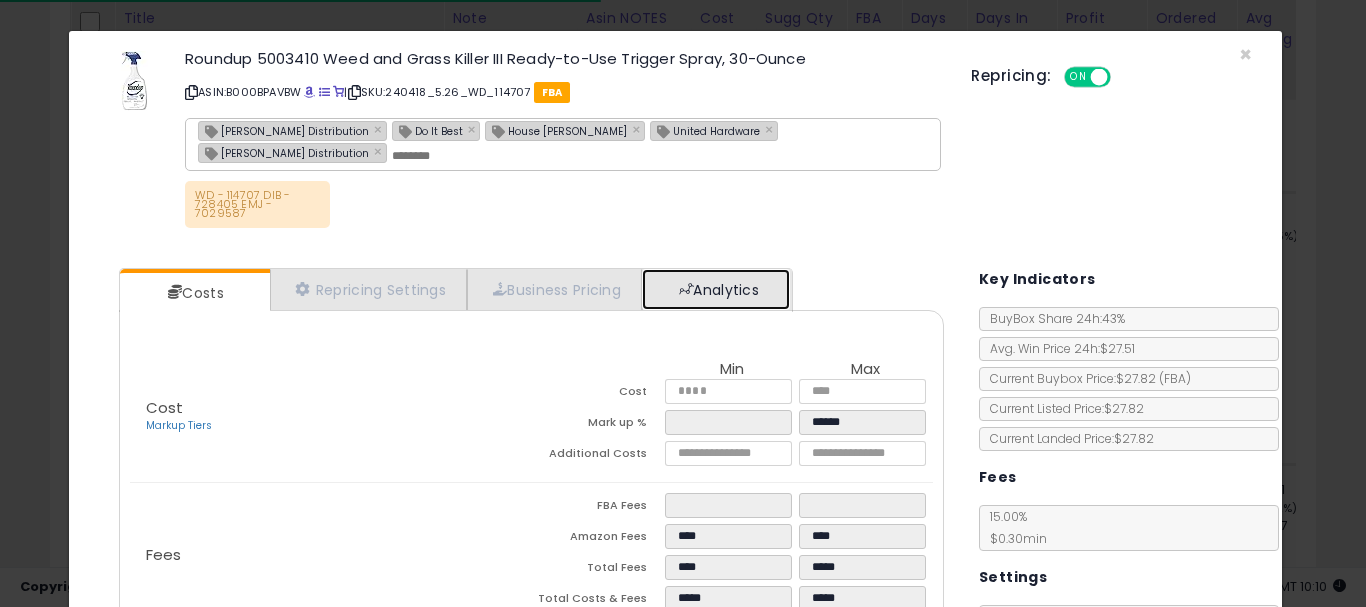 click on "Analytics" at bounding box center (716, 289) 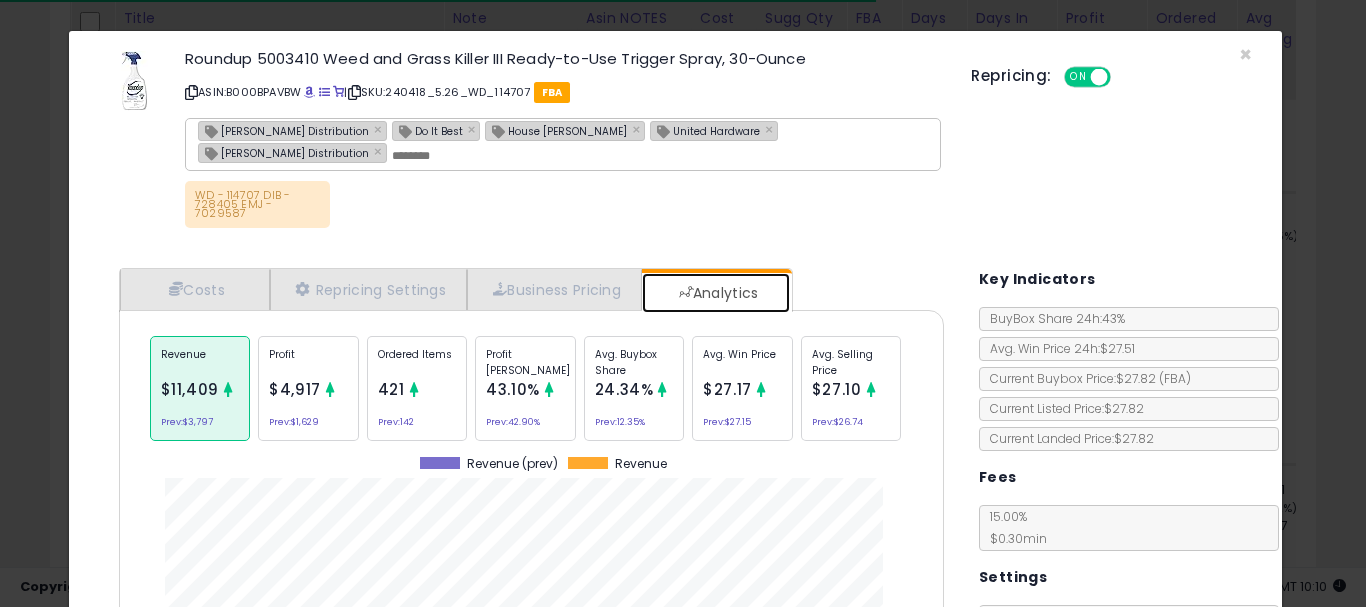 scroll, scrollTop: 999384, scrollLeft: 999145, axis: both 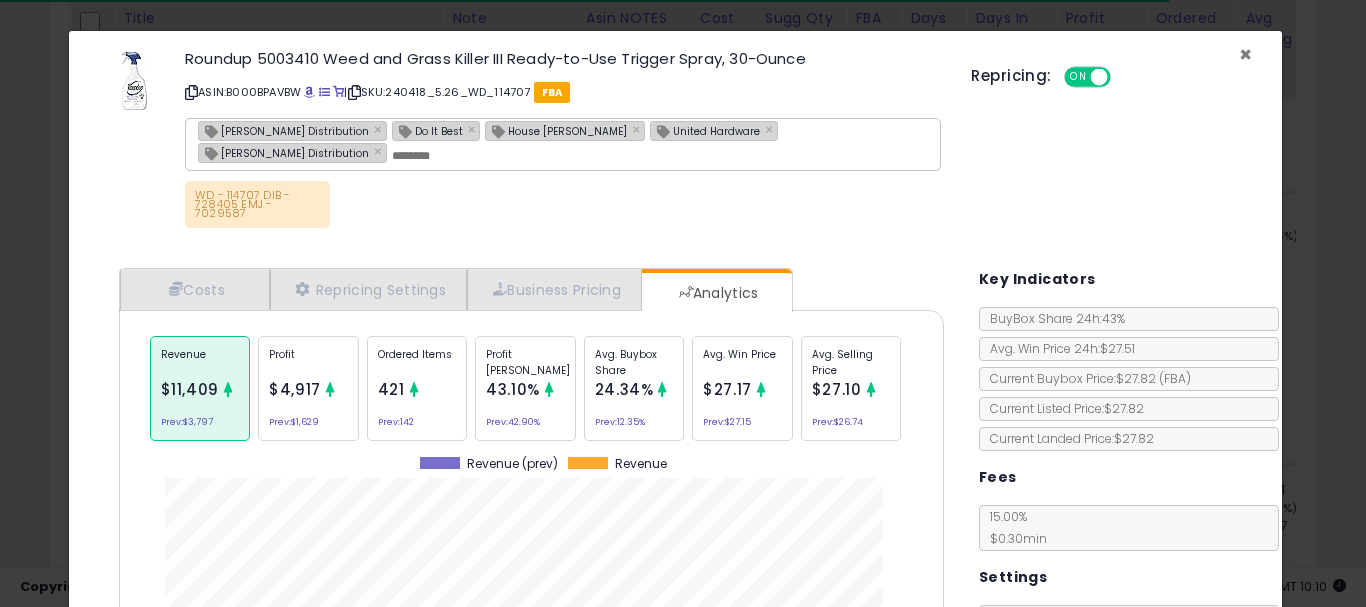 click on "×" at bounding box center [1245, 54] 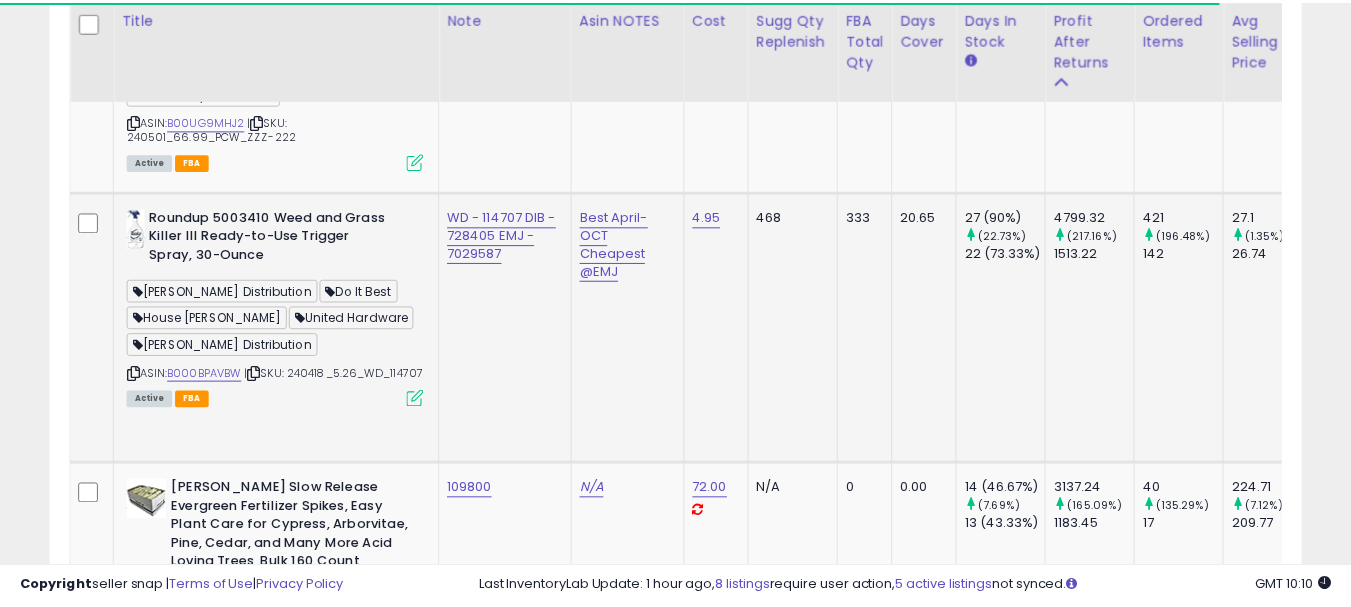 scroll, scrollTop: 410, scrollLeft: 724, axis: both 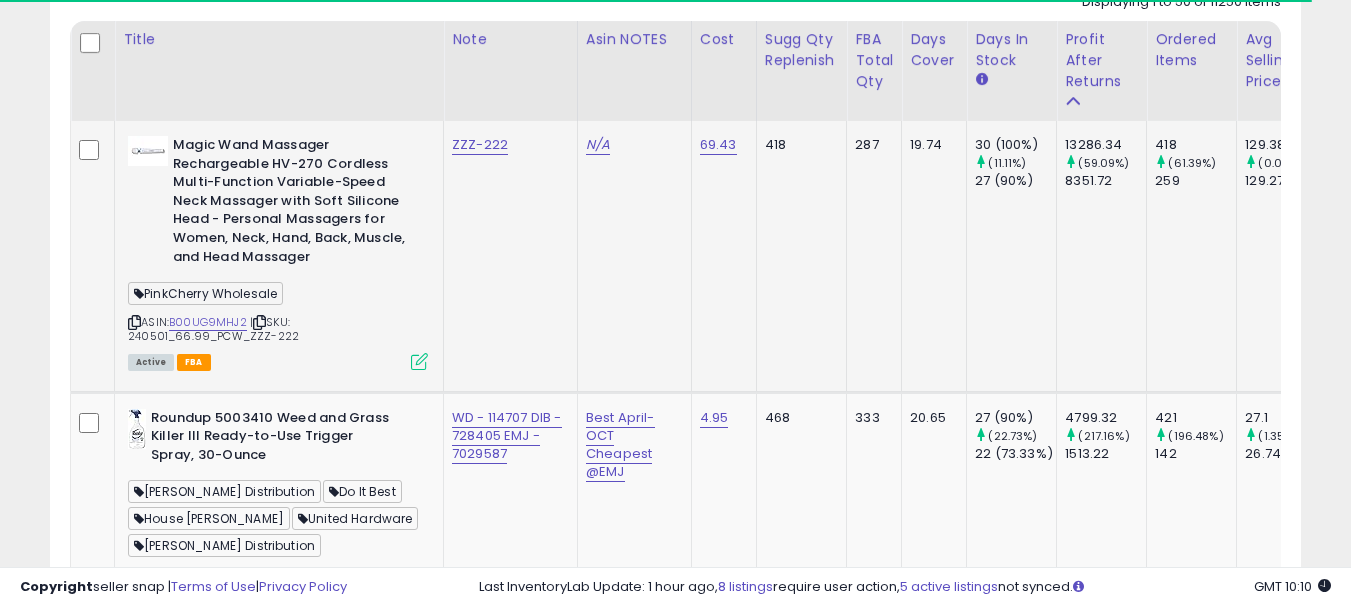 click at bounding box center (419, 361) 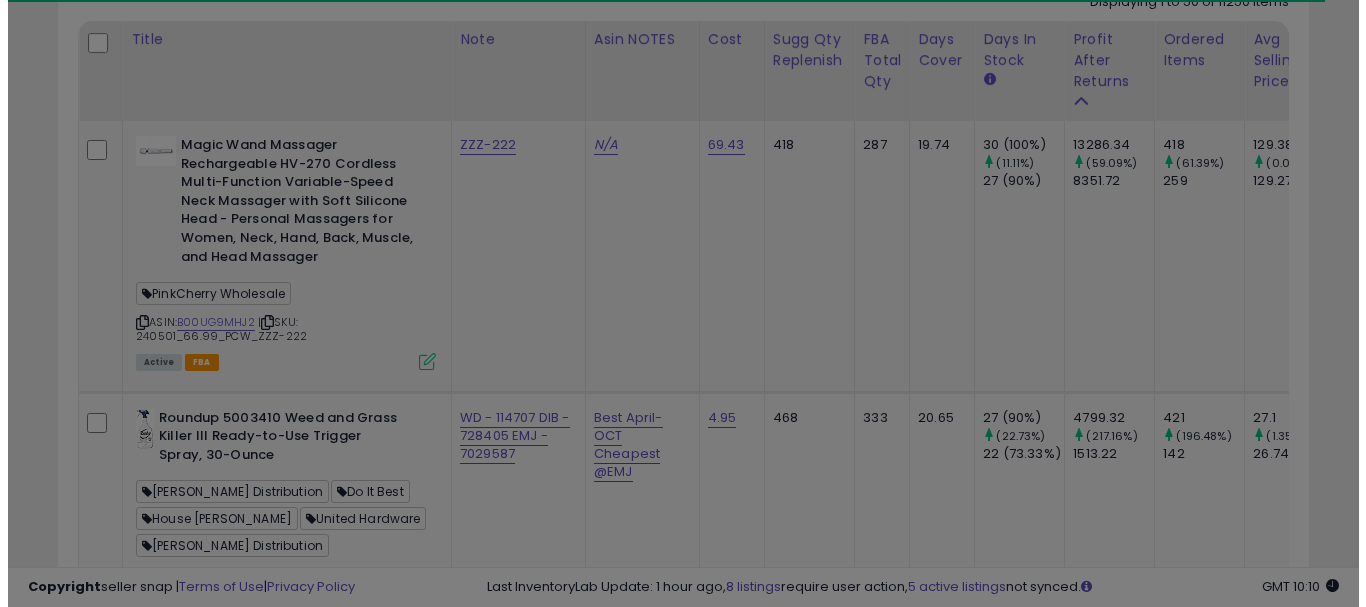 scroll, scrollTop: 999590, scrollLeft: 999267, axis: both 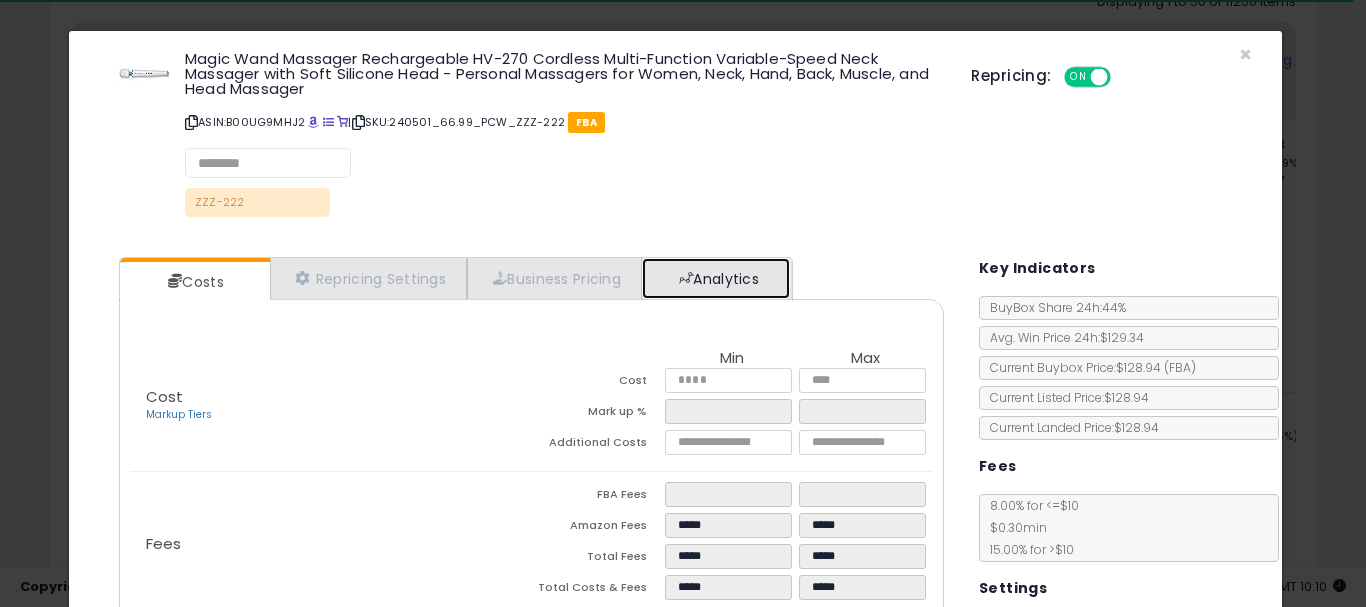 click on "Analytics" at bounding box center [716, 278] 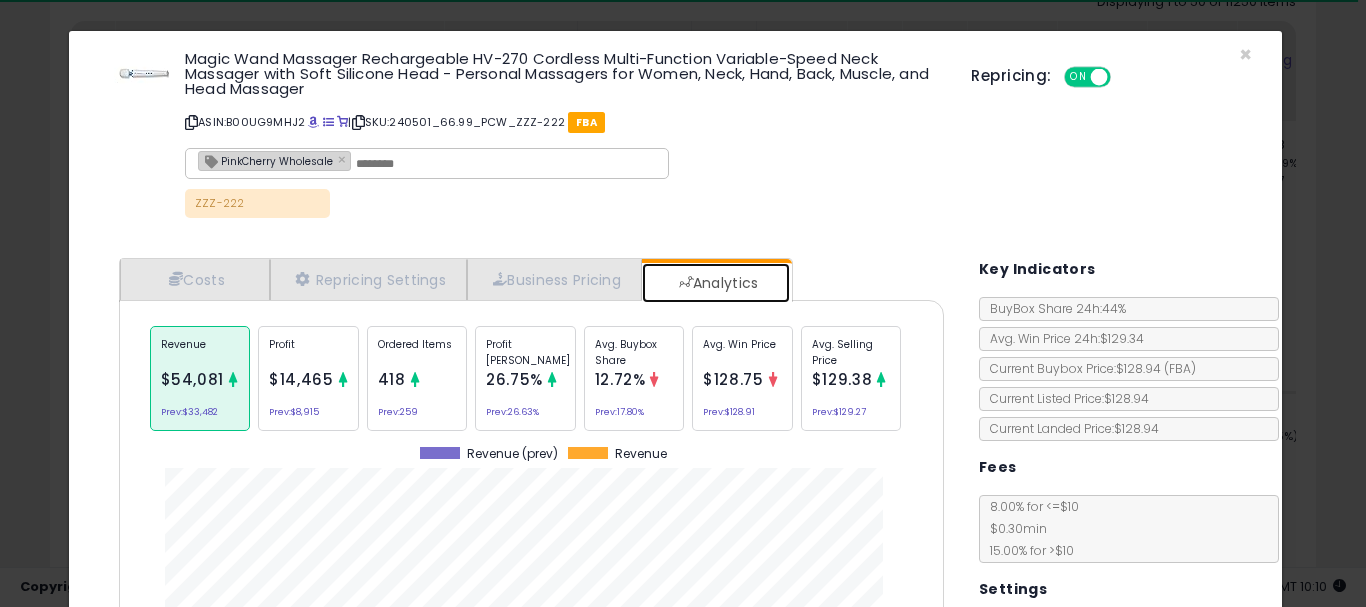 scroll, scrollTop: 200, scrollLeft: 0, axis: vertical 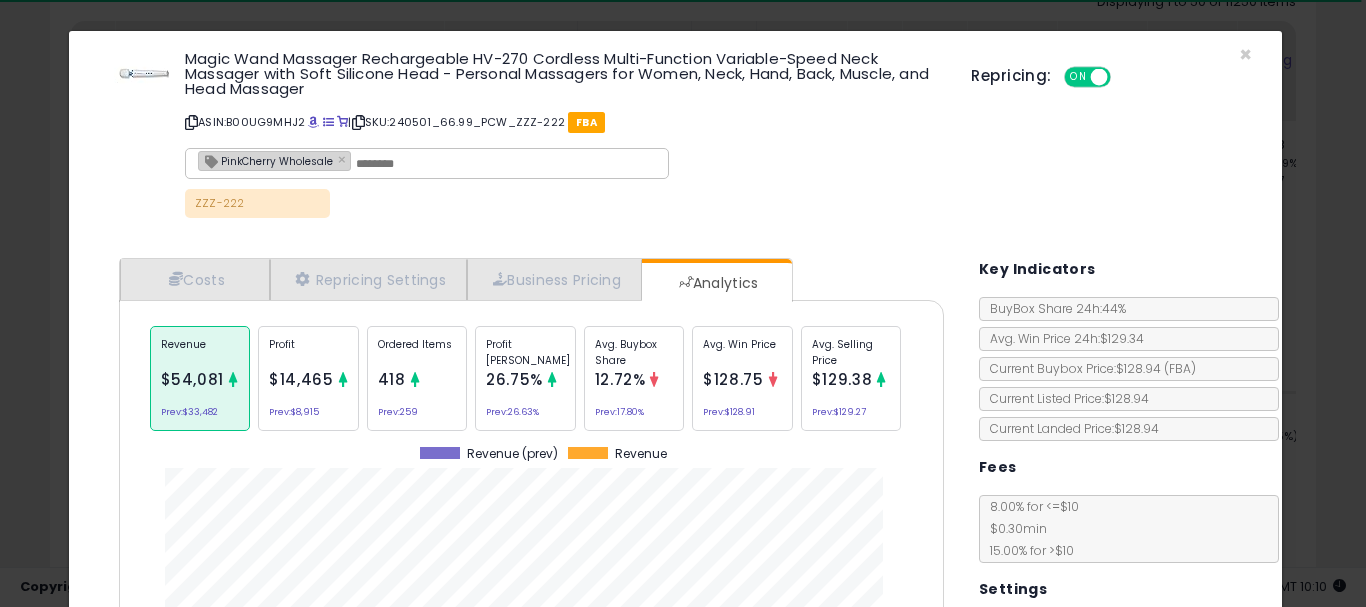 click on "Repricing:
ON   OFF" at bounding box center (1111, 74) 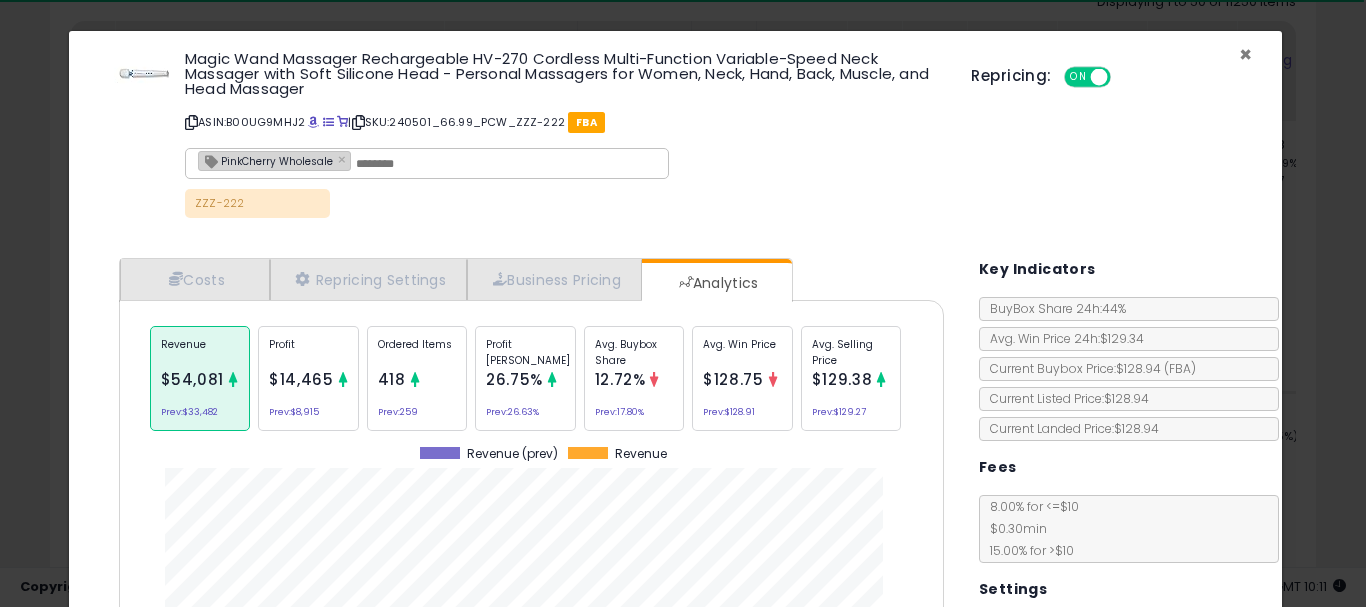 click on "×" at bounding box center (1245, 54) 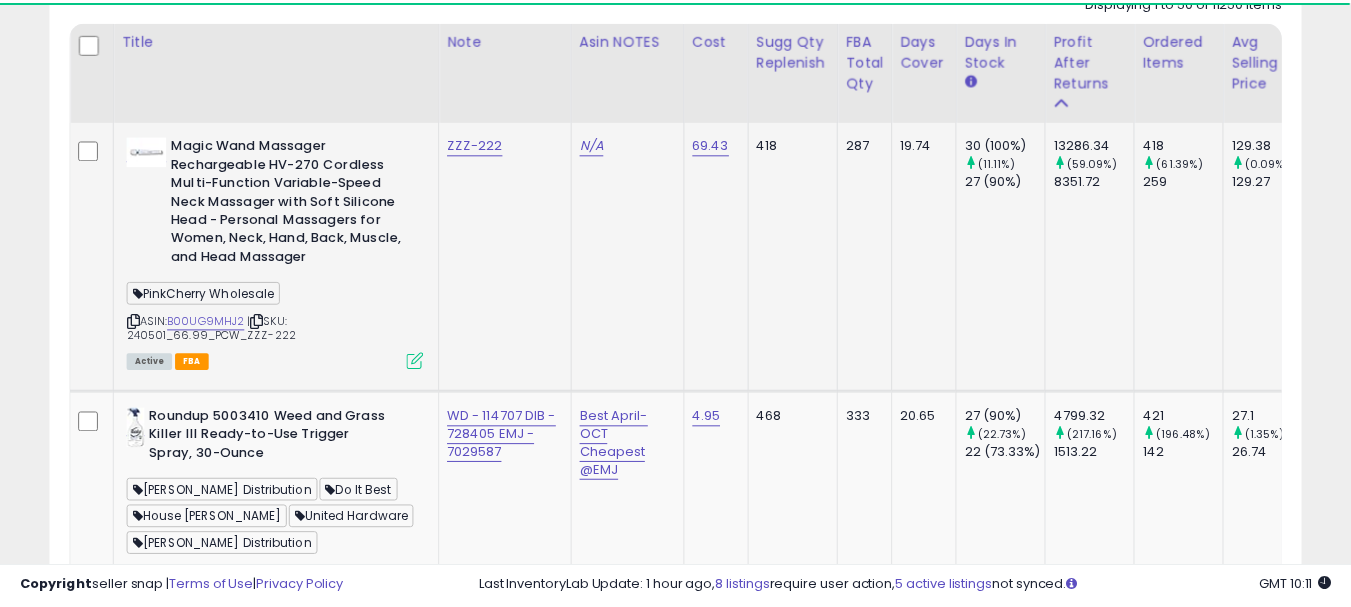 scroll, scrollTop: 410, scrollLeft: 724, axis: both 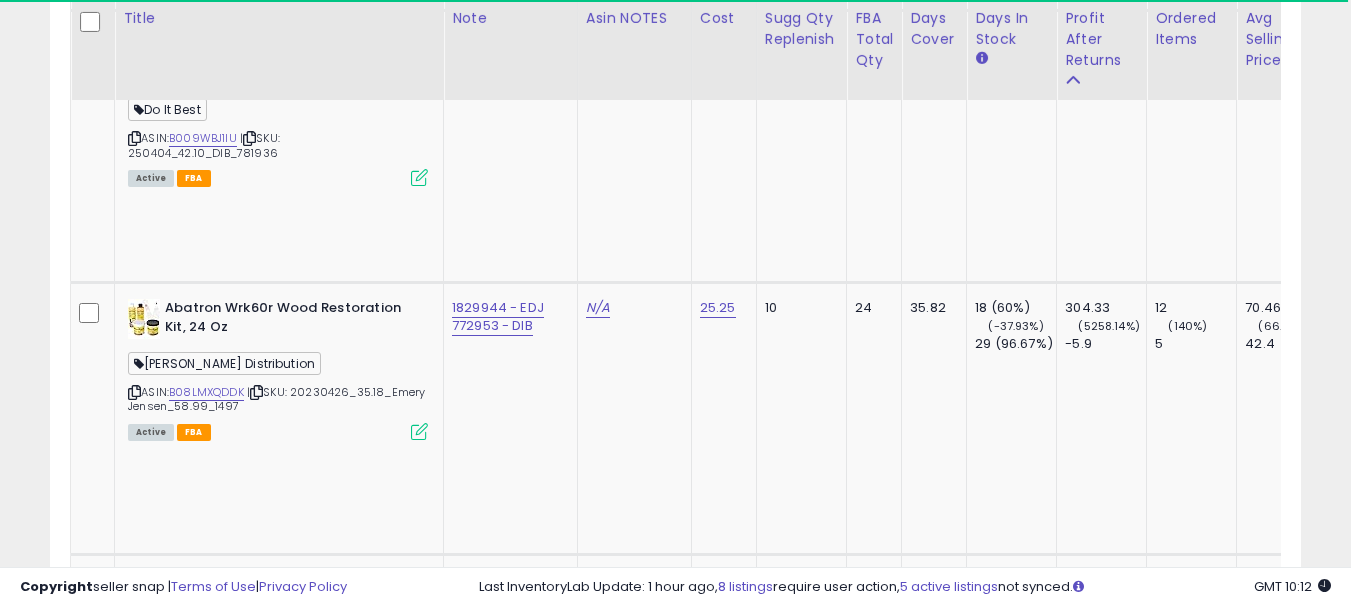 click on "B07P56HJLX" at bounding box center (202, 3191) 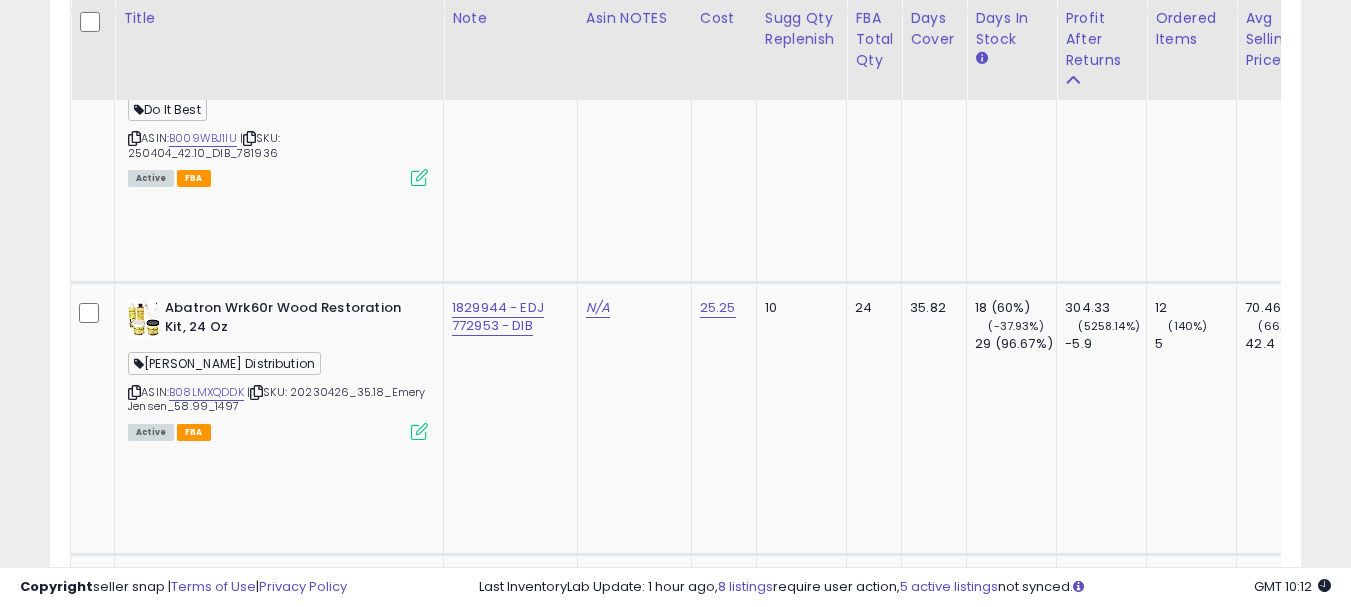 scroll, scrollTop: 0, scrollLeft: 184, axis: horizontal 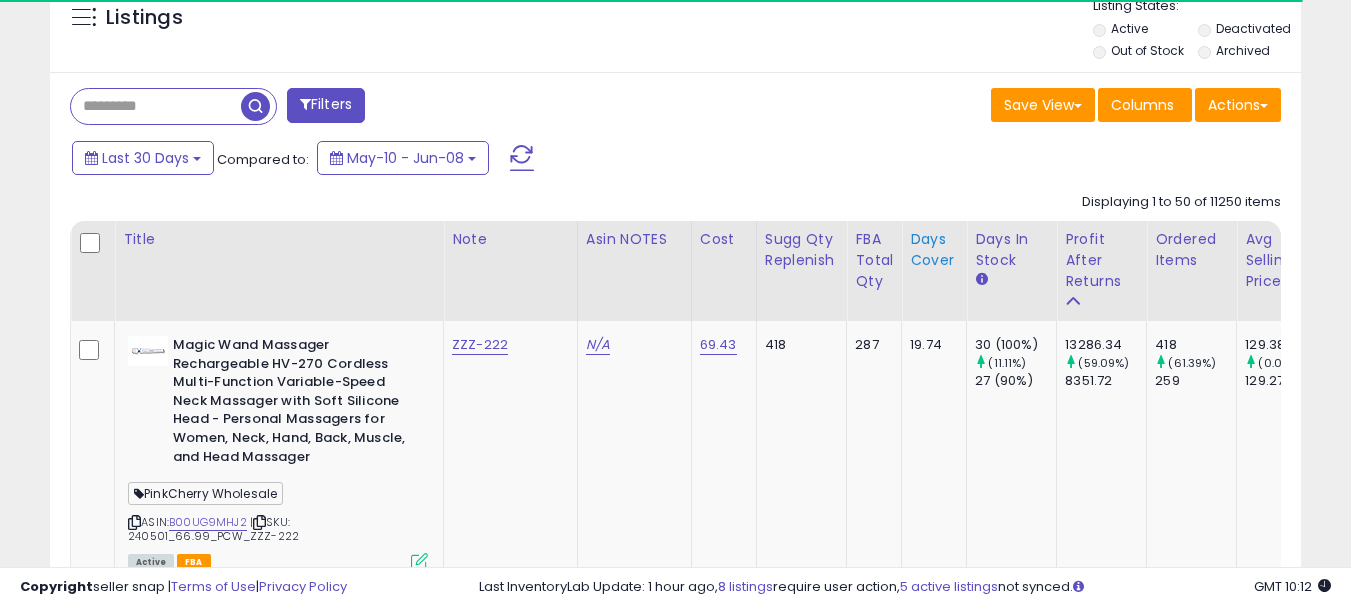 click on "Days Cover" at bounding box center [934, 250] 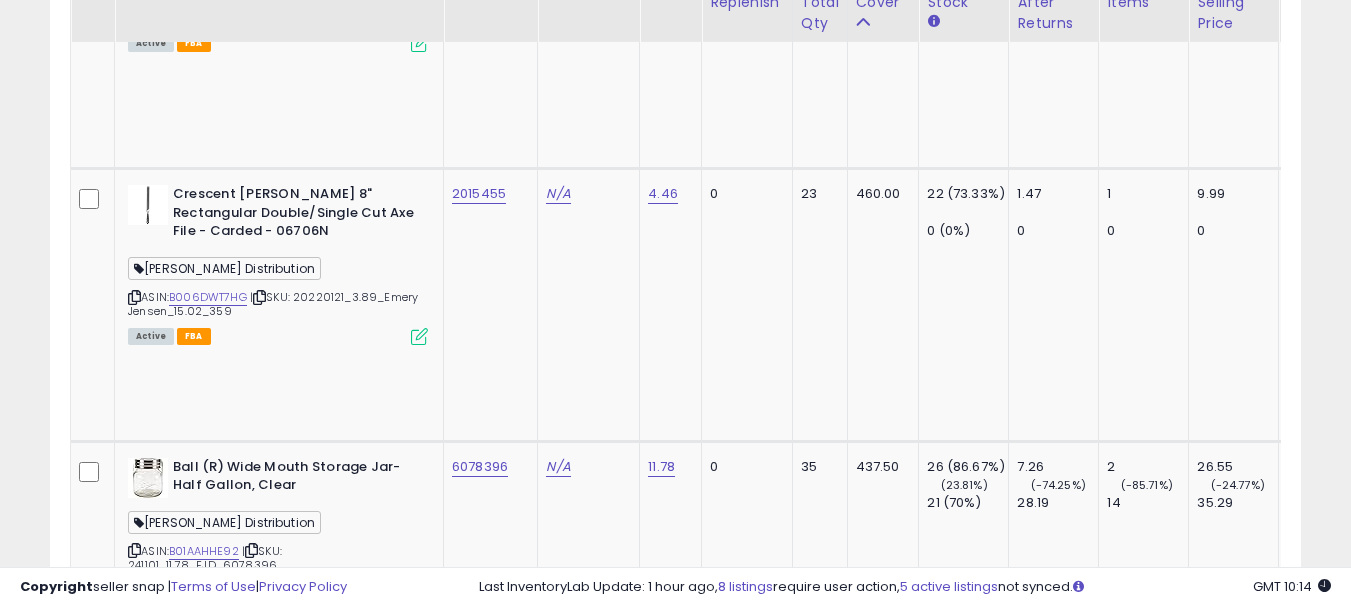scroll, scrollTop: 2800, scrollLeft: 0, axis: vertical 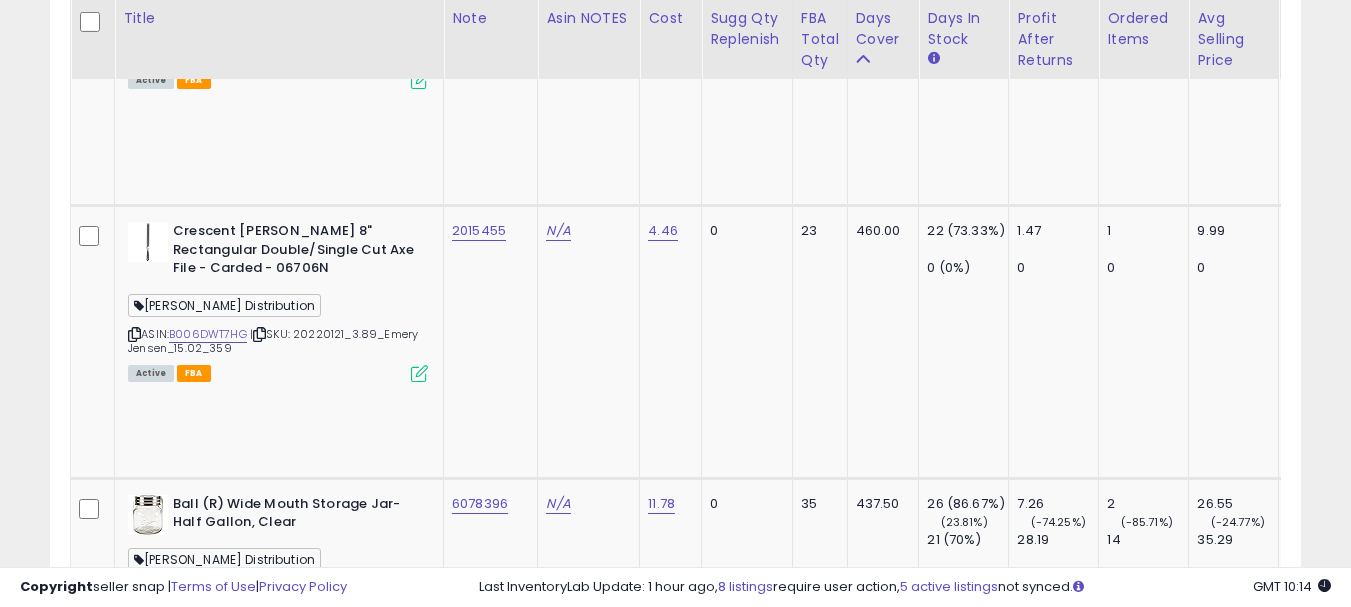 click on "B002OU6ZSA" at bounding box center [207, 1133] 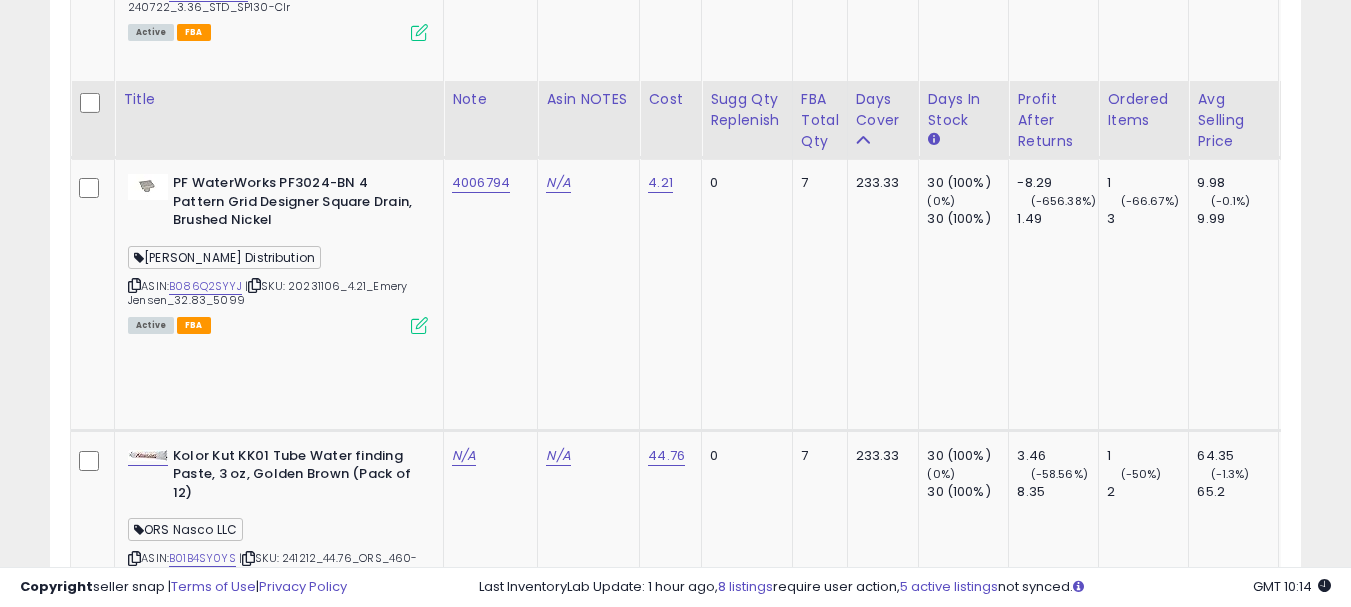 scroll, scrollTop: 9740, scrollLeft: 0, axis: vertical 